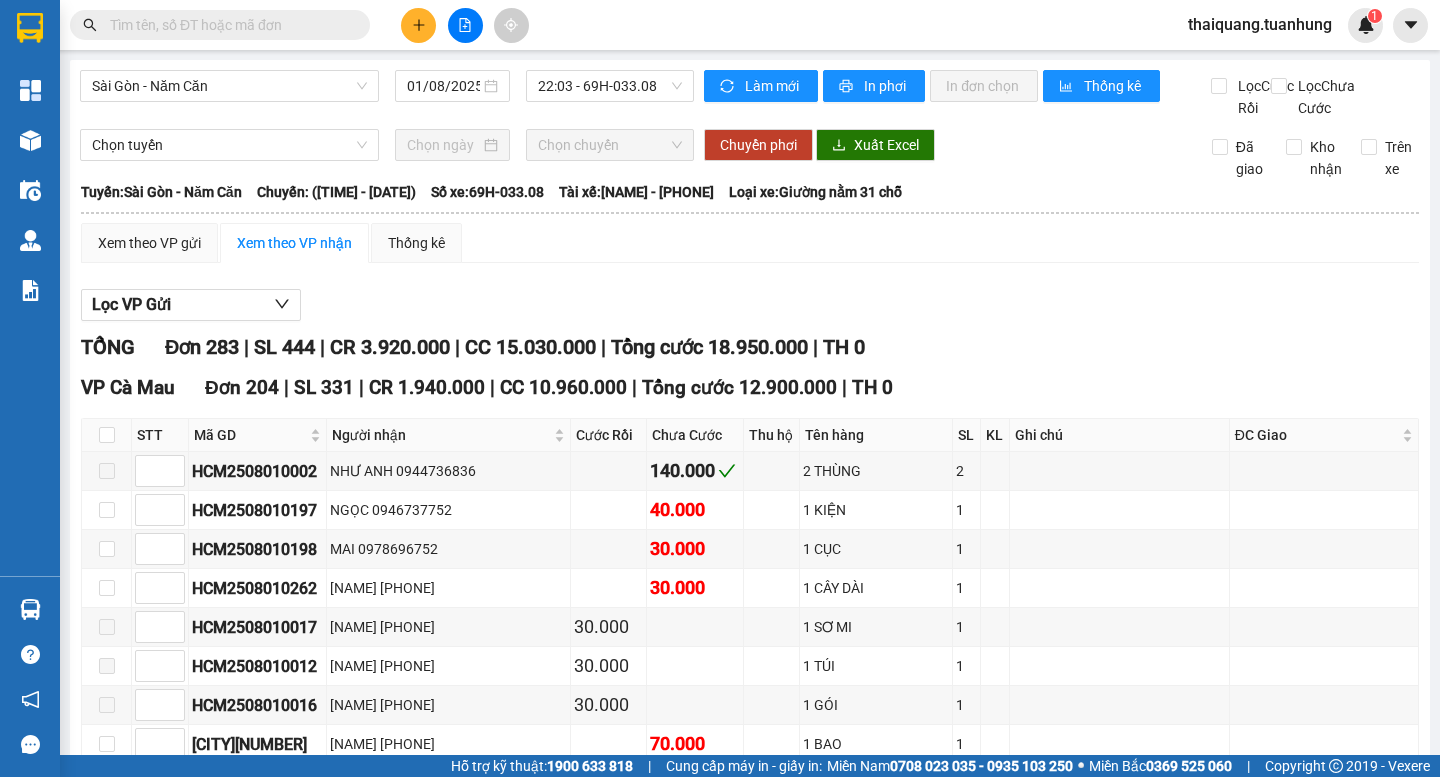 scroll, scrollTop: 0, scrollLeft: 0, axis: both 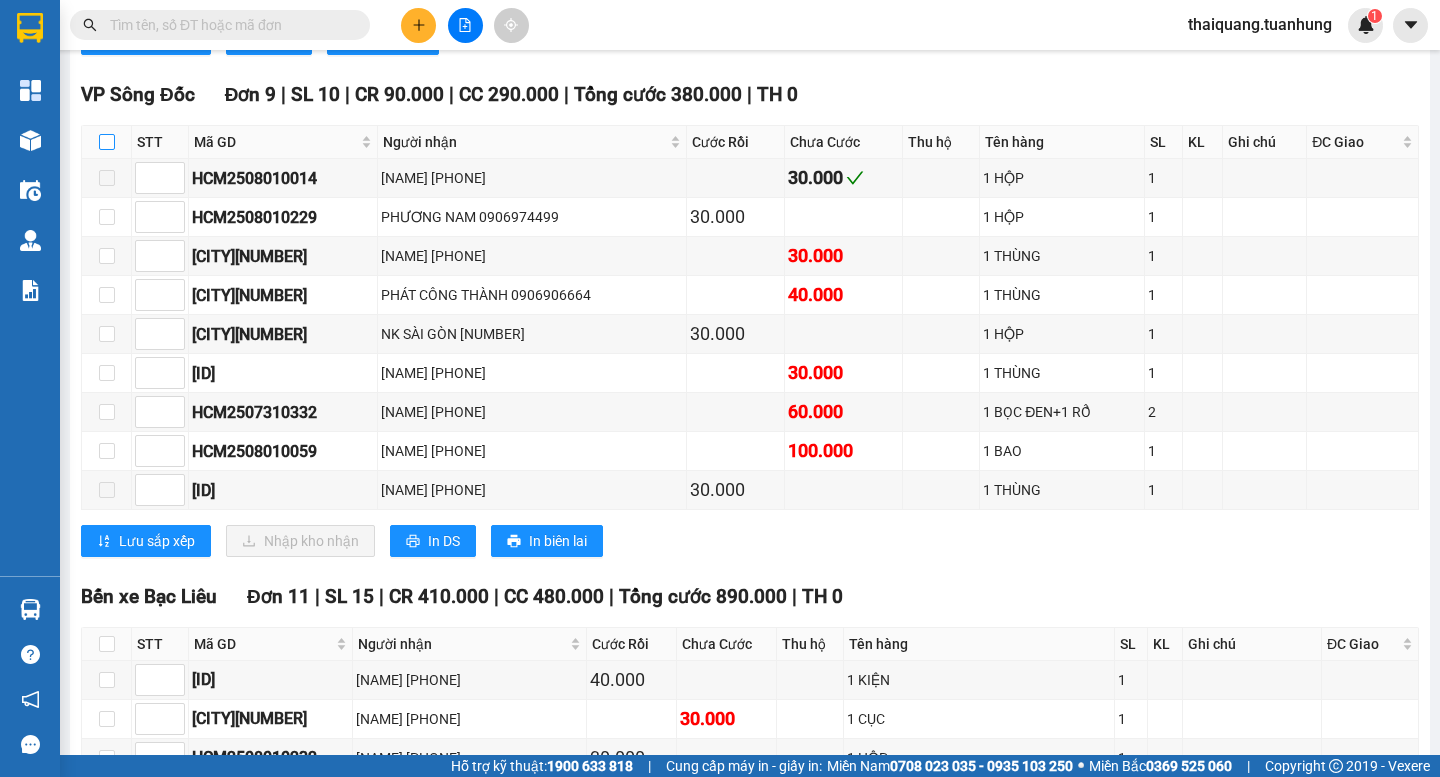 click at bounding box center [107, 142] 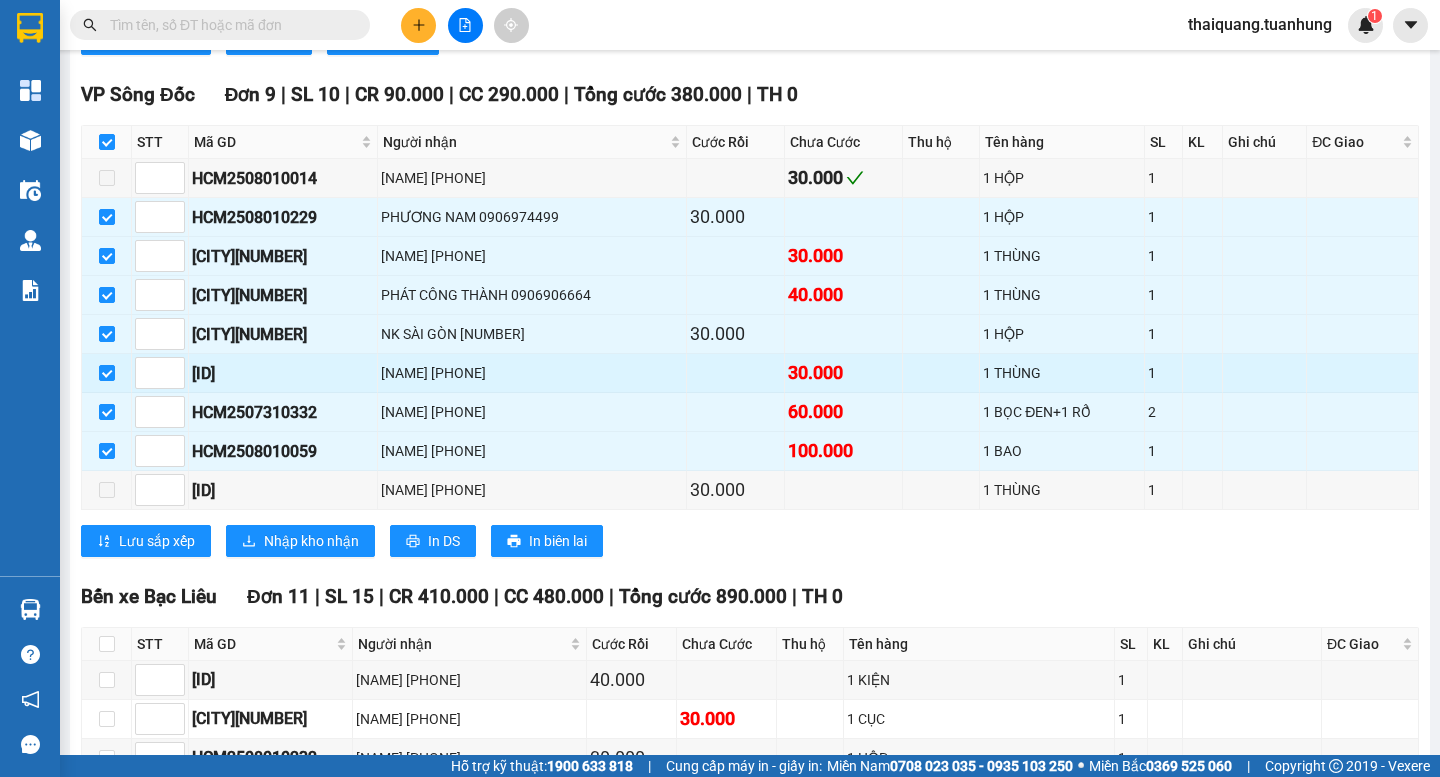 checkbox on "true" 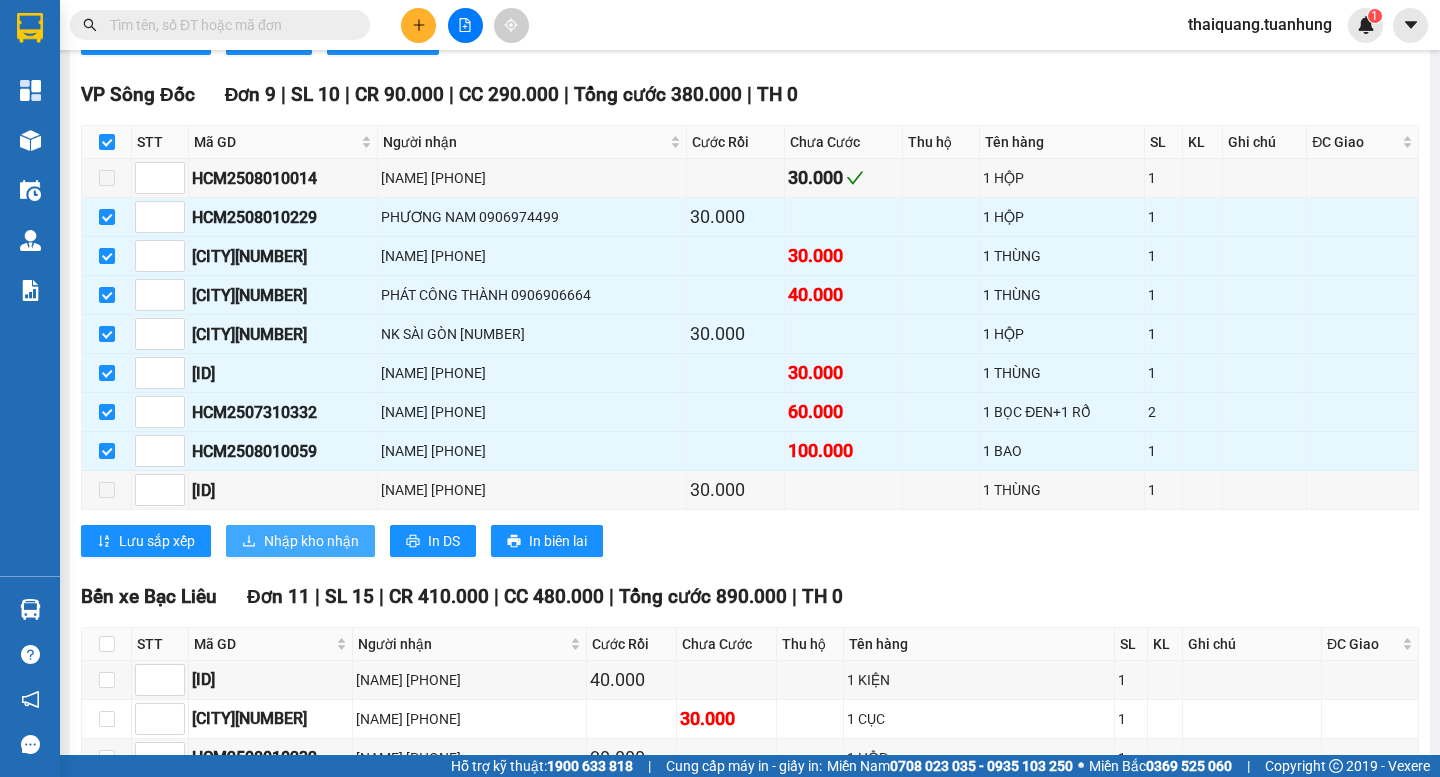 click on "Nhập kho nhận" at bounding box center [311, 541] 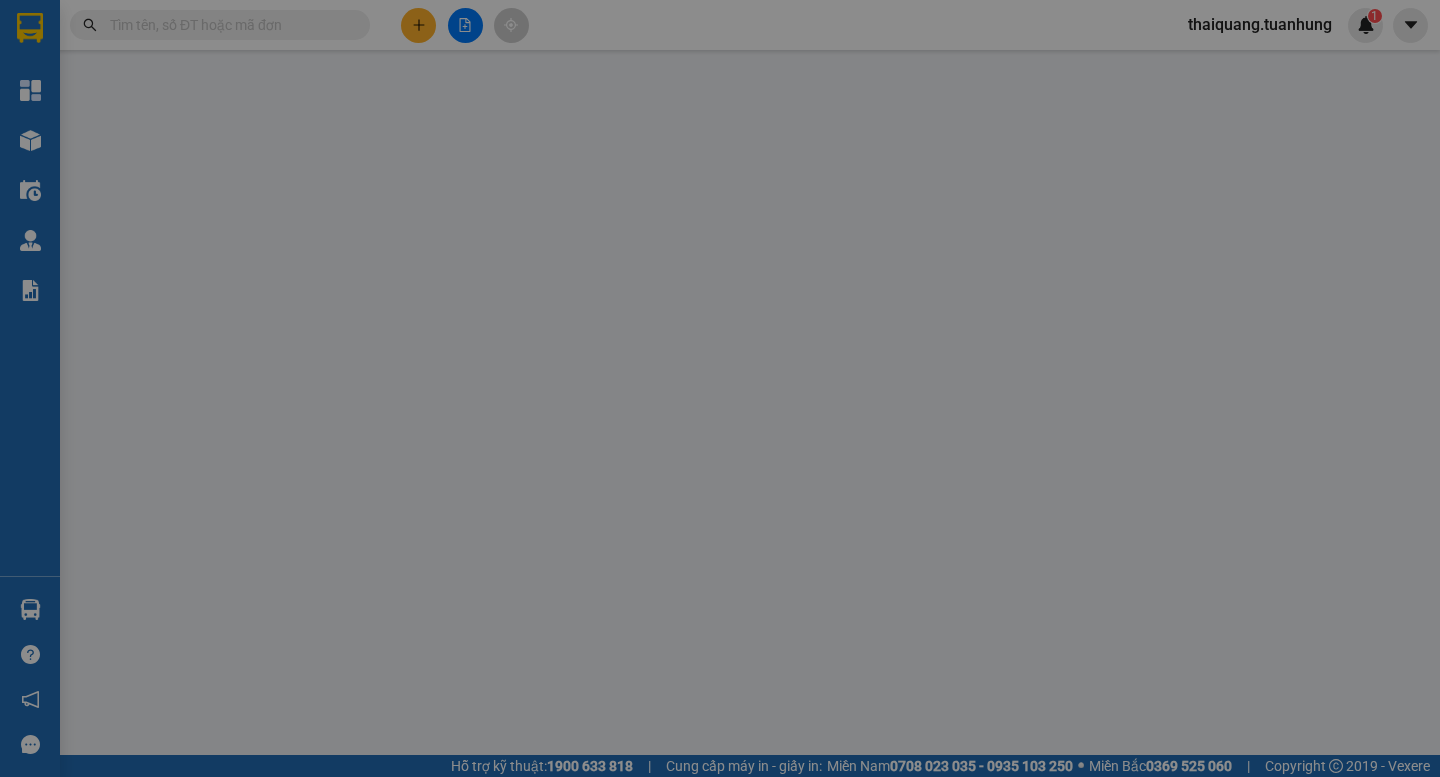 scroll, scrollTop: 0, scrollLeft: 0, axis: both 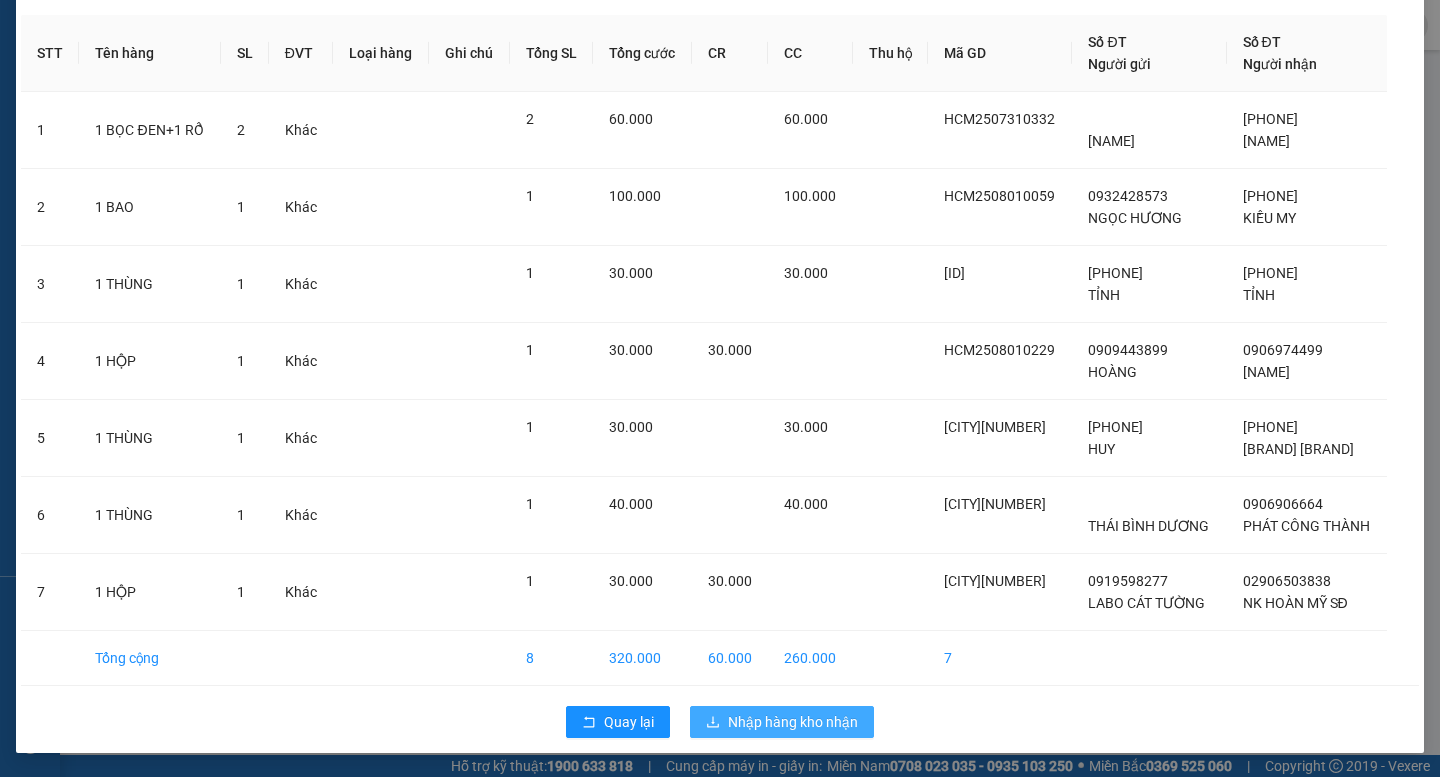 click on "Nhập hàng kho nhận" at bounding box center [793, 722] 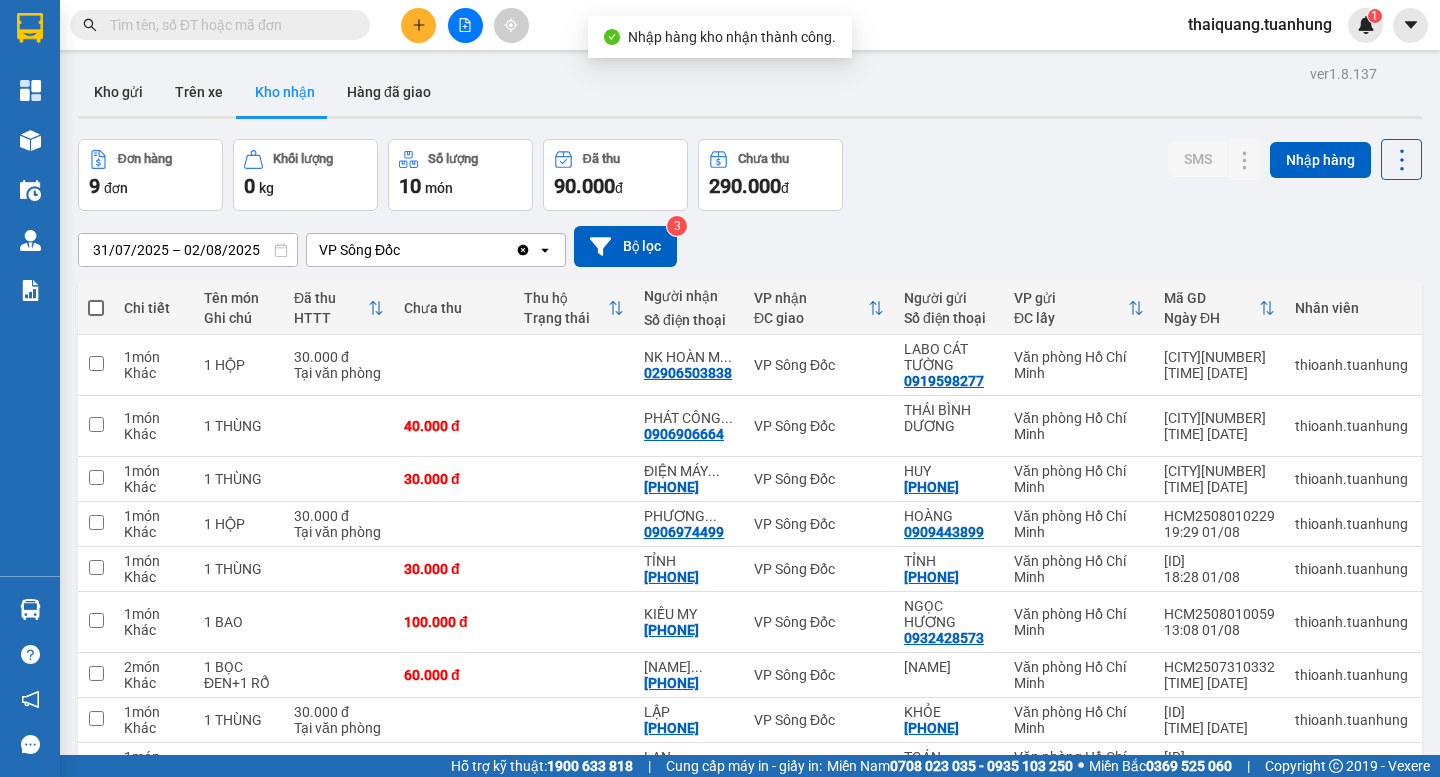 click on "Đơn hàng 9 đơn Khối lượng 0 kg Số lượng 10 món Đã thu 90.000  đ Chưa thu 290.000  đ SMS Nhập hàng" at bounding box center (750, 175) 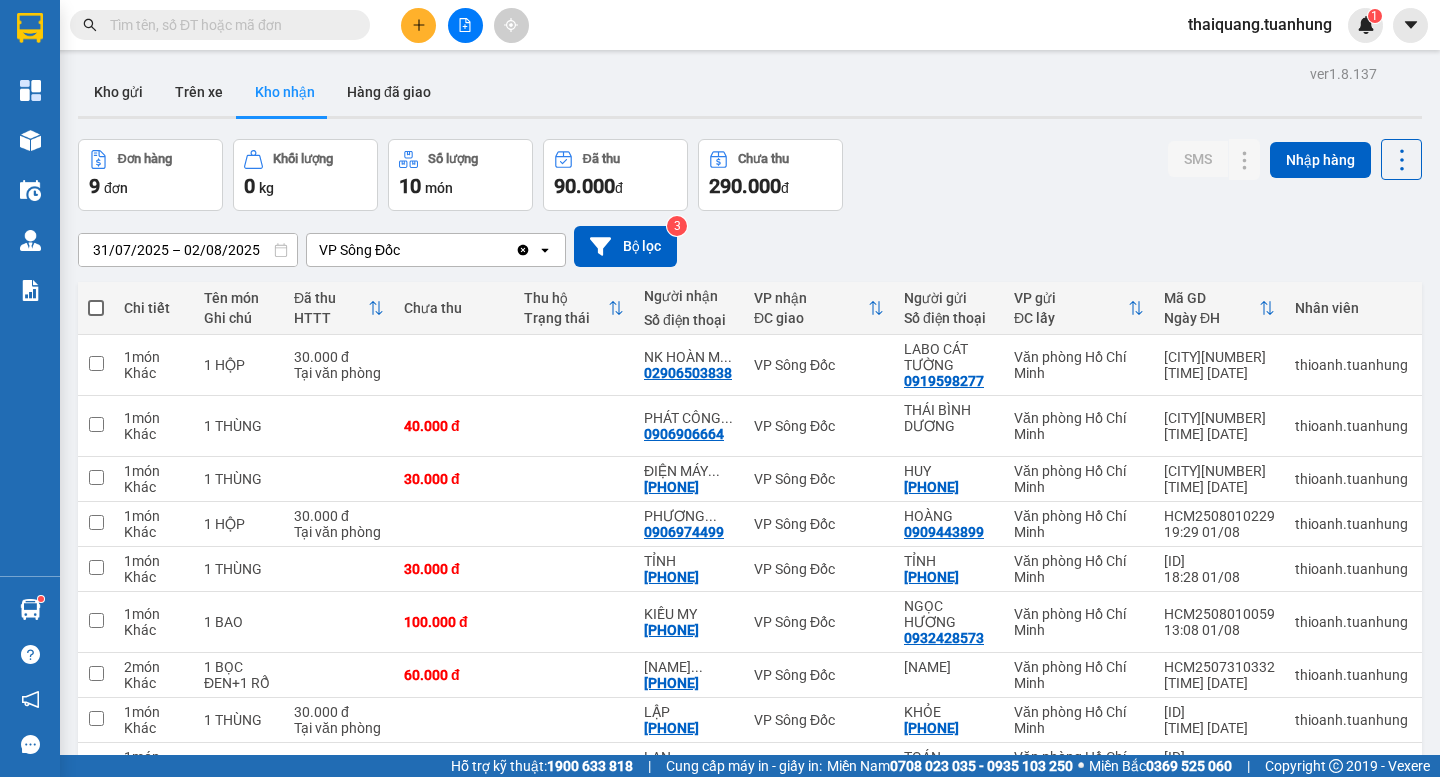 click on "Đơn hàng 9 đơn Khối lượng 0 kg Số lượng 10 món Đã thu 90.000  đ Chưa thu 290.000  đ SMS Nhập hàng" at bounding box center (750, 175) 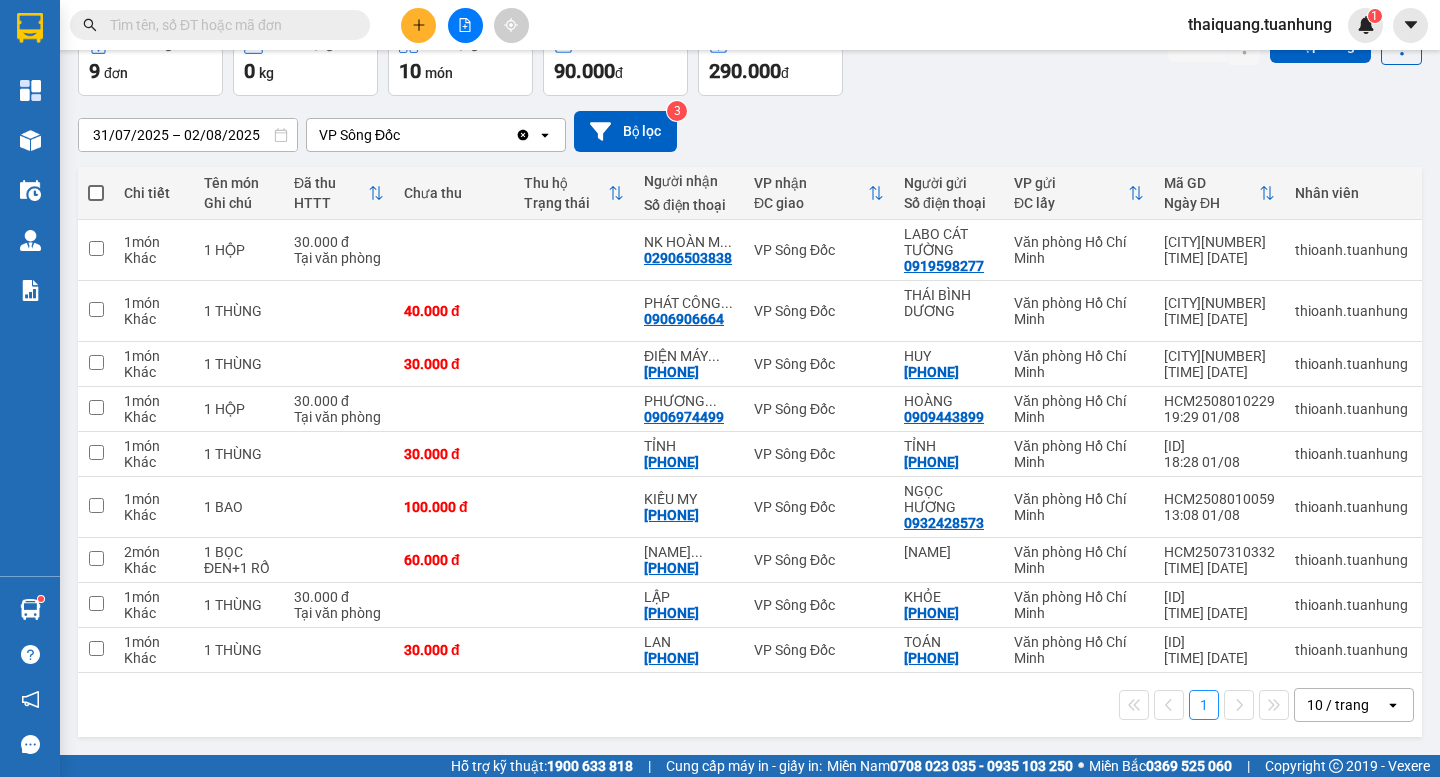 scroll, scrollTop: 0, scrollLeft: 0, axis: both 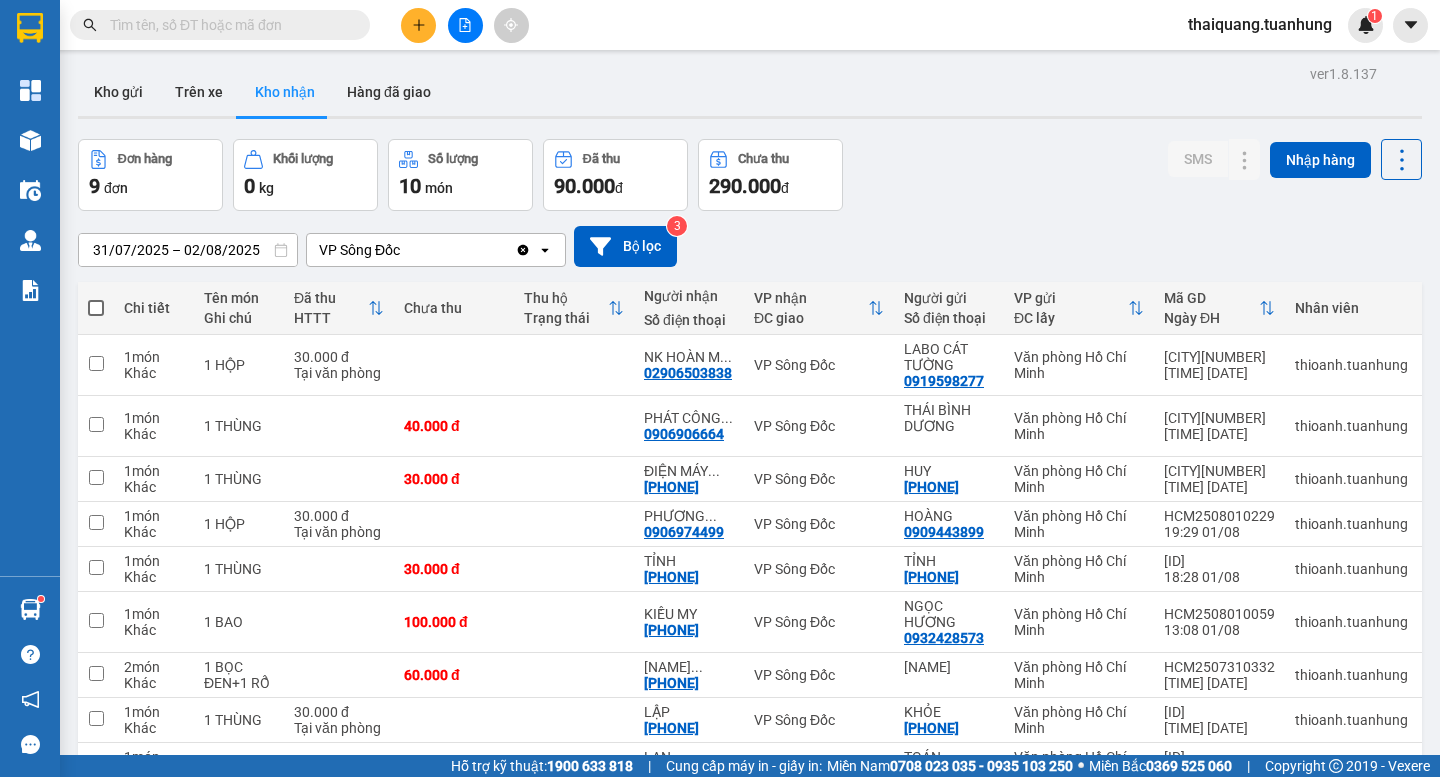 click on "Đơn hàng 9 đơn Khối lượng 0 kg Số lượng 10 món Đã thu 90.000  đ Chưa thu 290.000  đ SMS Nhập hàng" at bounding box center (750, 175) 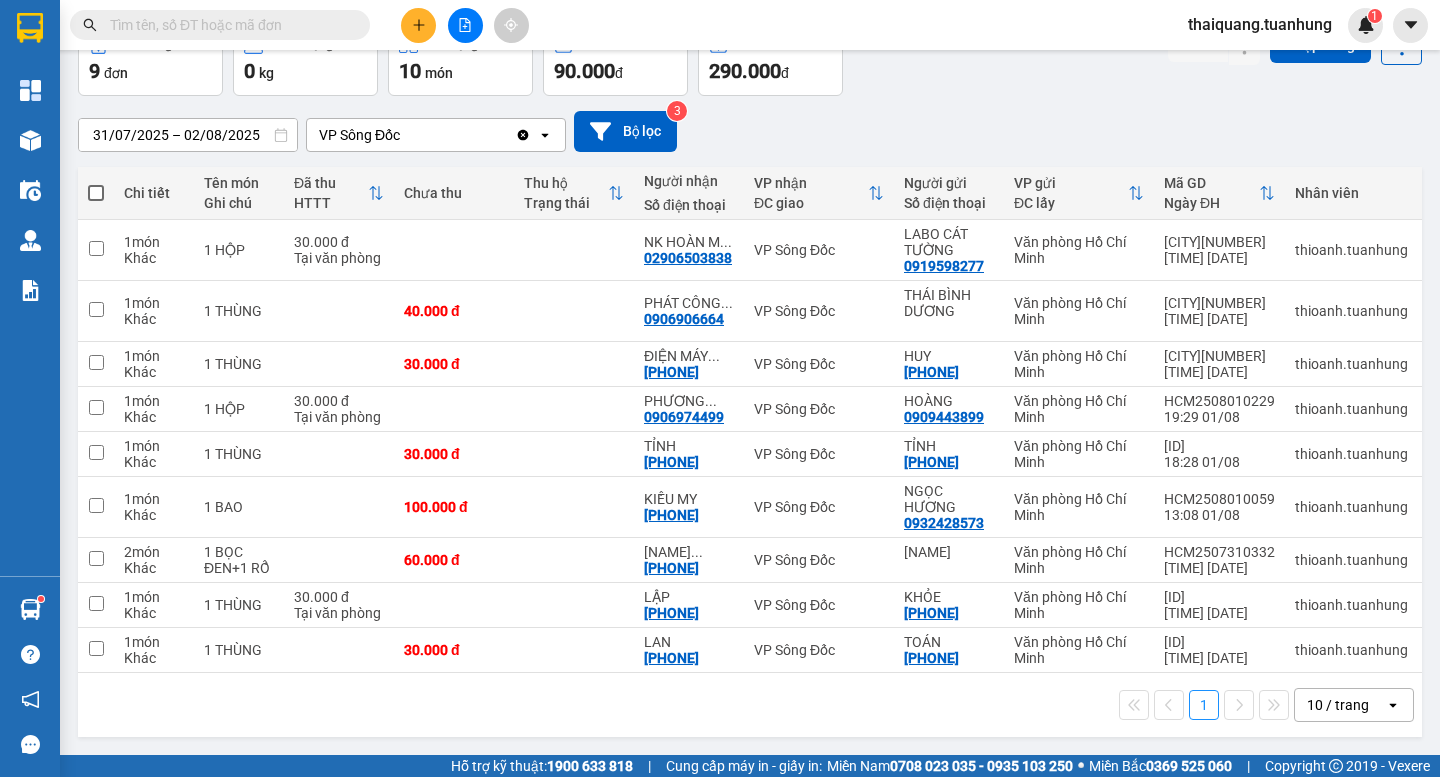 click at bounding box center (220, 25) 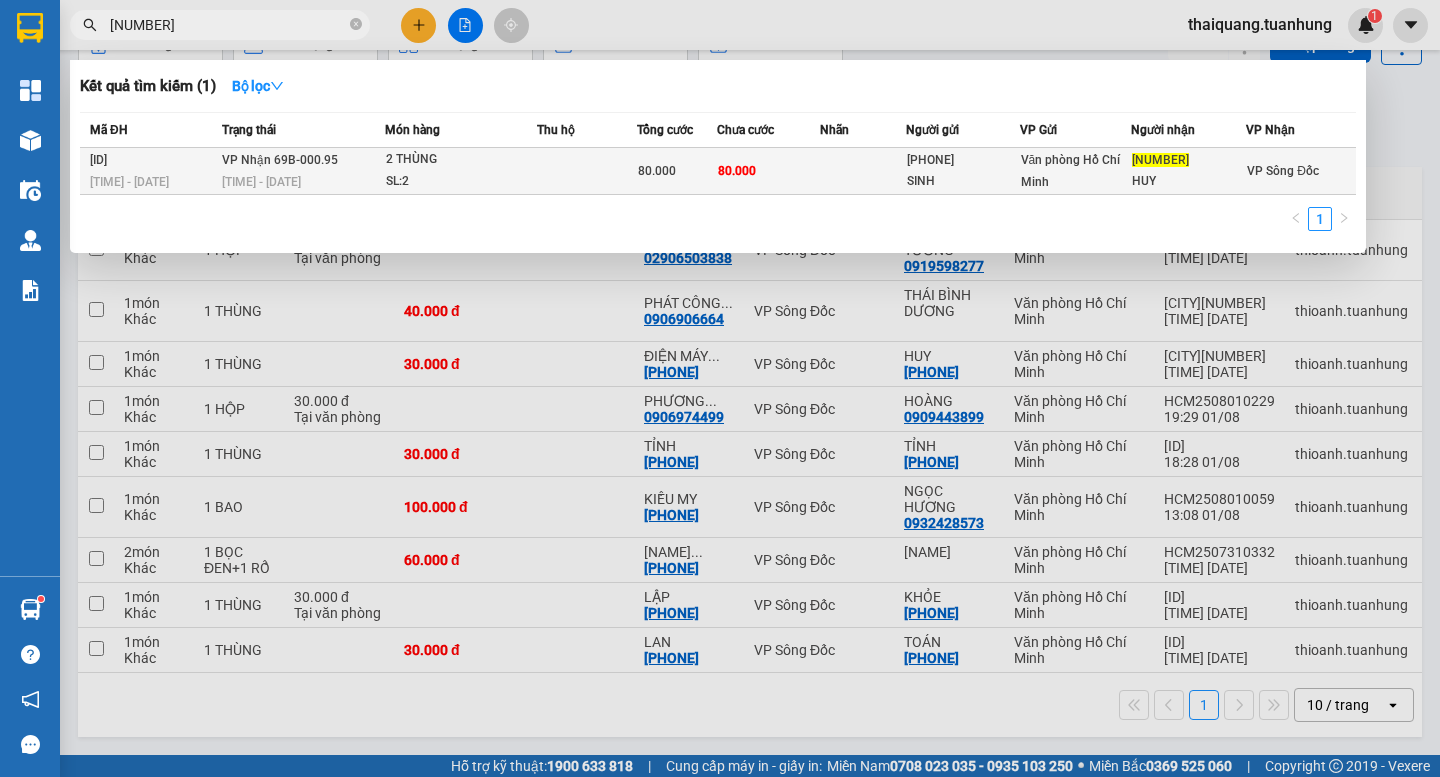 type on "[NUMBER]" 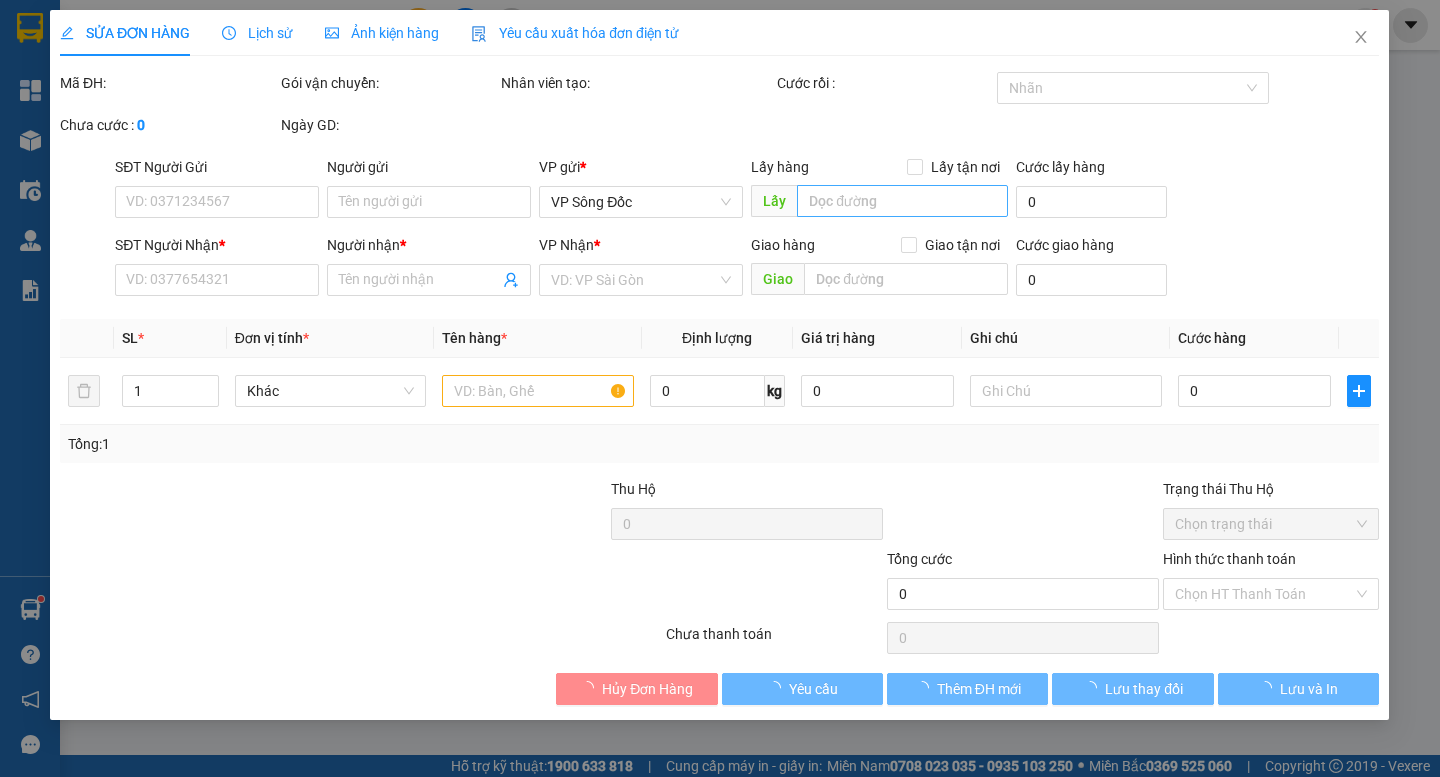 type on "[PHONE]" 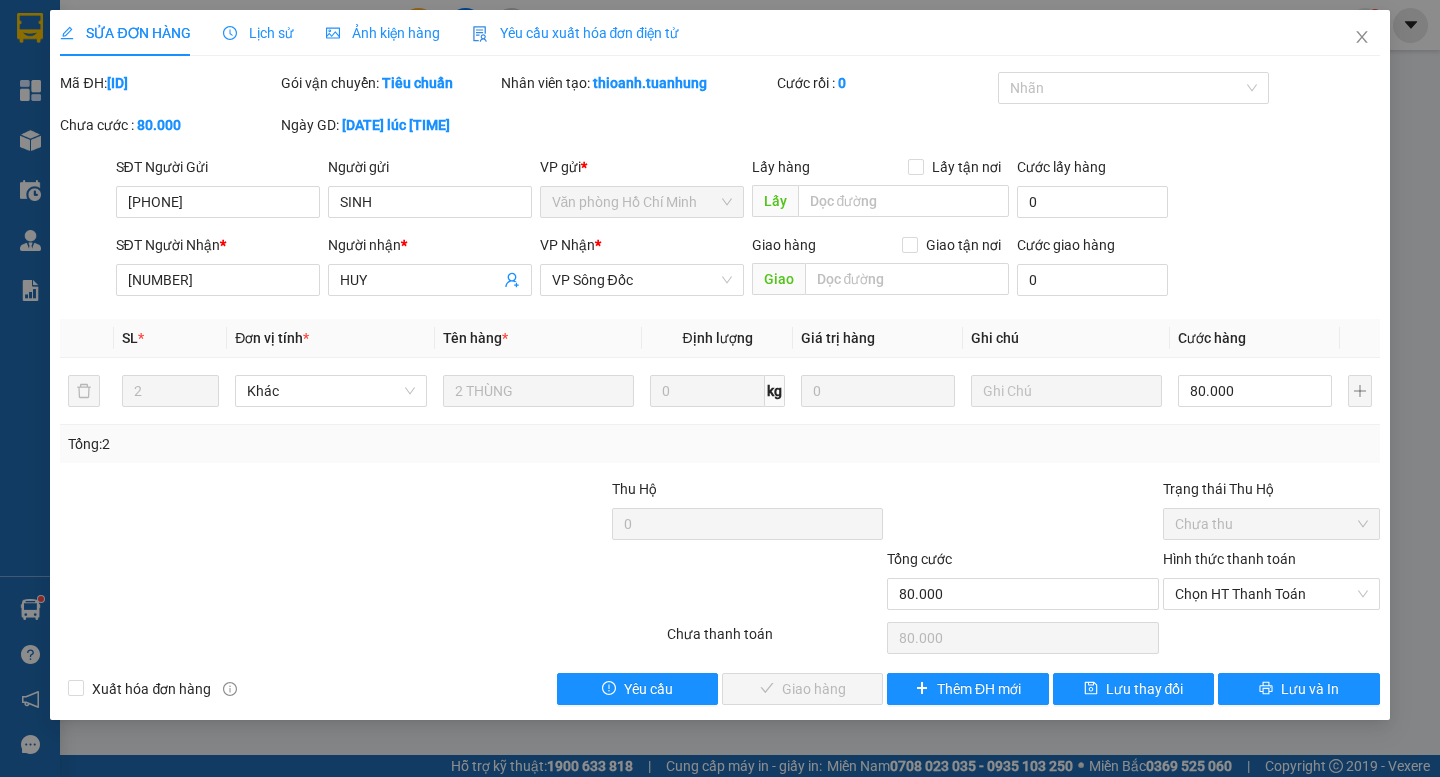 click on "[SENDER_PHONE] [SENDER_PHONE] [SENDER] [VP_SENDER] * [OFFICE] [PICKUP_LOCATION] [PICKUP_LOCATION] [PICKUP_FEE] [NUMBER]" at bounding box center [748, 191] 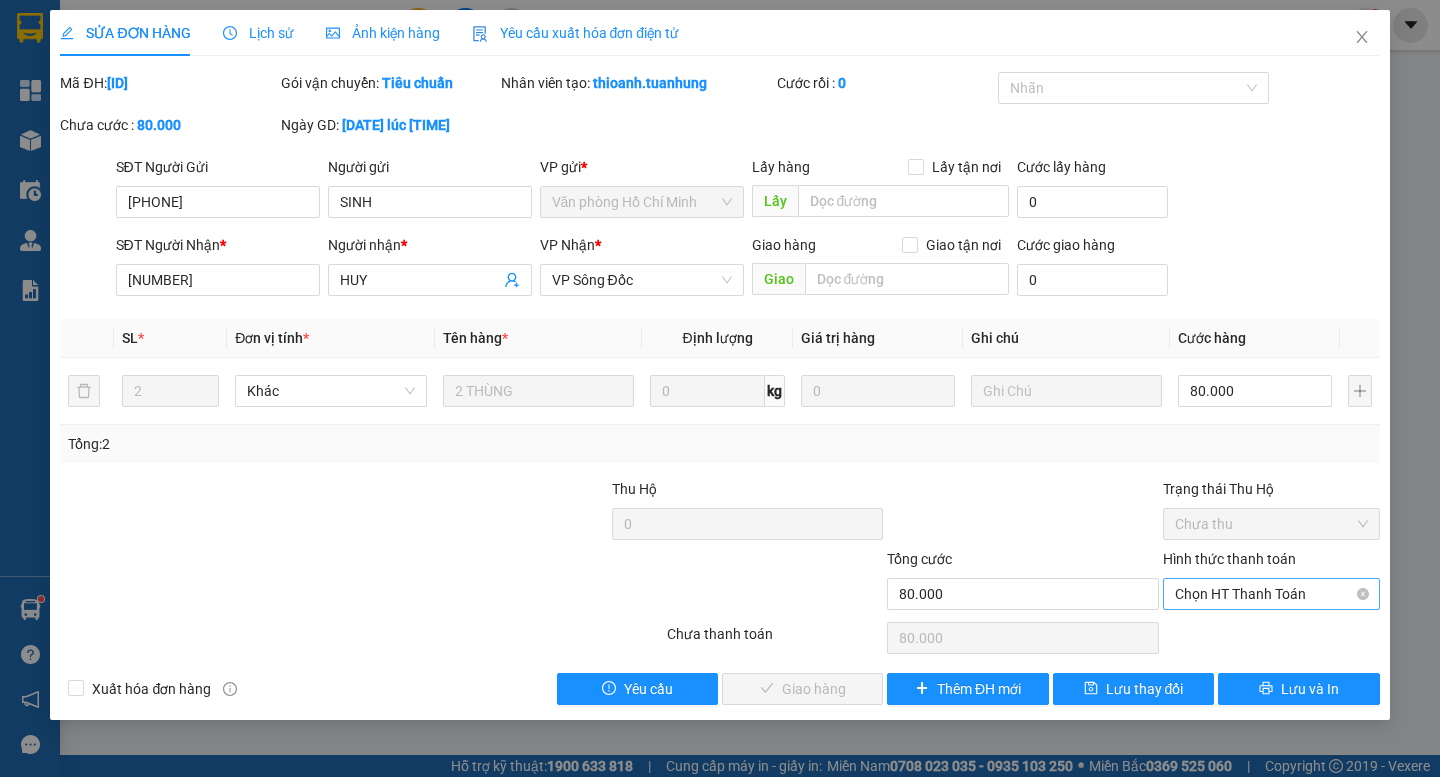 click on "Chọn HT Thanh Toán" at bounding box center (1271, 594) 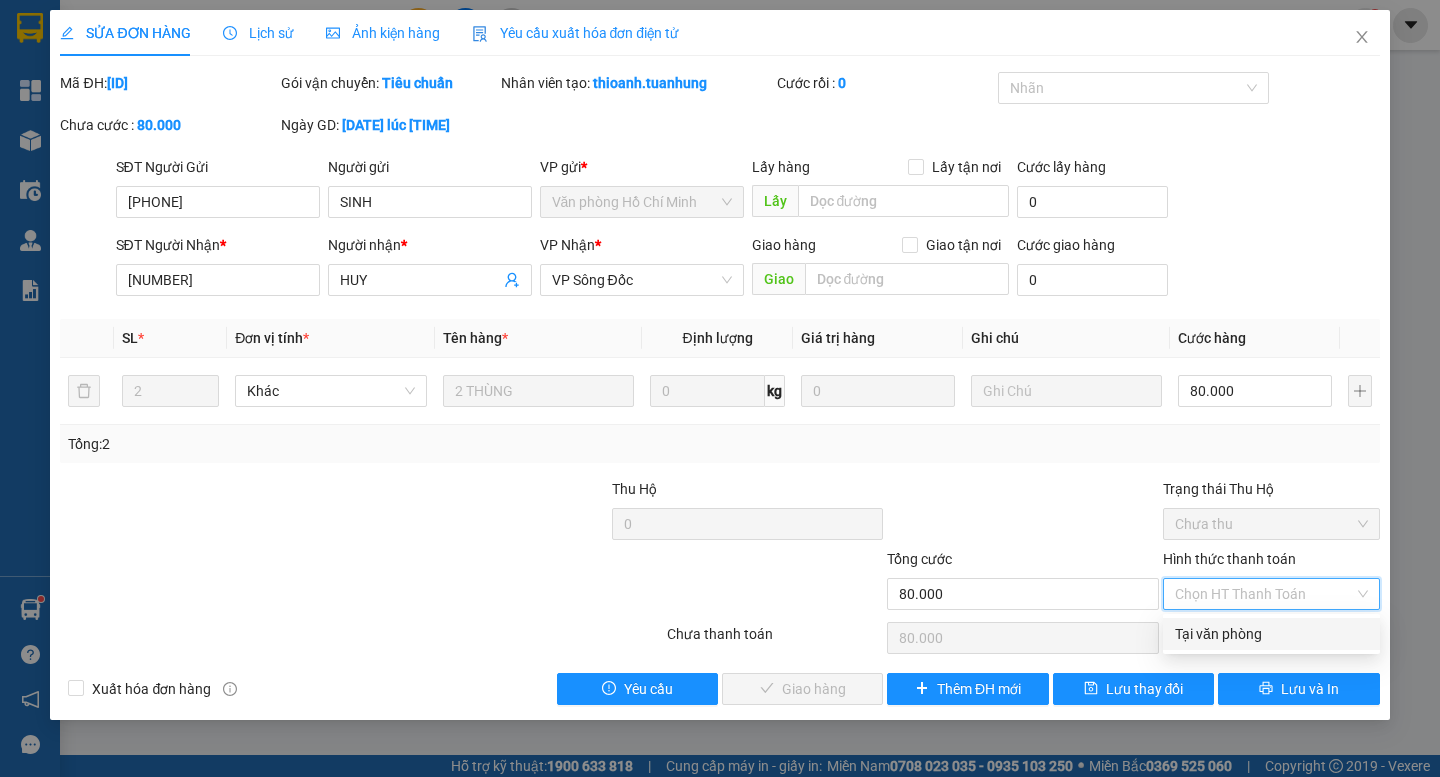 click on "Tại văn phòng" at bounding box center [1271, 634] 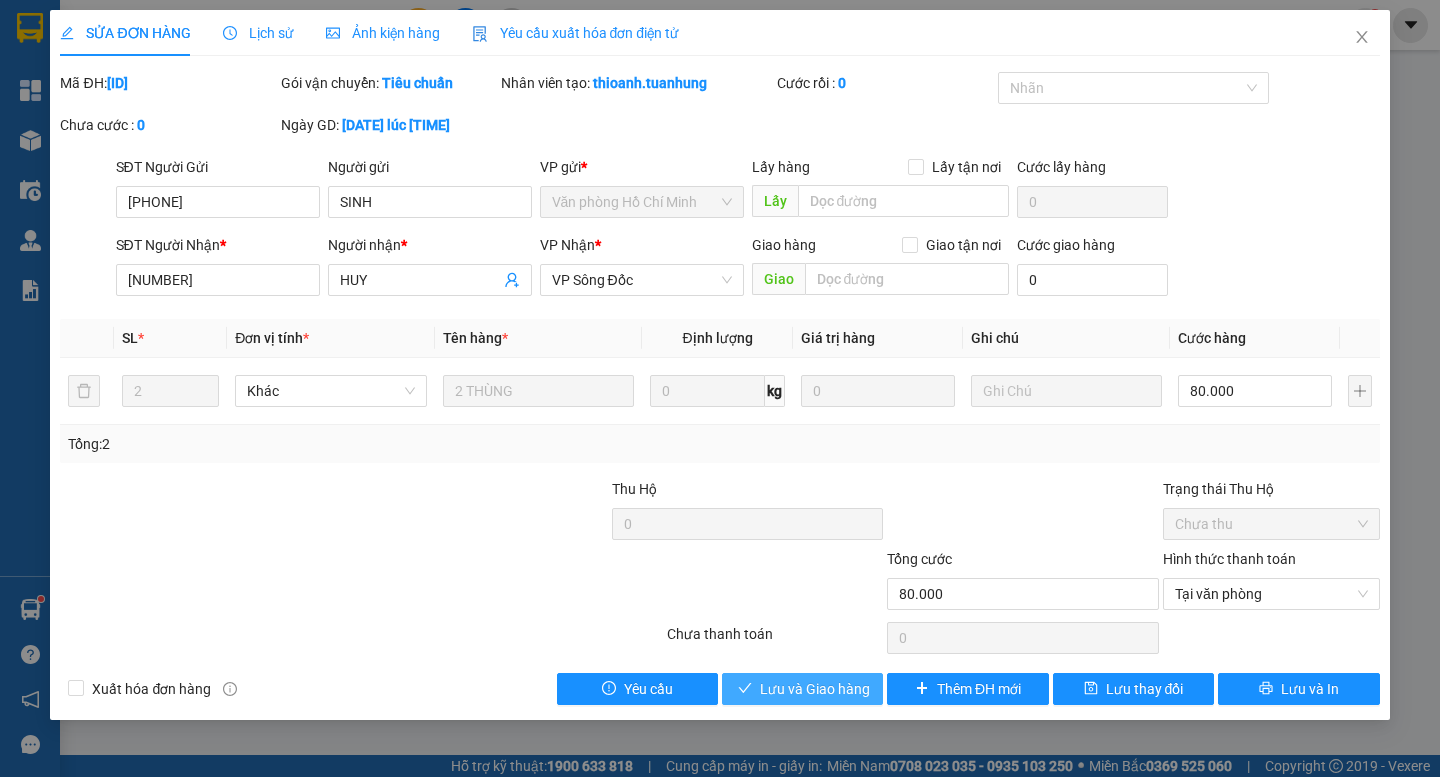 click on "Lưu và Giao hàng" at bounding box center (815, 689) 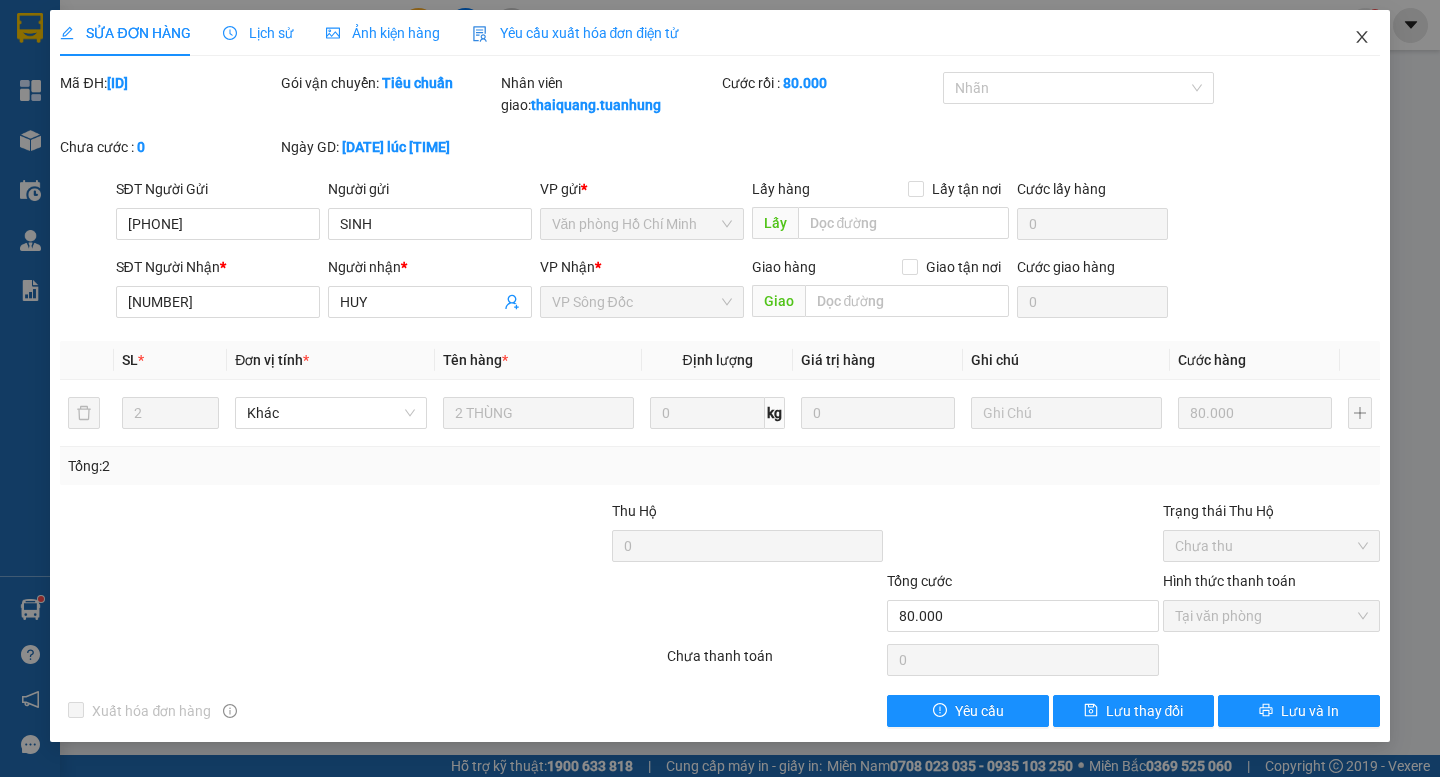 click 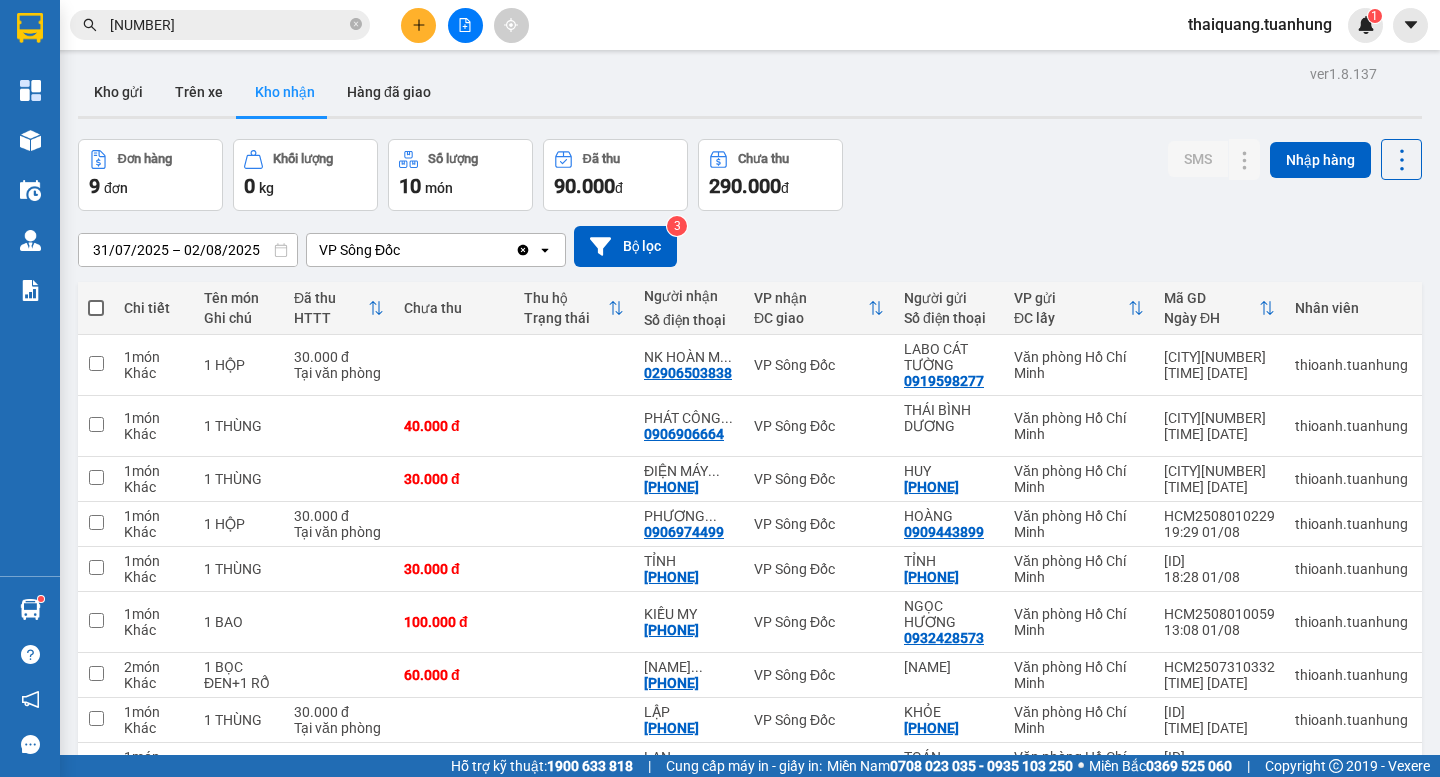 click on "[VERSION] [WAREHOUSE] [WAREHOUSE] [DELIVERED] [ORDERS] [WEIGHT] [QUANTITY] [PAID] [CURRENCY] [UNPAID] [CURRENCY] [SMS] [IMPORT] [DATE] – [DATE] [INTERACTION] [CALENDAR] [ESCAPE] [CALENDAR] [DATE] [DATE] [VALUE] [FILTER] [NUMBER] [DETAILS] [ITEM] [NOTE] [PAID] [CURRENCY] [PAYMENT_METHOD] [UNPAID] [COLLECT_ON_DELIVERY] [STATUS] [RECIPIENT] [PHONE] [VP_RECEIPT] [DELIVERY_ADDRESS] [SENDER] [PHONE] [VP_PICKUP] [PICKUP_ADDRESS] [ORDER_CODE] [DATE] [STAFF] [LABEL] [SMS] [NUMBER] [ITEM] [OTHER] [BOX] [CURRENCY] [OFFICE] [VP_RECEIPT] [NAME] [PHONE] [VP_RECEIPT] [NAME] [OFFICE] [ID] [TIME] [DATE] [STAFF] [LABEL] [NUMBER] [ITEM] [OTHER] [BOX] [CURRENCY] [PROVINCE] [PHONE] [VP_RECEIPT] [PROVINCE] [OFFICE] [NAME] [OFFICE] [ID] [TIME] [DATE] [STAFF] [LABEL] [NUMBER] [ITEM] [OTHER] [BOX] [CURRENCY] [OFFICE] [VP_RECEIPT] [NAME] [OFFICE] [ID] [TIME] [DATE] [STAFF]" at bounding box center (750, 460) 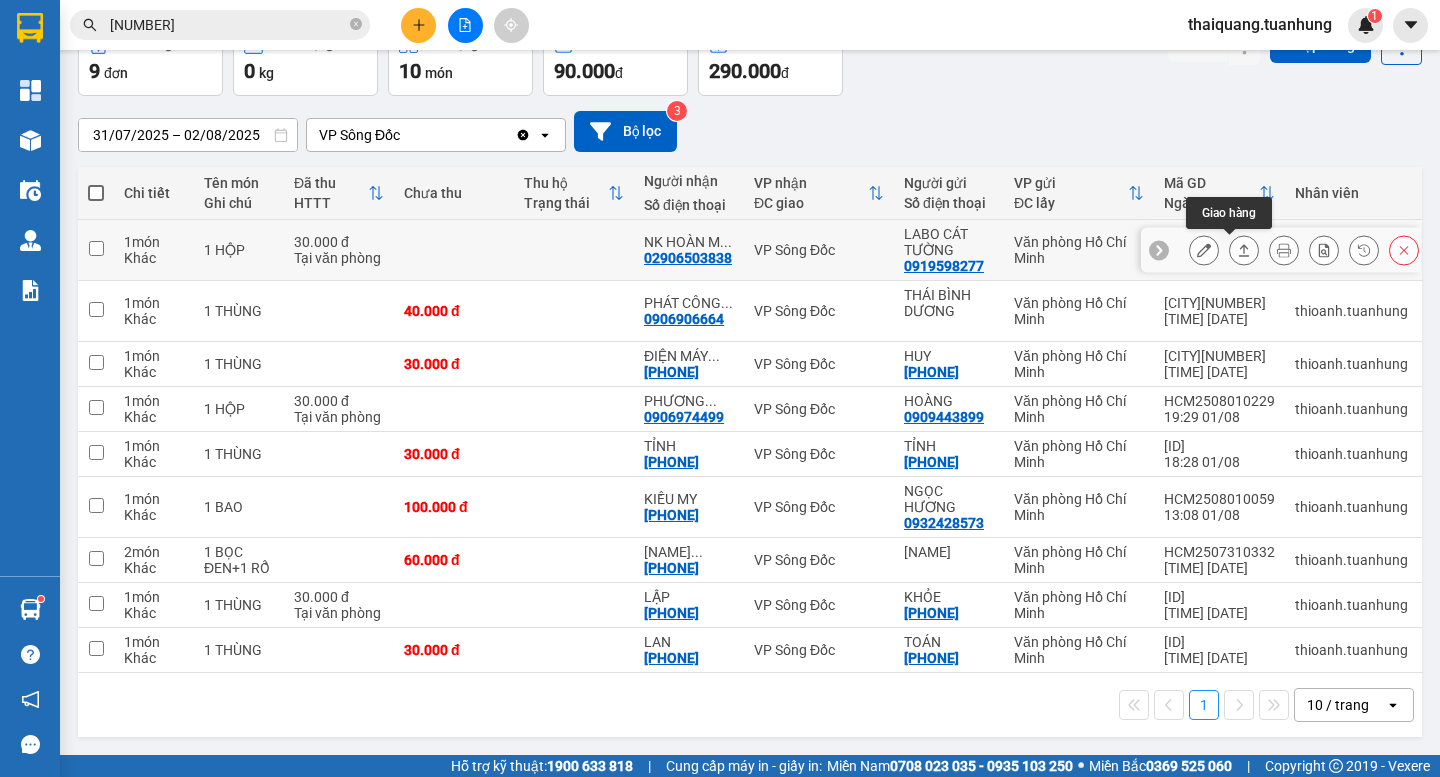 click 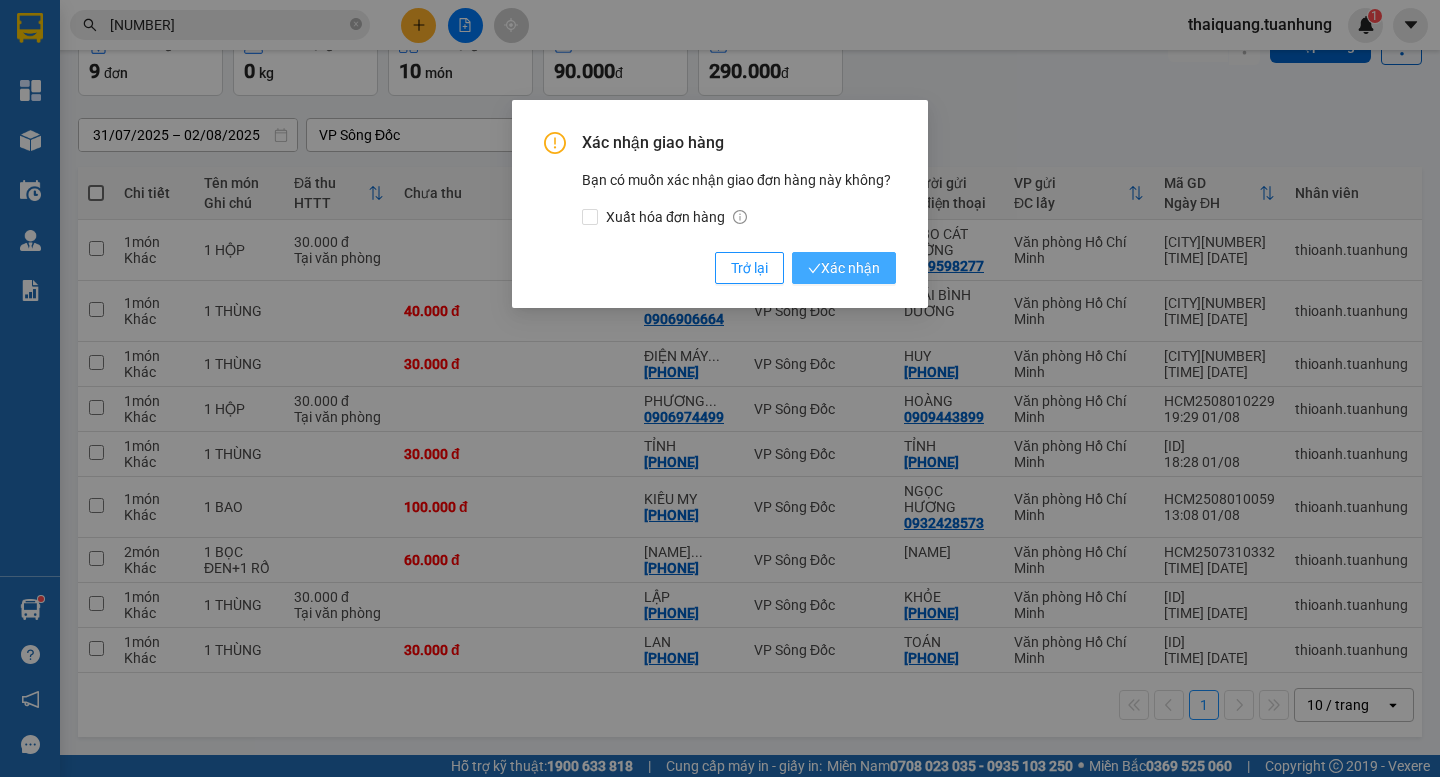 click on "Xác nhận" at bounding box center (844, 268) 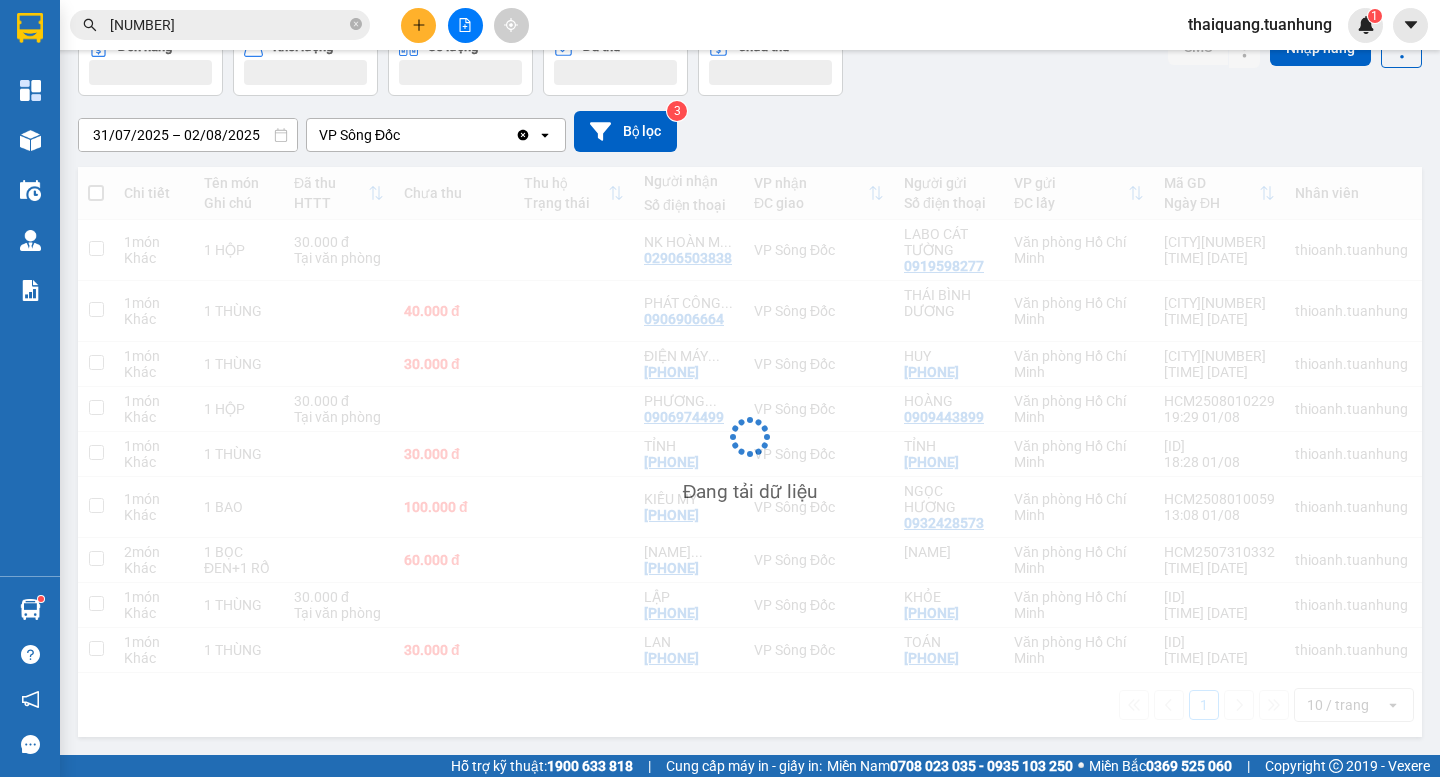 scroll, scrollTop: 92, scrollLeft: 0, axis: vertical 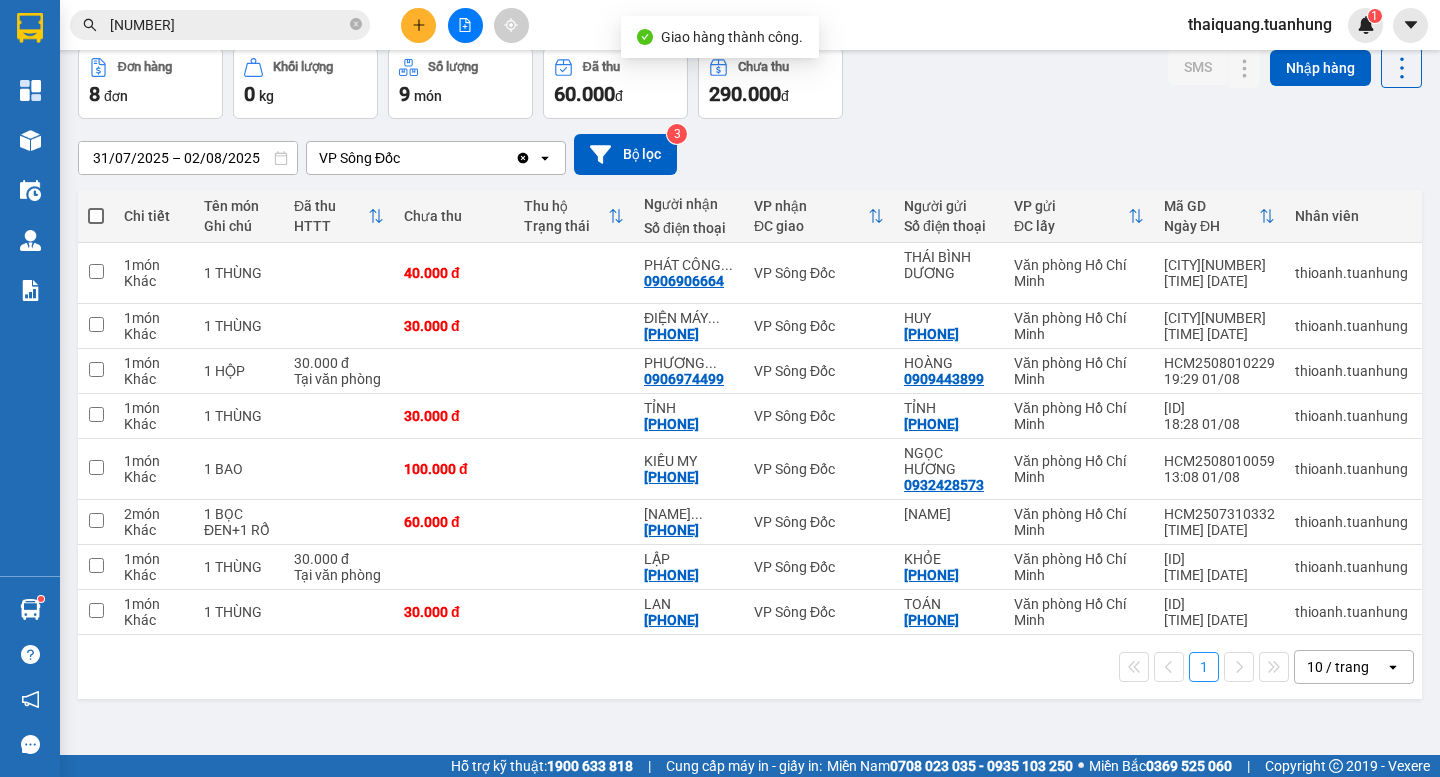 click on "[ORDERS] [QUANTITY] [WEIGHT] [PAID] [CURRENCY] [UNPAID] [CURRENCY] [SMS] [IMPORT]" at bounding box center (750, 83) 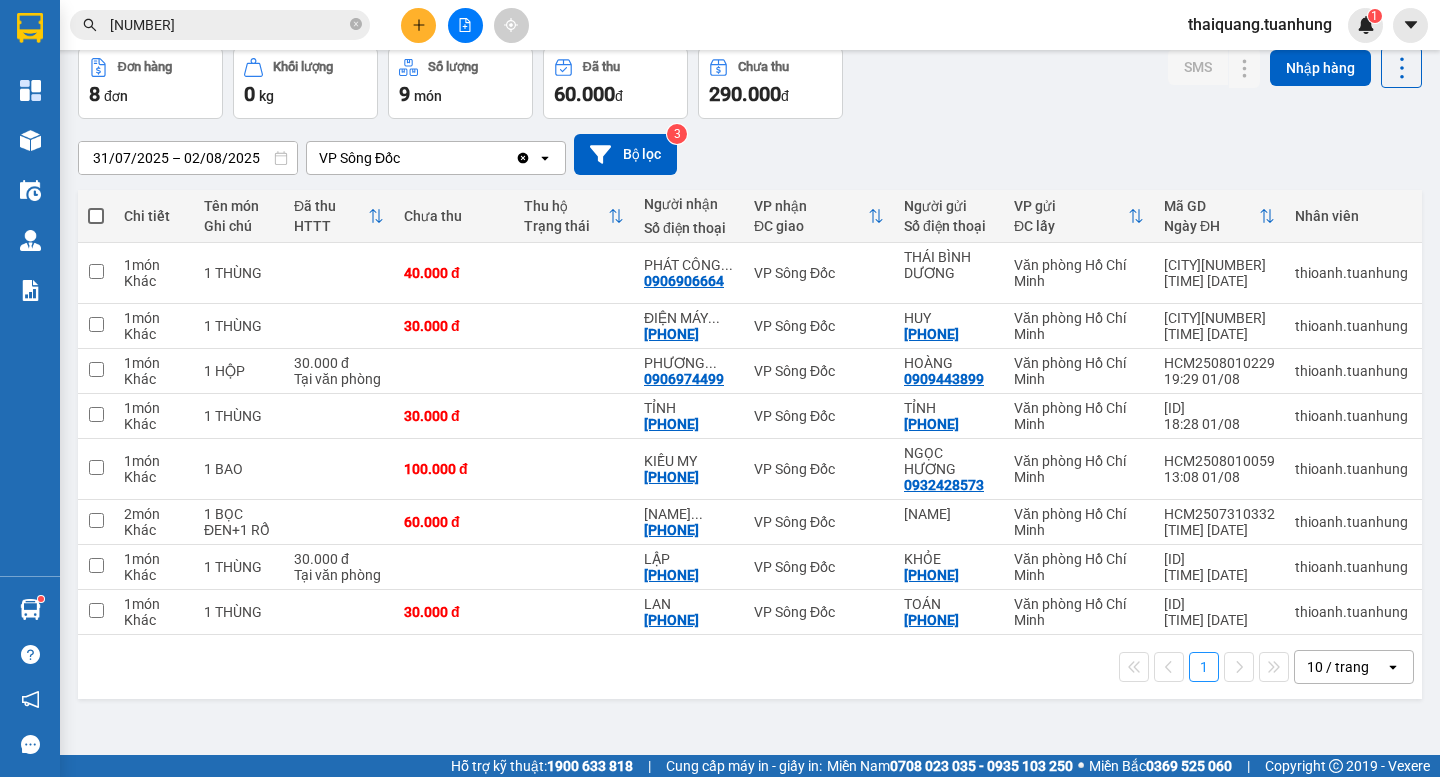 click on "[DATE] – [DATE] [INTERACTION] [CALENDAR] [ESCAPE] [CALENDAR] [DATE] [DATE] [VALUE] [FILTER] [NUMBER]" at bounding box center [750, 154] 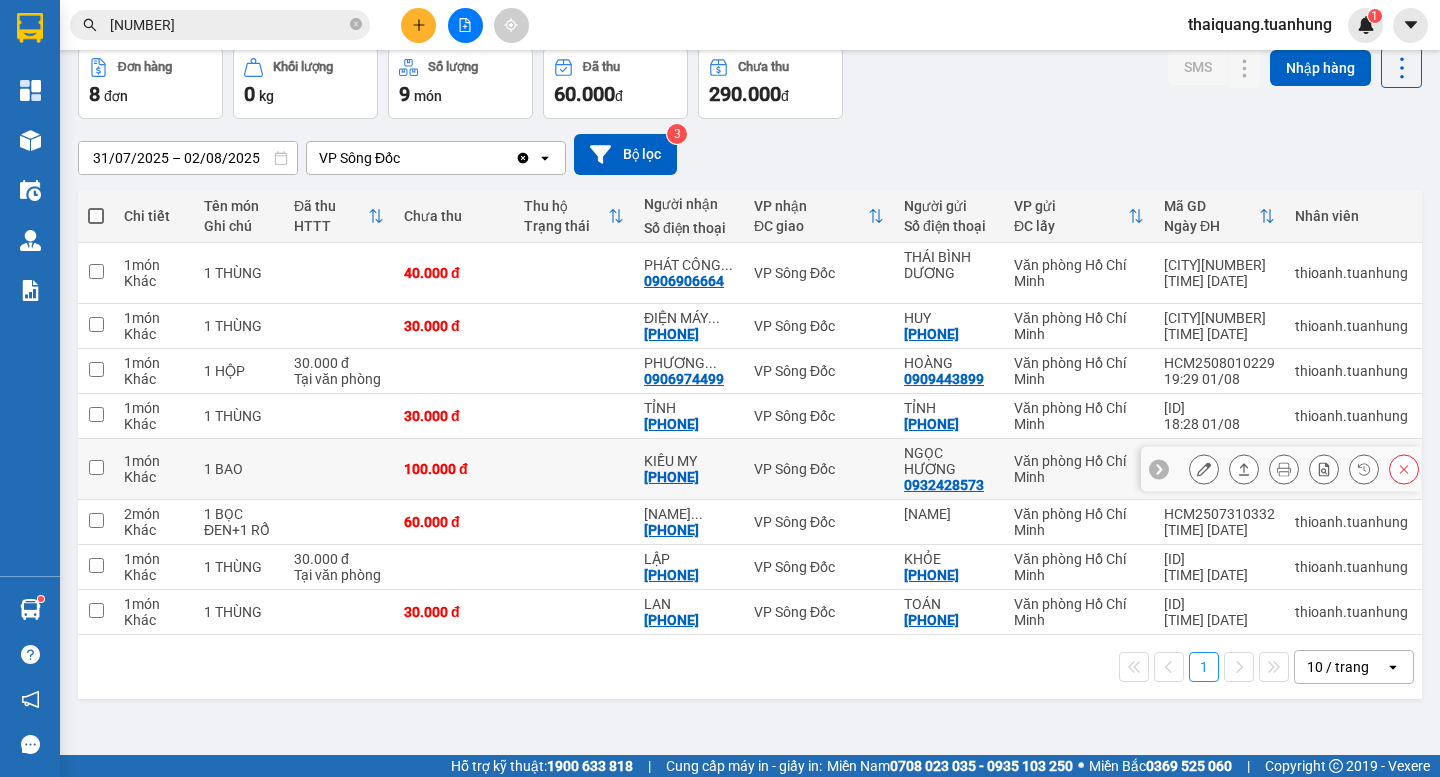 click 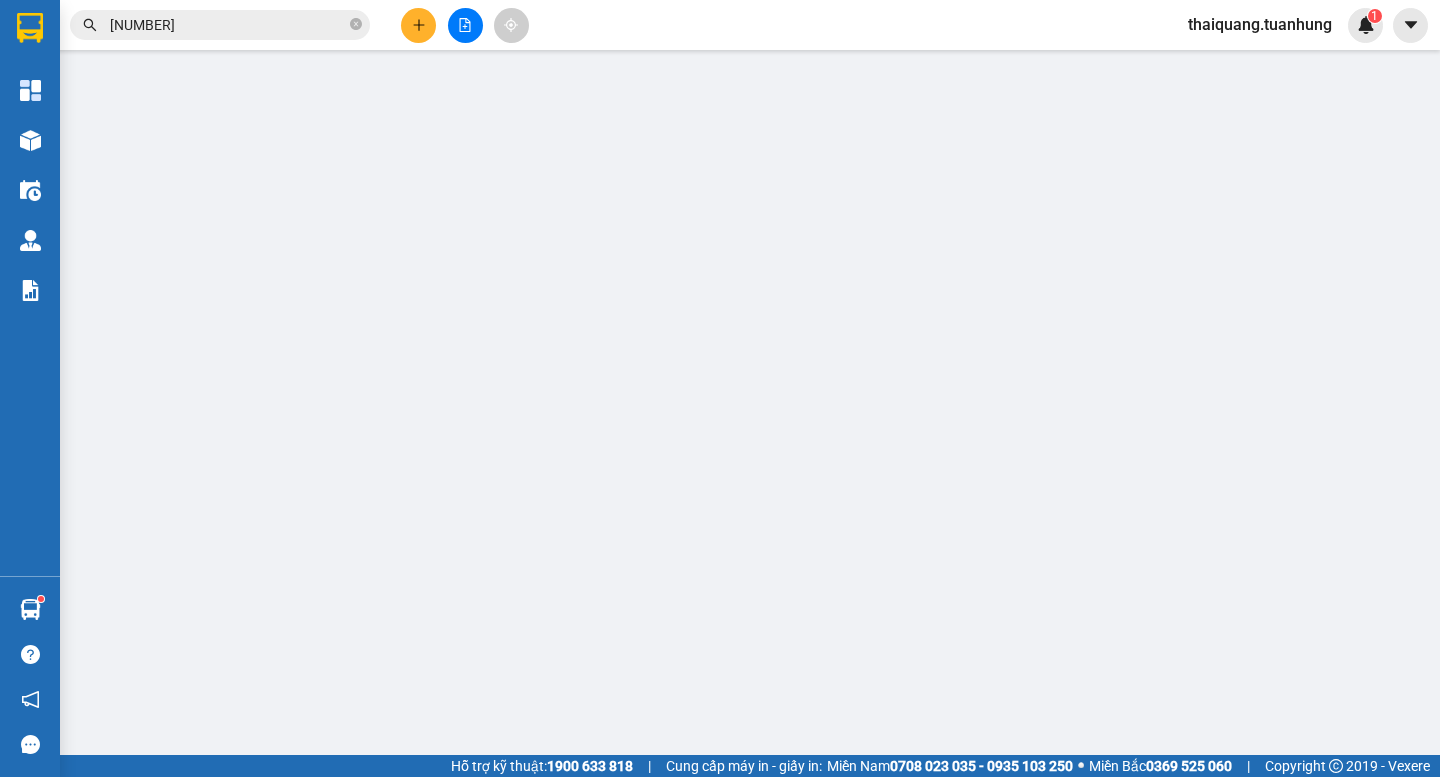 scroll, scrollTop: 0, scrollLeft: 0, axis: both 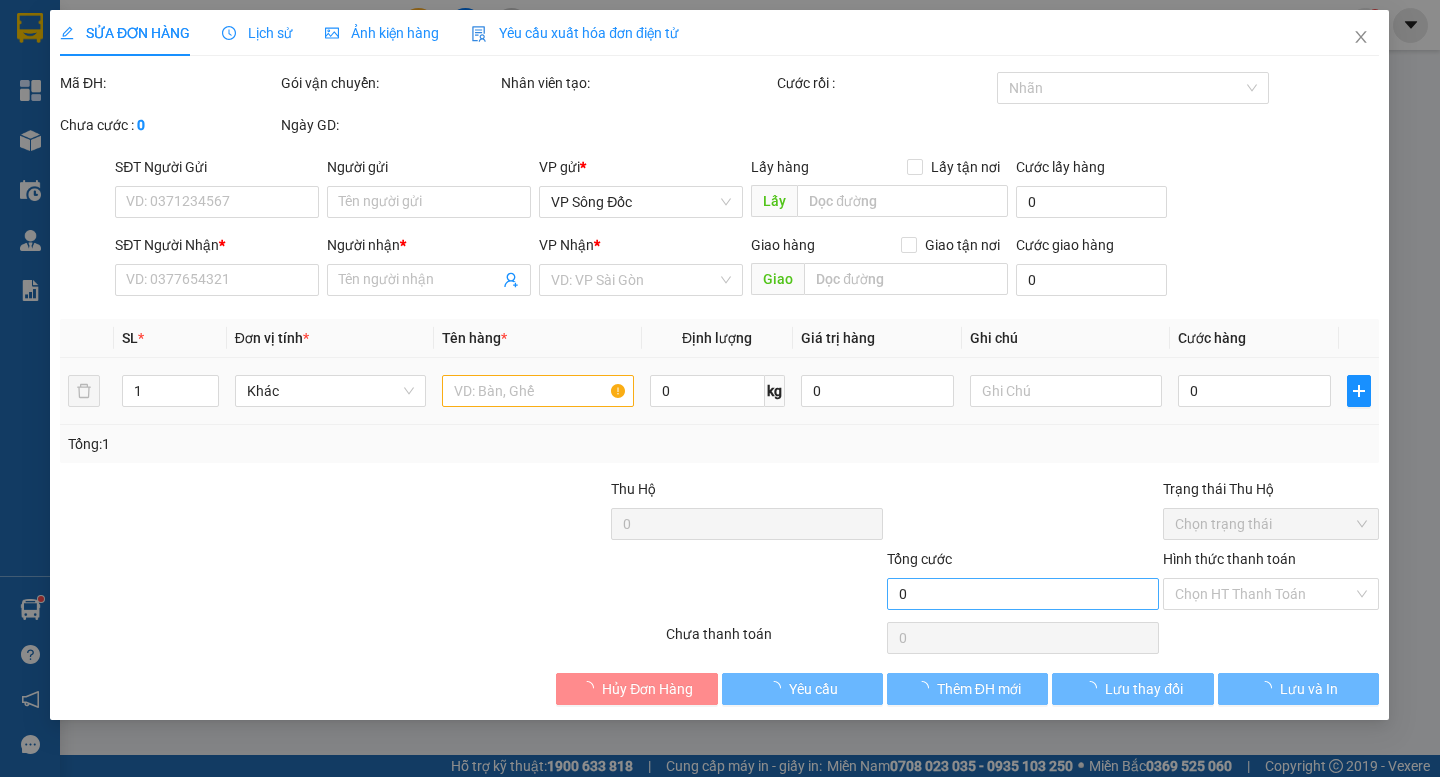 type on "0932428573" 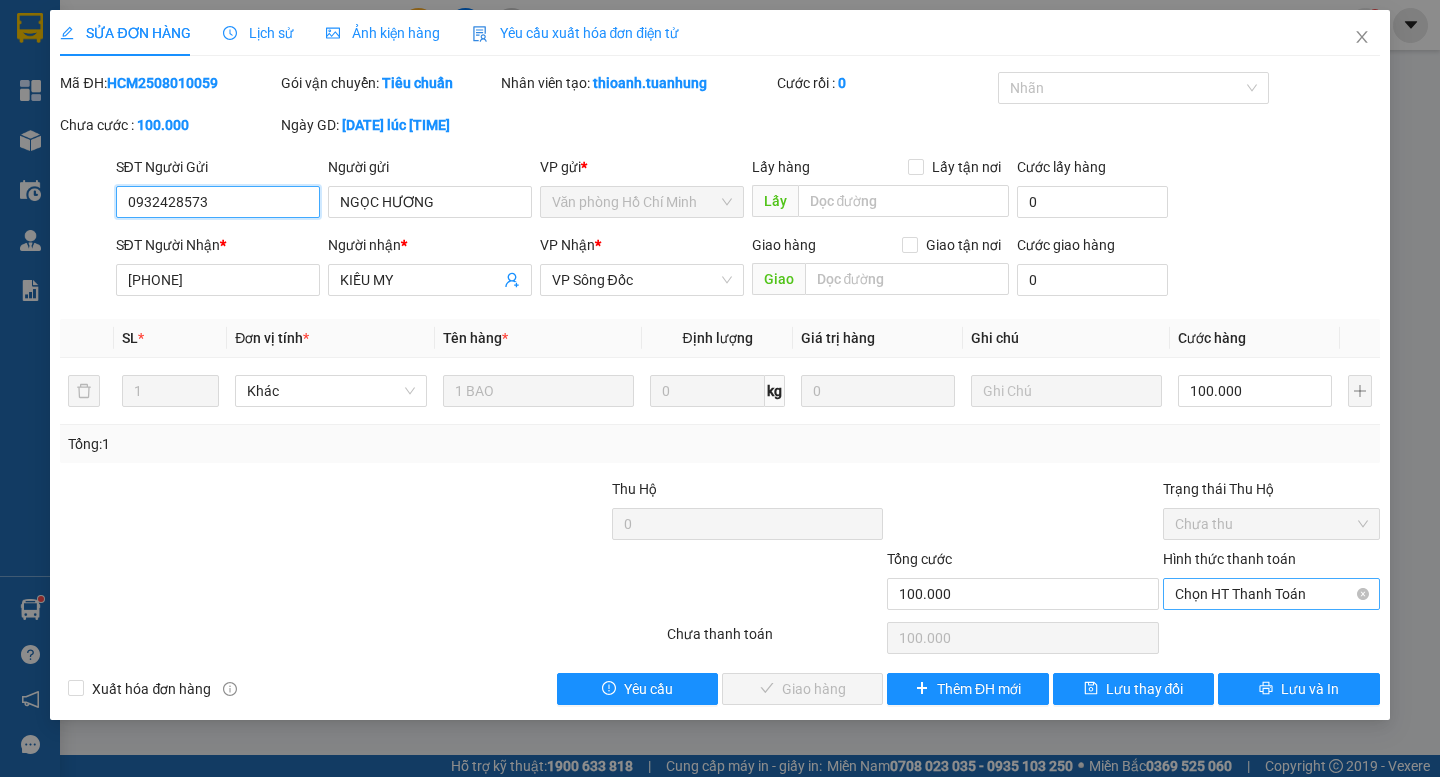 click on "Chọn HT Thanh Toán" at bounding box center [1271, 594] 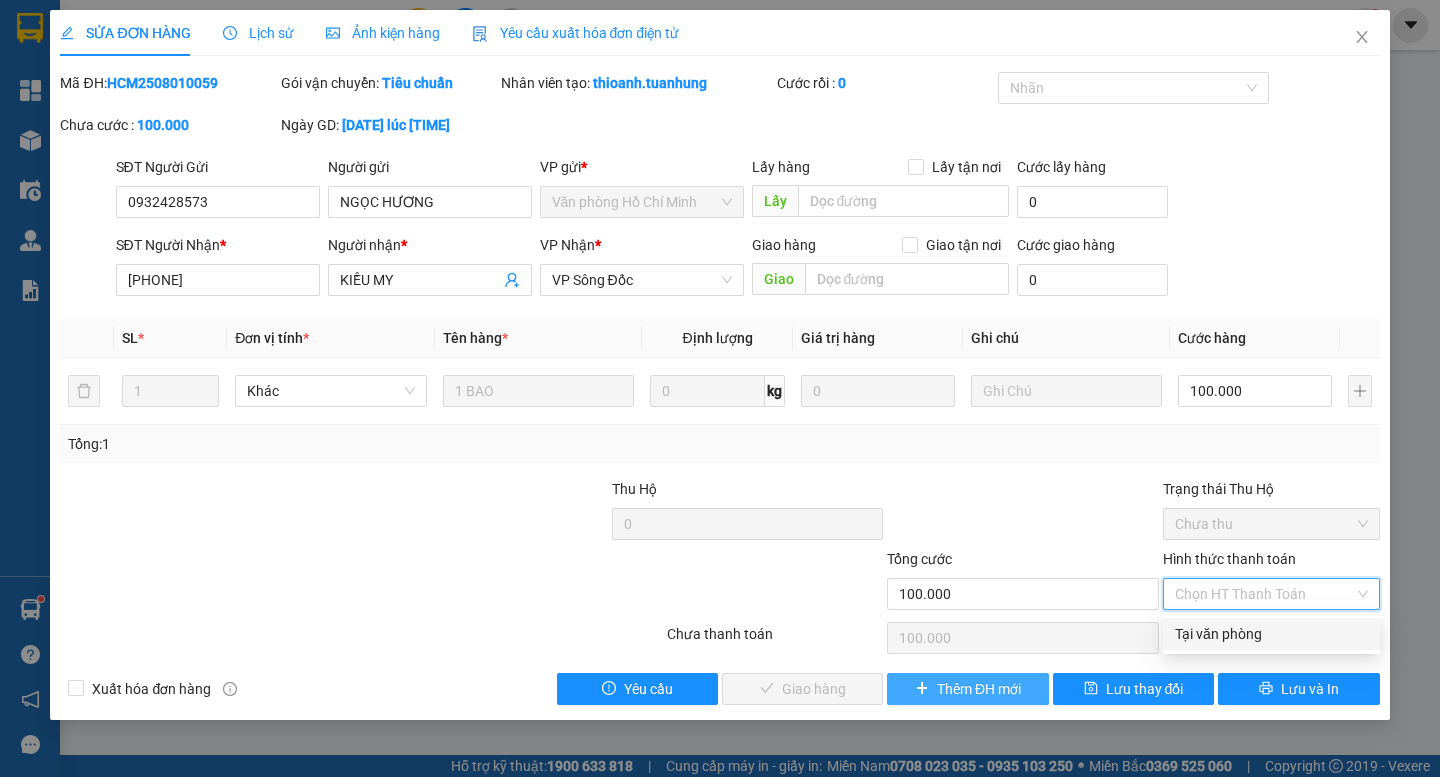 drag, startPoint x: 1242, startPoint y: 625, endPoint x: 906, endPoint y: 689, distance: 342.04092 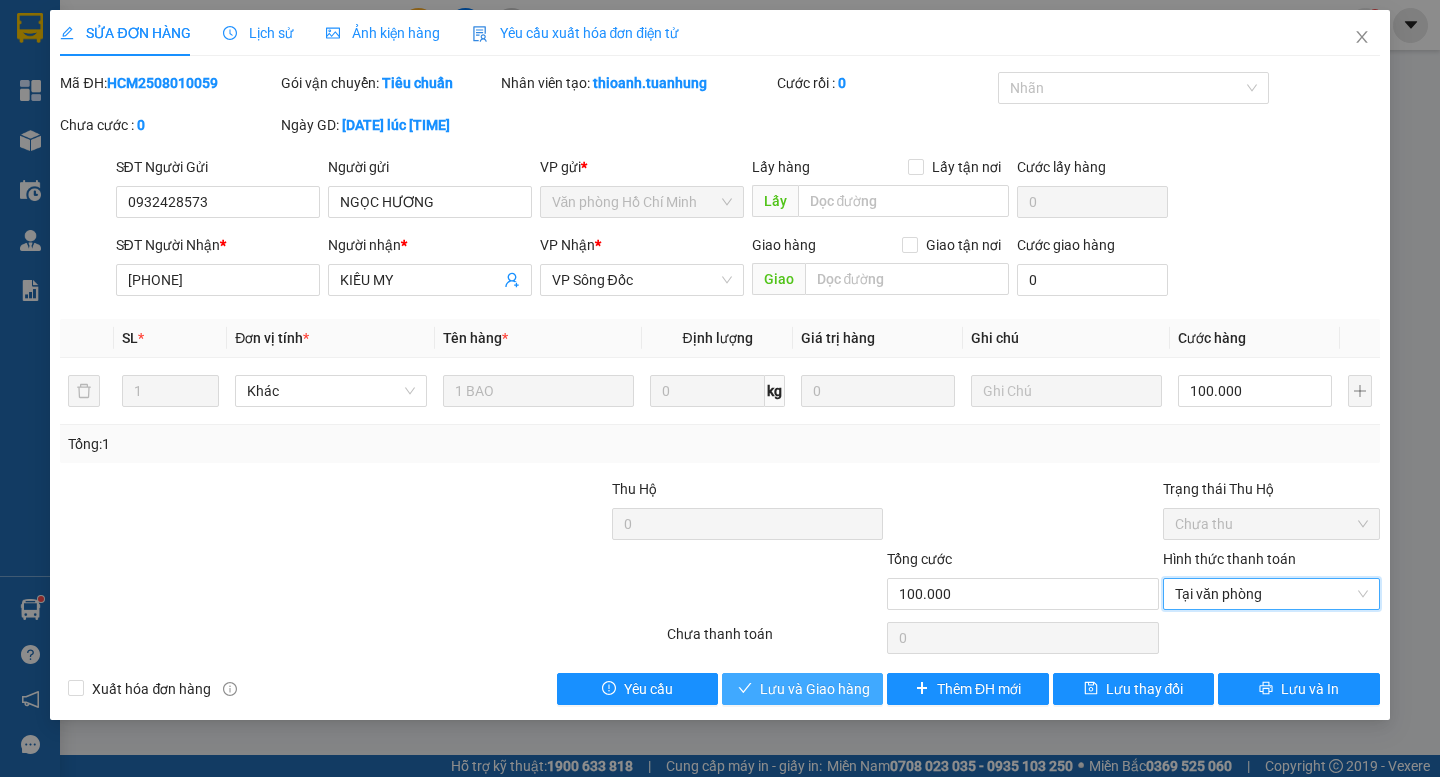 click on "Lưu và Giao hàng" at bounding box center (815, 689) 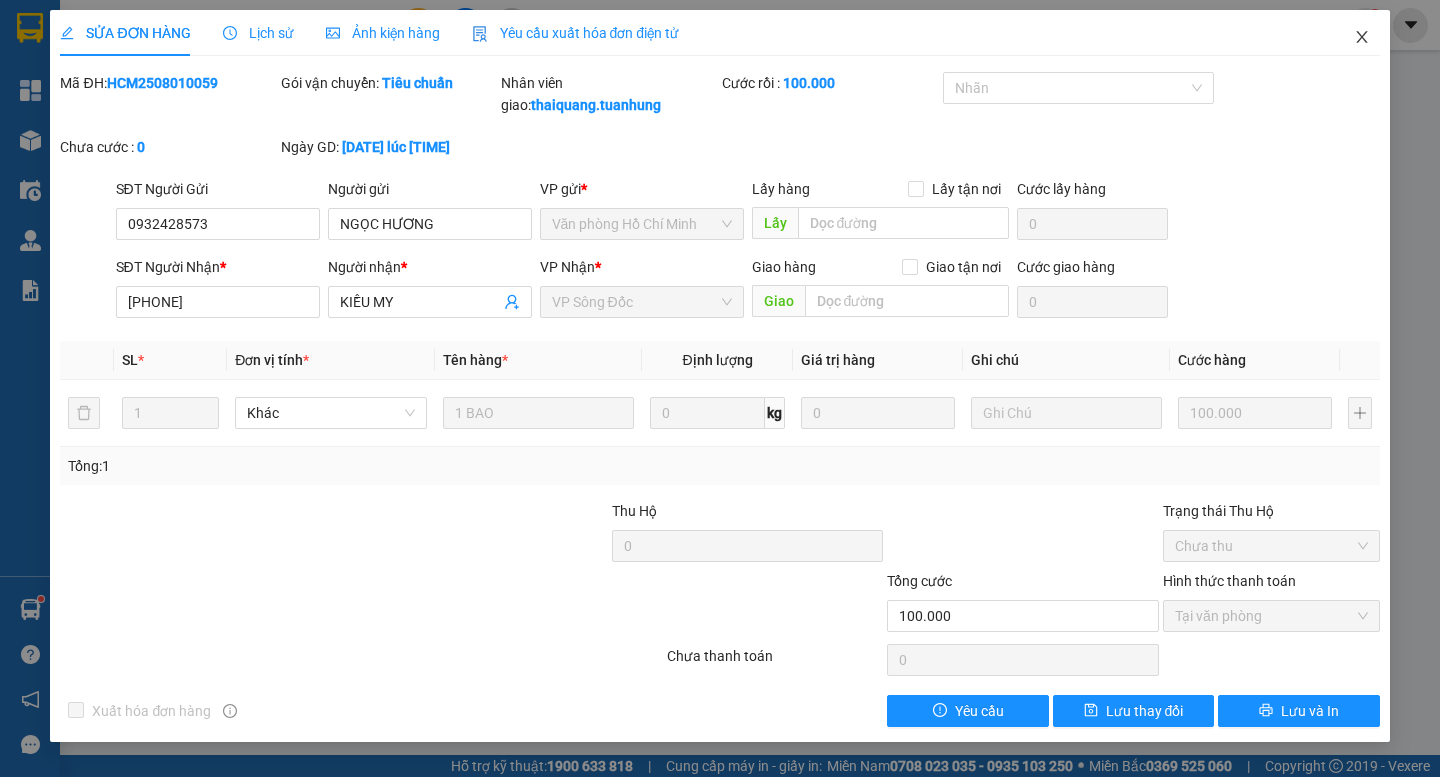 click 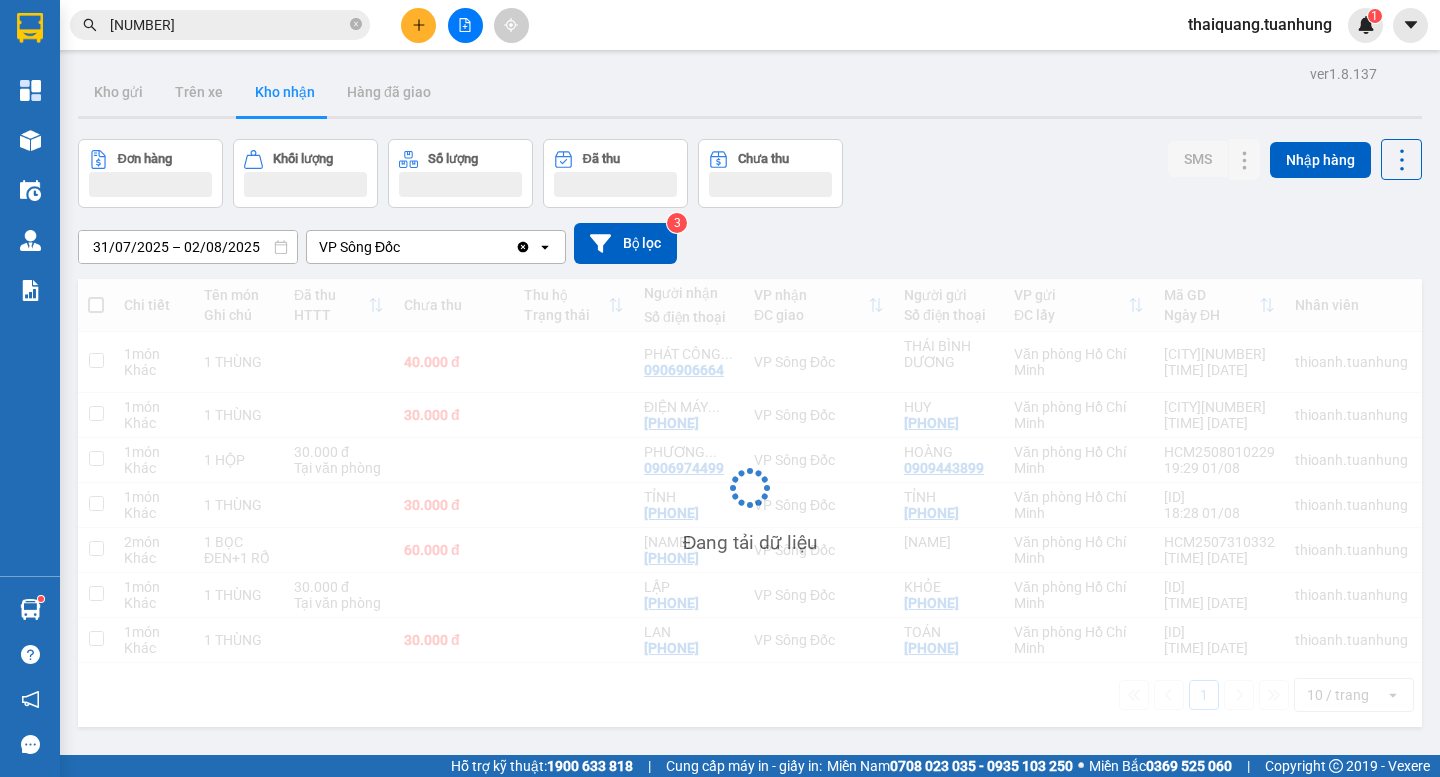 click on "Đơn hàng Khối lượng Số lượng Đã thu Chưa thu SMS Nhập hàng" at bounding box center [750, 173] 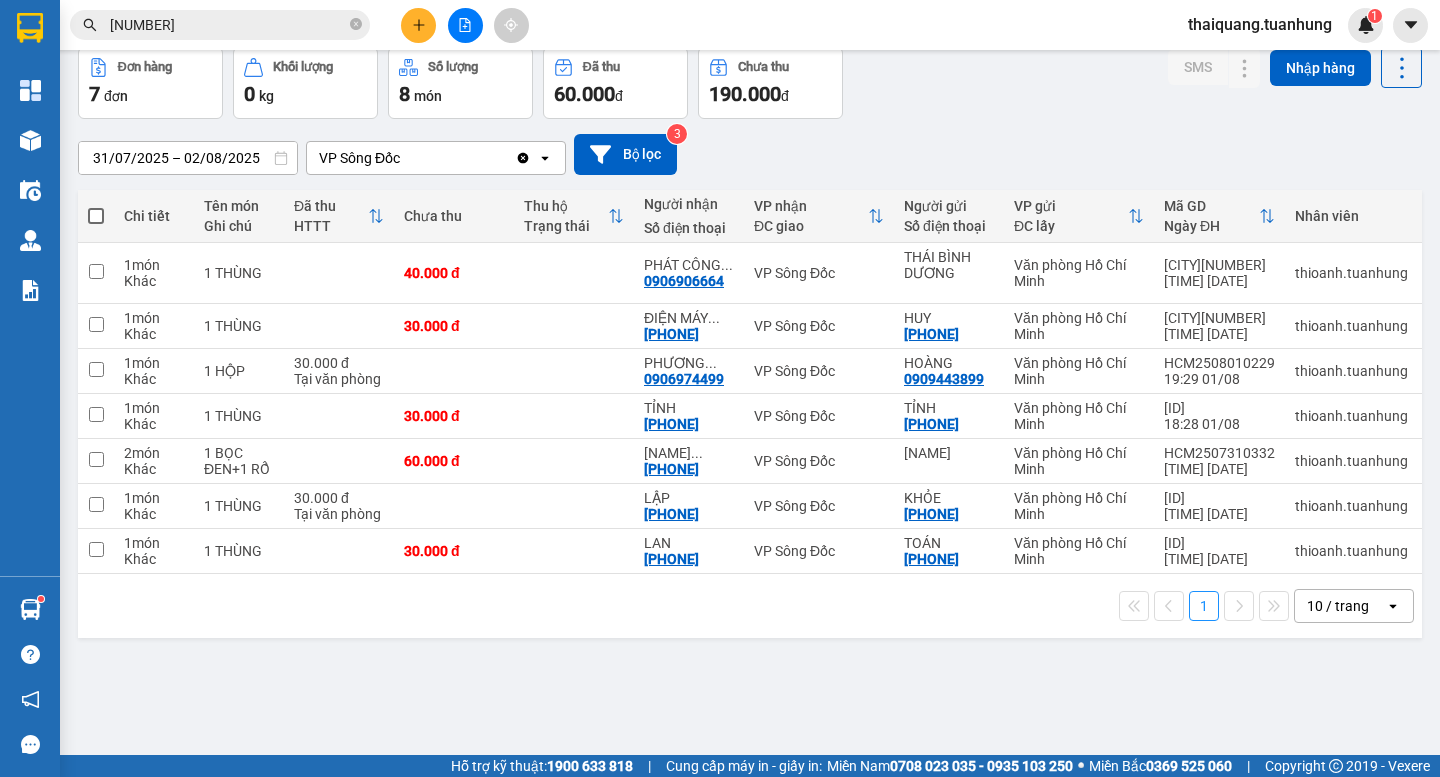 scroll, scrollTop: 0, scrollLeft: 0, axis: both 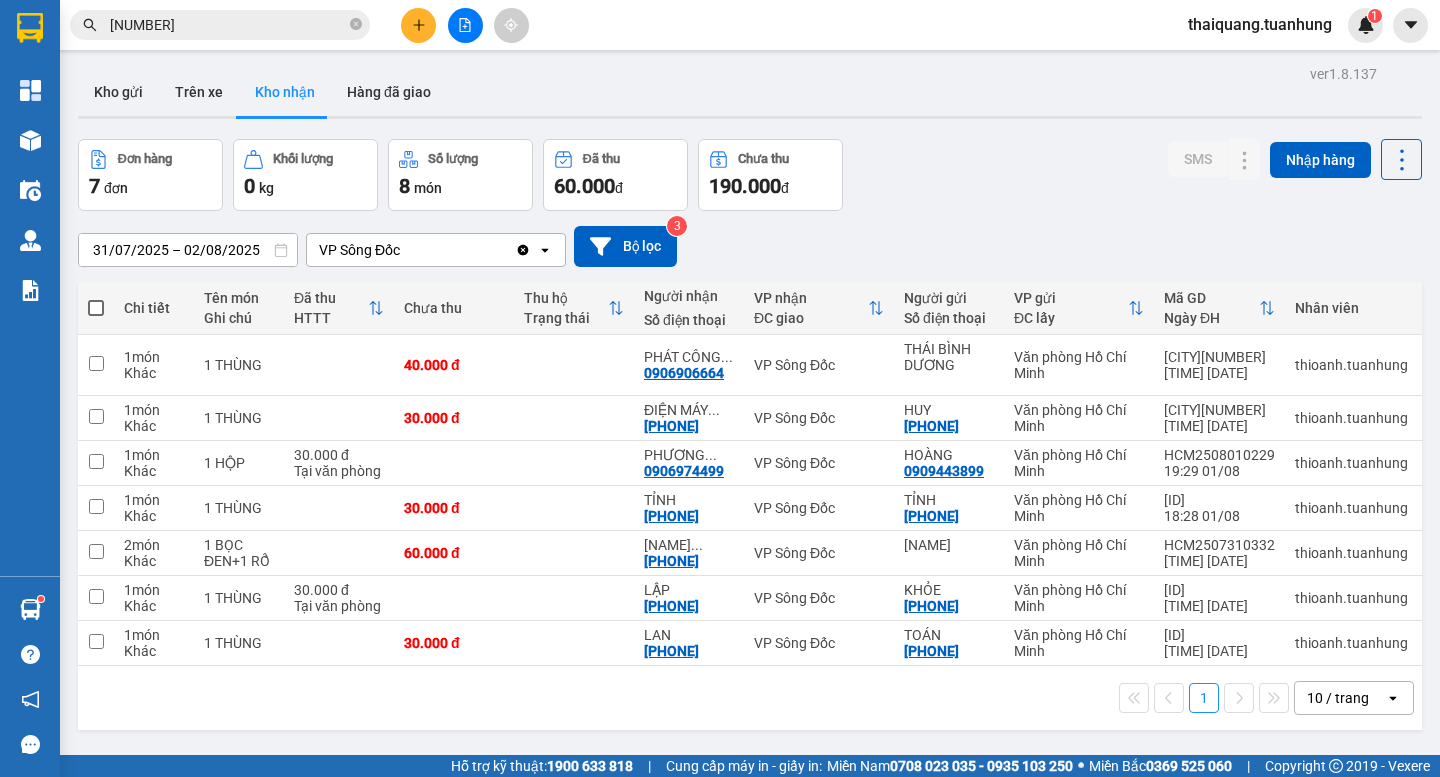 click on "Đơn hàng 7 đơn Khối lượng 0 kg Số lượng 8 món Đã thu 60.000  đ Chưa thu 190.000  đ SMS Nhập hàng" at bounding box center (750, 175) 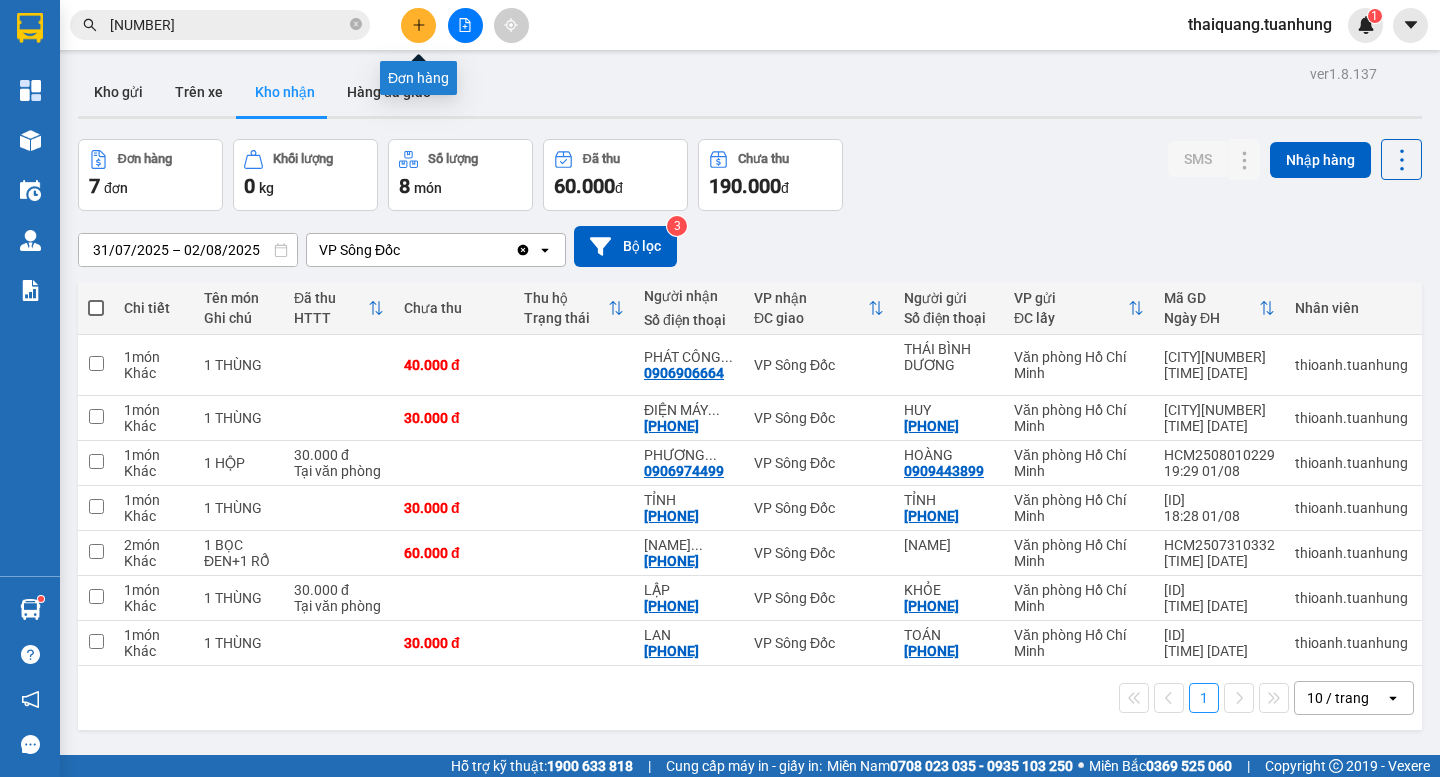 click at bounding box center (418, 25) 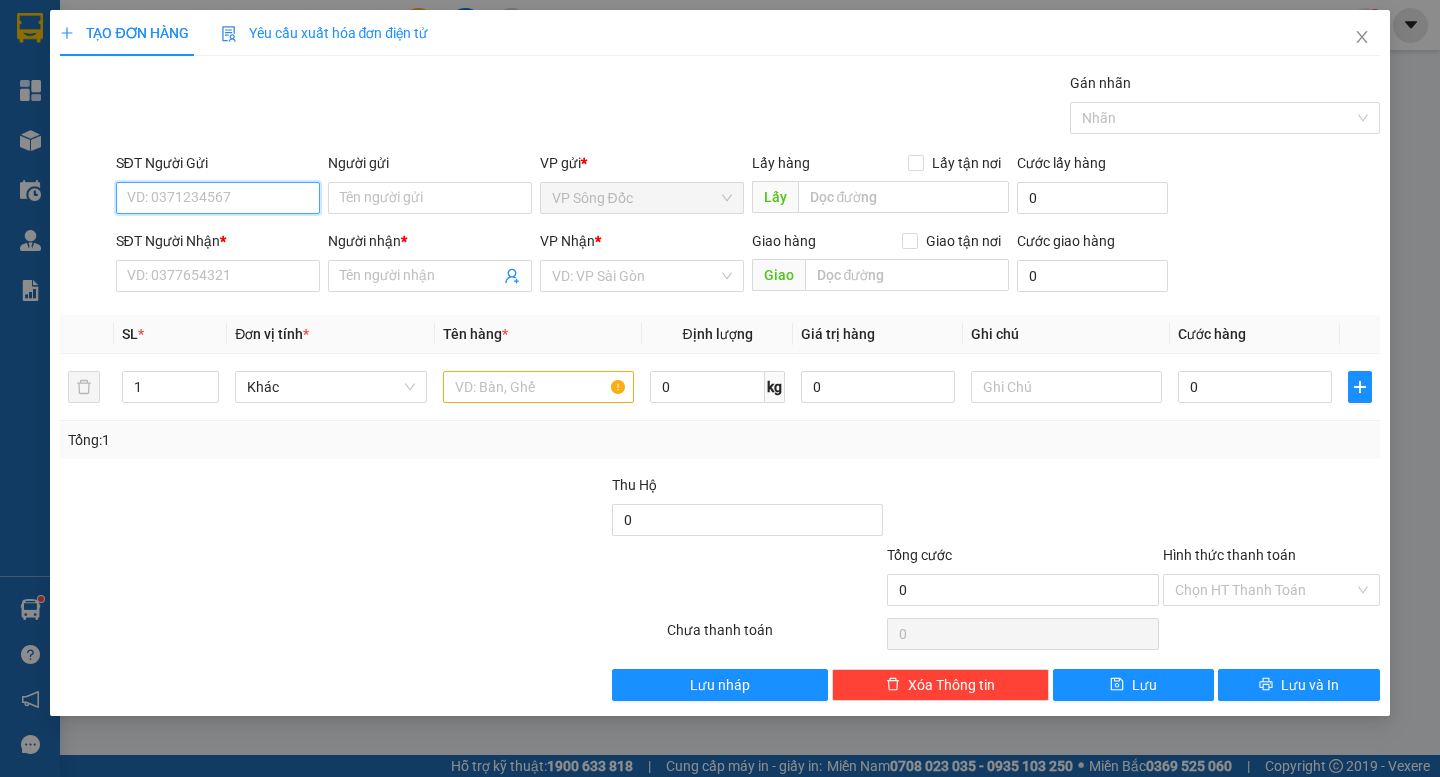click on "SĐT Người Gửi" at bounding box center (218, 198) 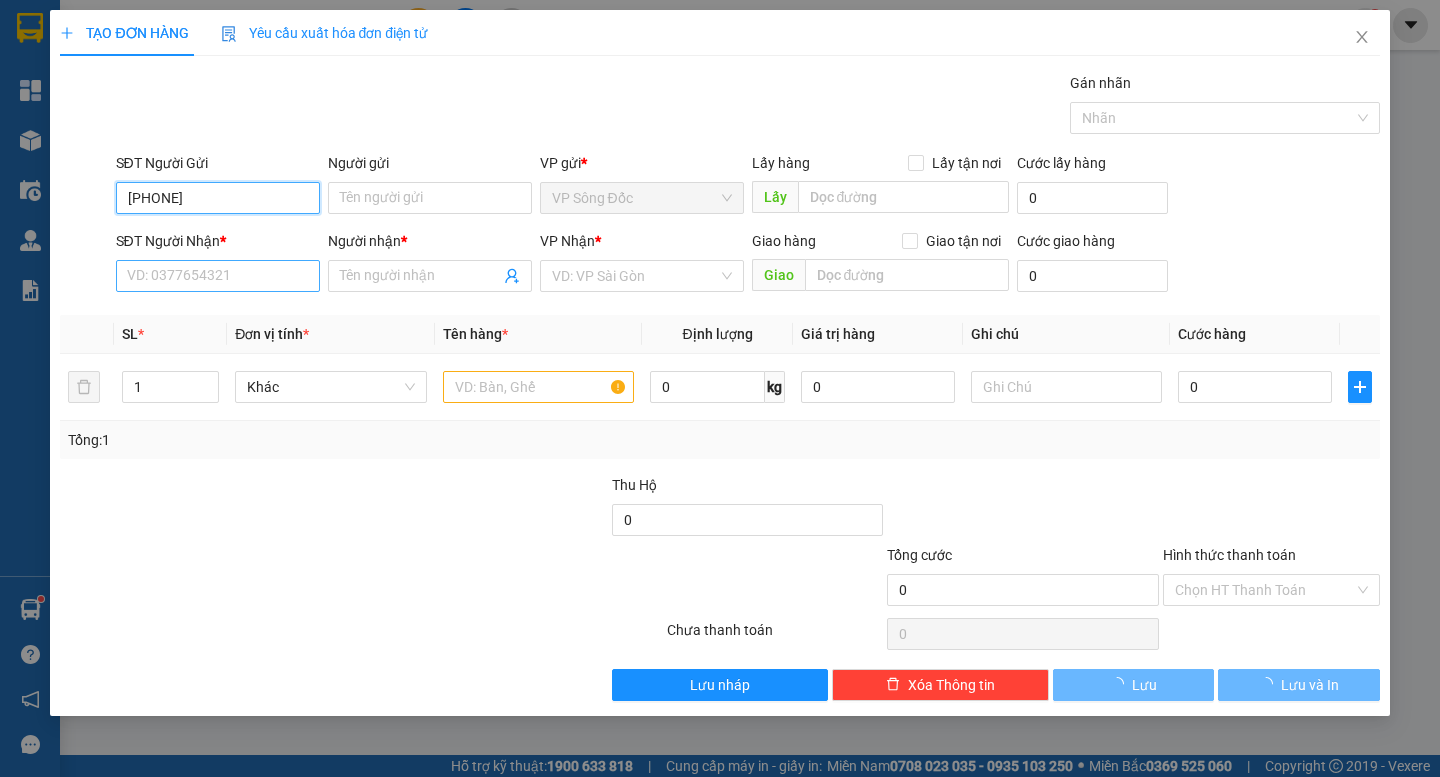 type on "[PHONE]" 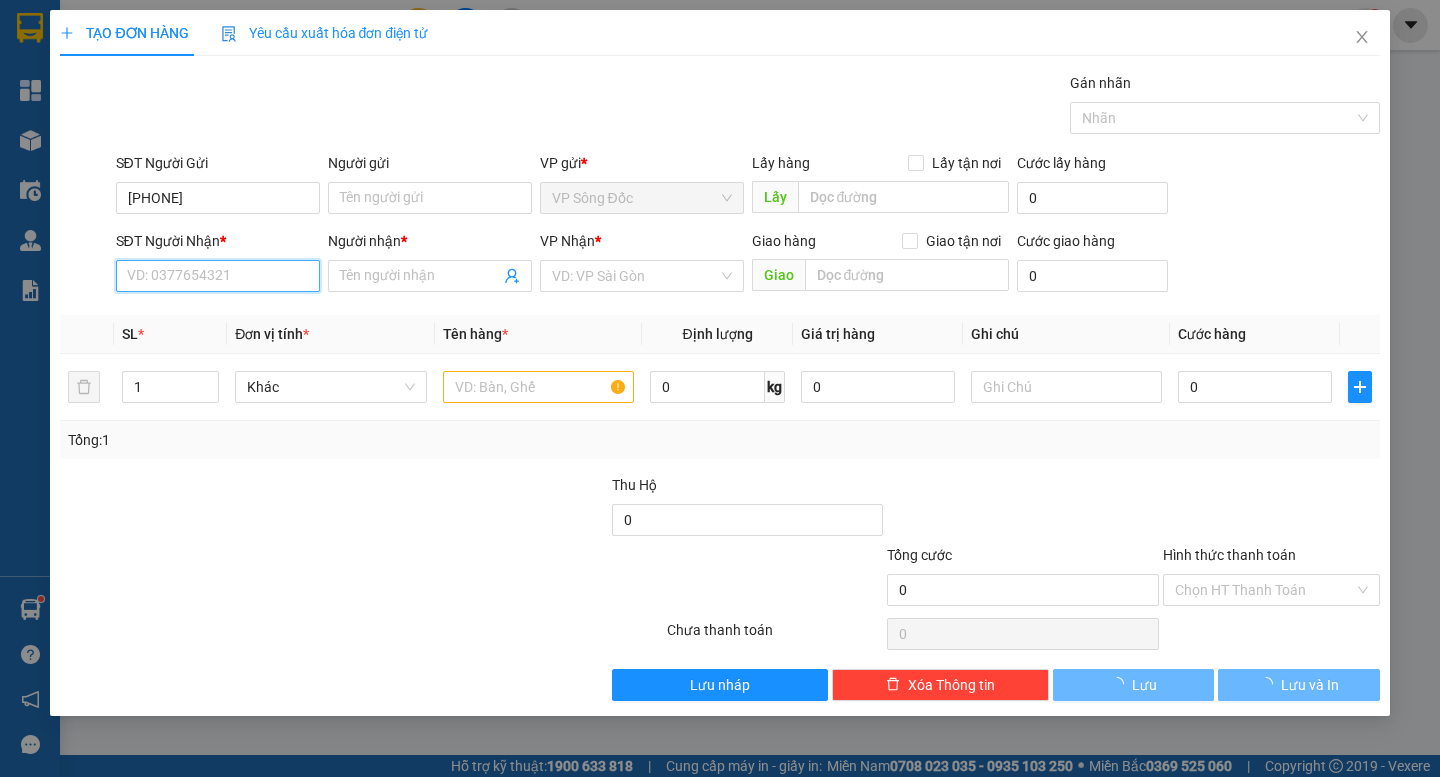 click on "SĐT Người Nhận  *" at bounding box center [218, 276] 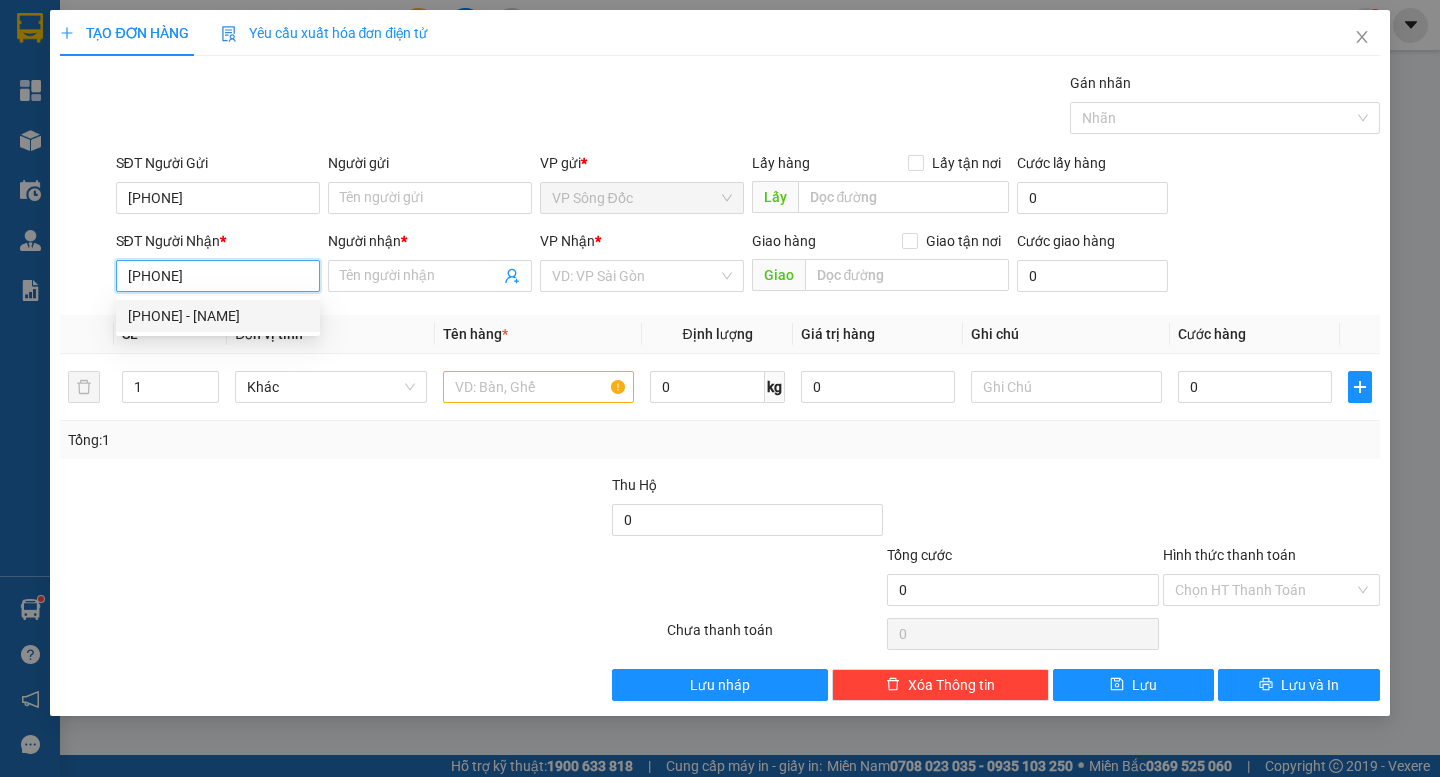 type on "[PHONE]" 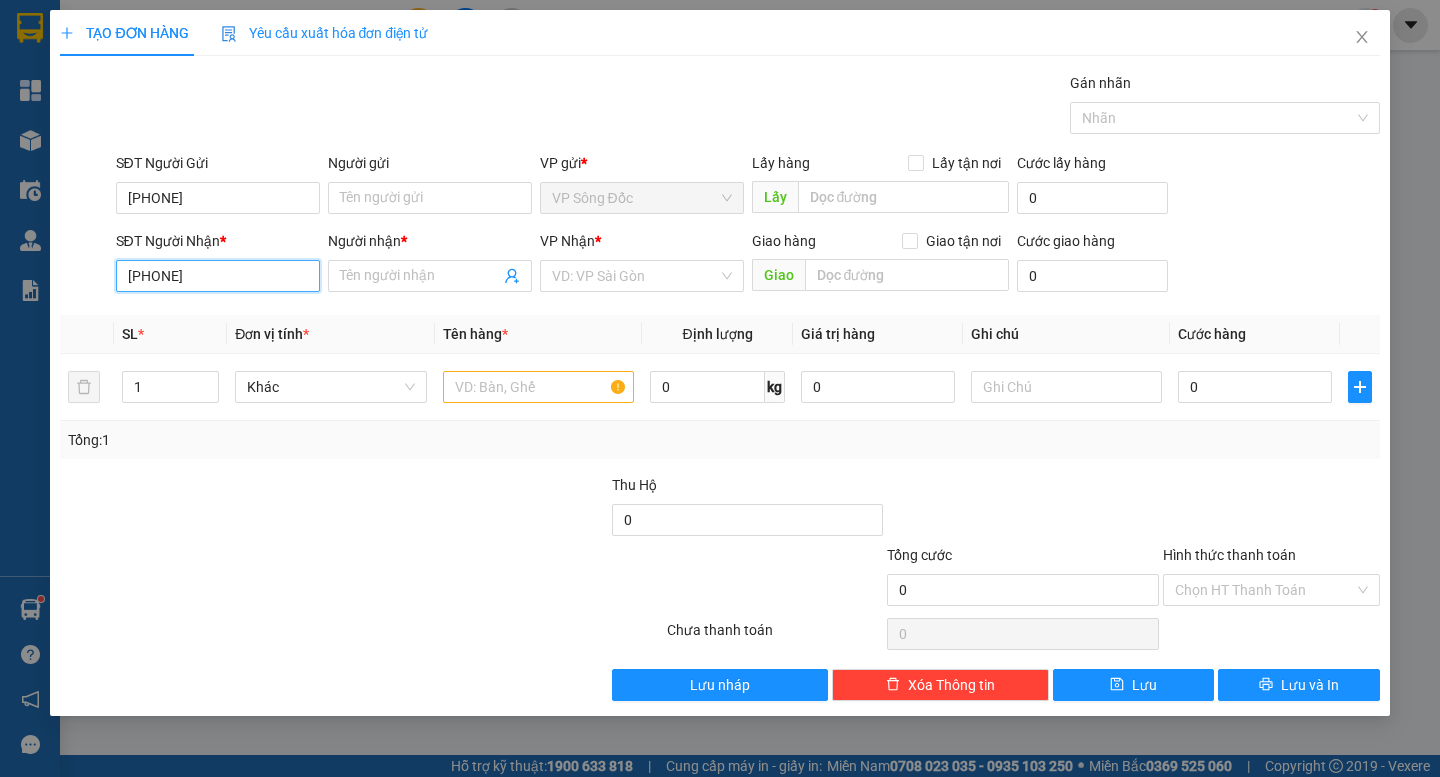 click on "[PHONE]" at bounding box center (218, 276) 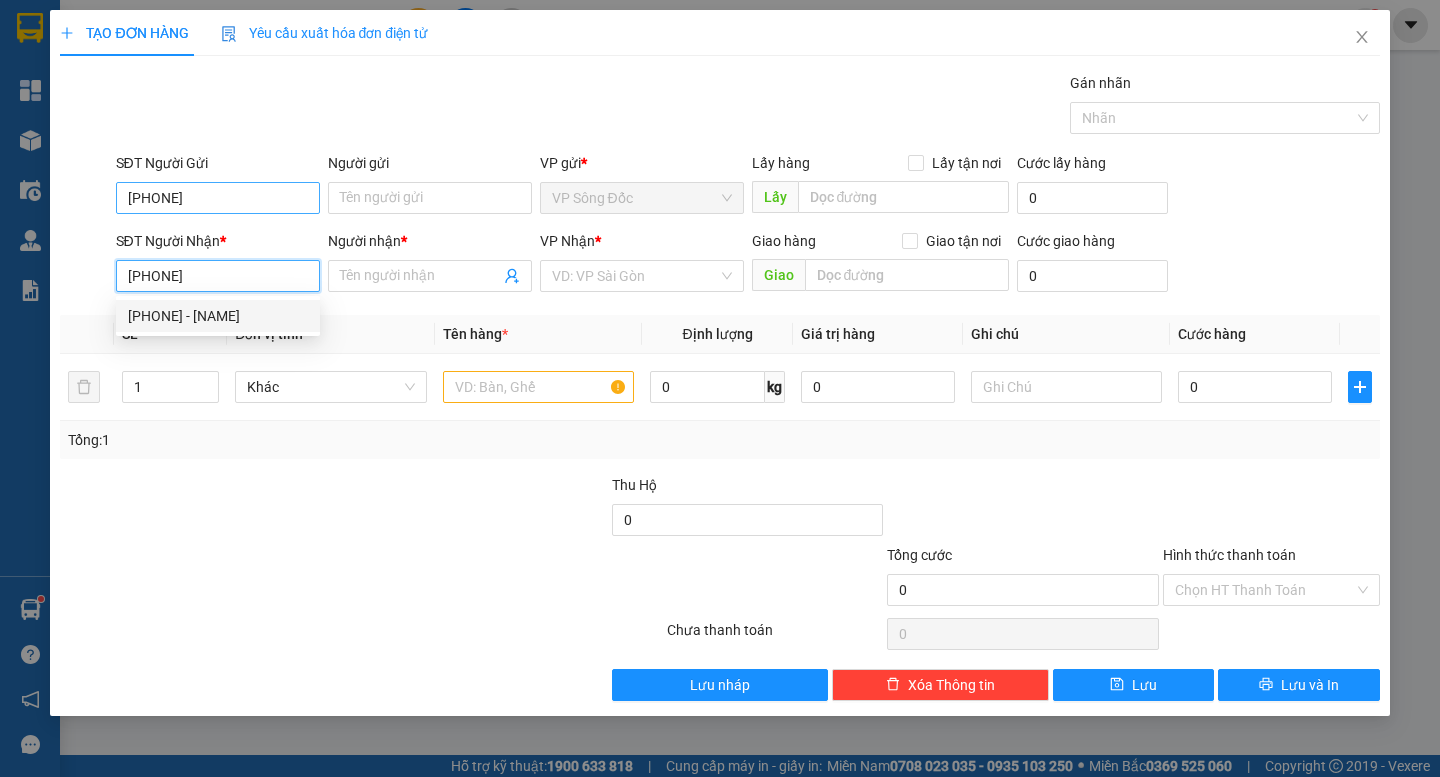 drag, startPoint x: 225, startPoint y: 312, endPoint x: 264, endPoint y: 198, distance: 120.48651 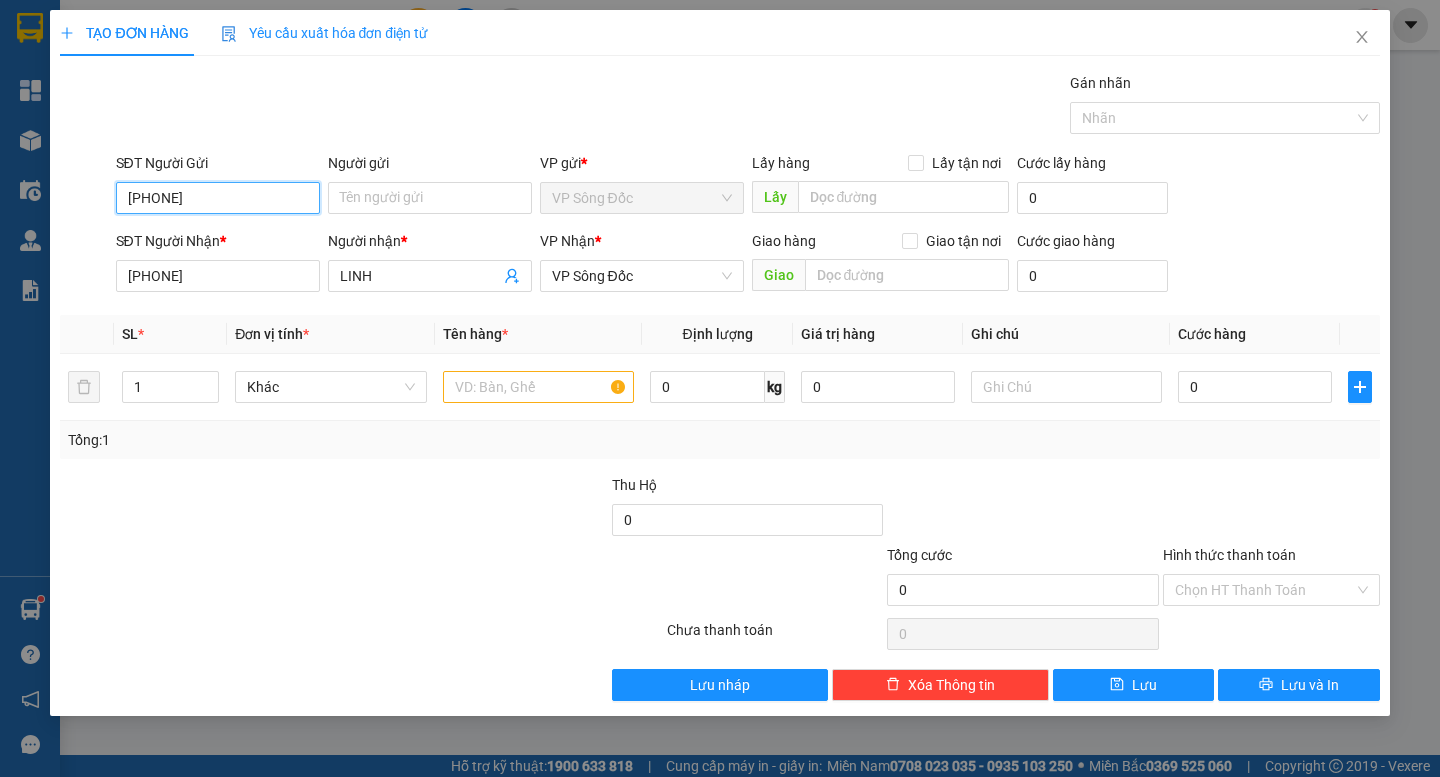 click on "[PHONE]" at bounding box center (218, 198) 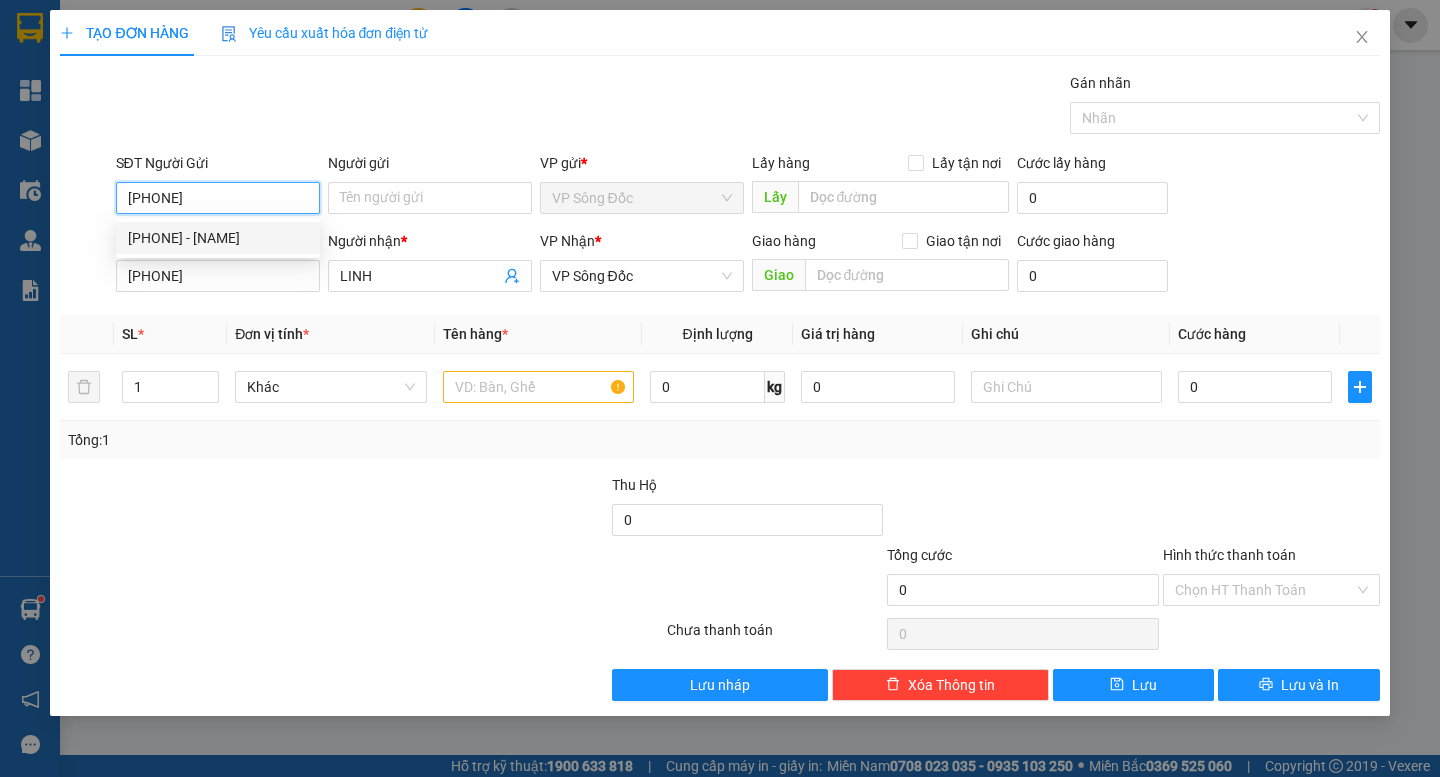 click on "[PHONE] - [NAME]" at bounding box center [218, 238] 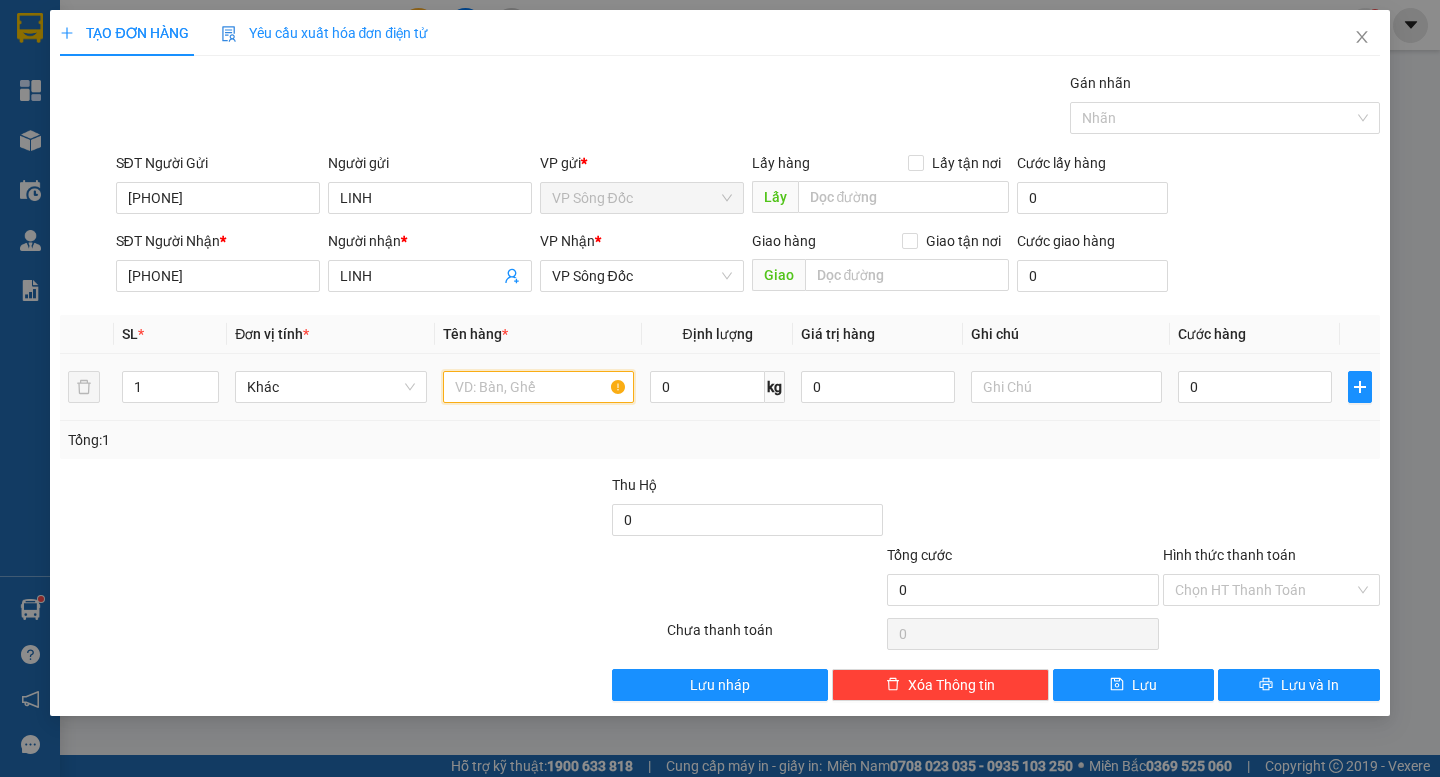 click at bounding box center (538, 387) 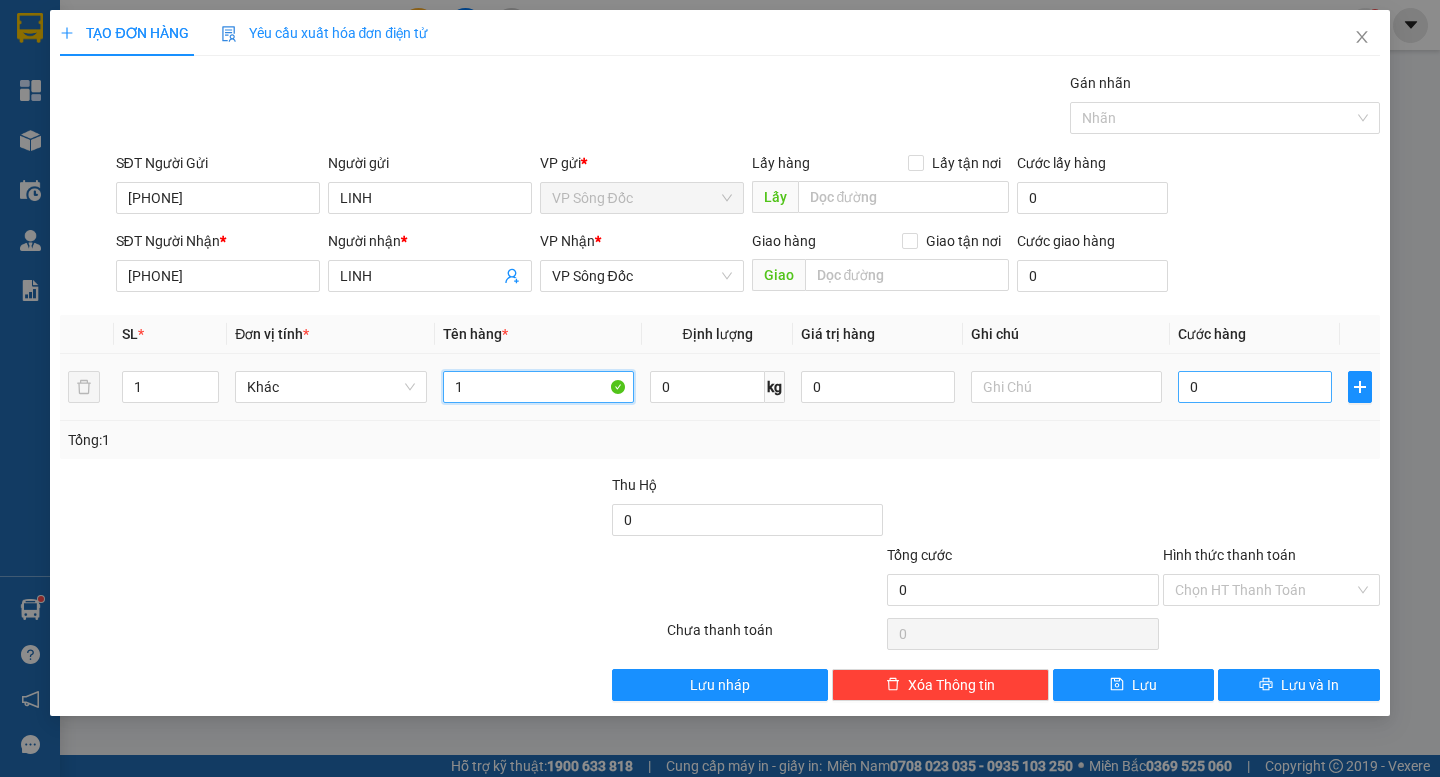 type on "1" 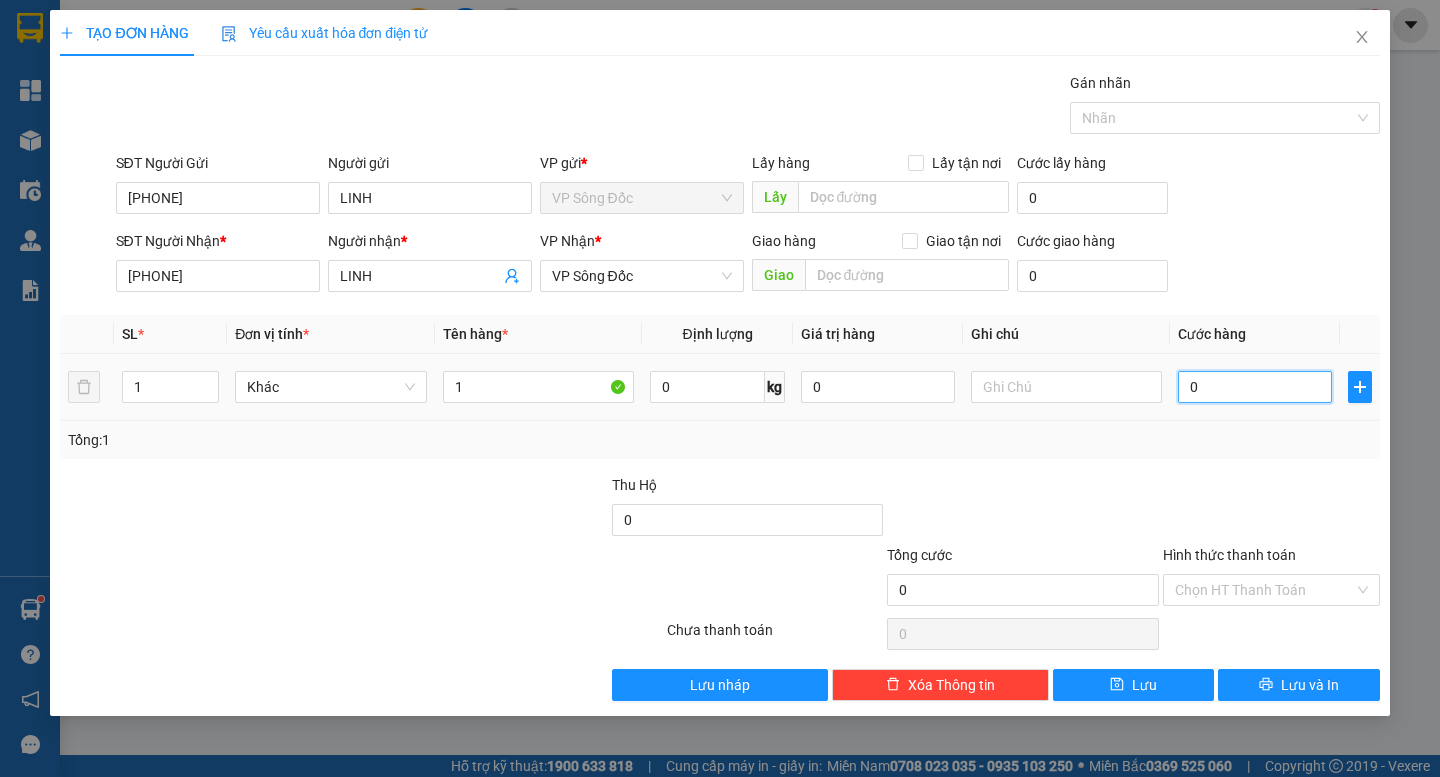 click on "0" at bounding box center [1255, 387] 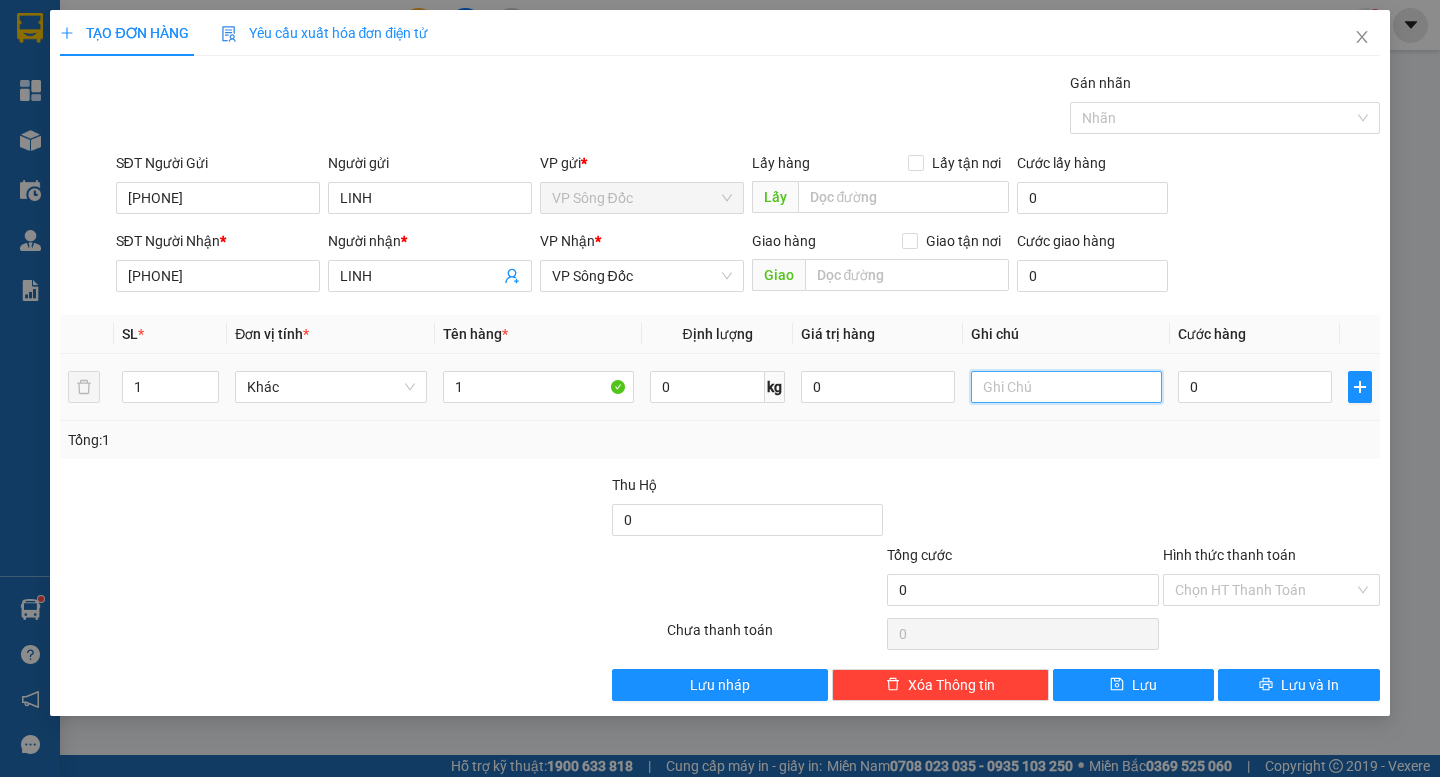 click at bounding box center (1066, 387) 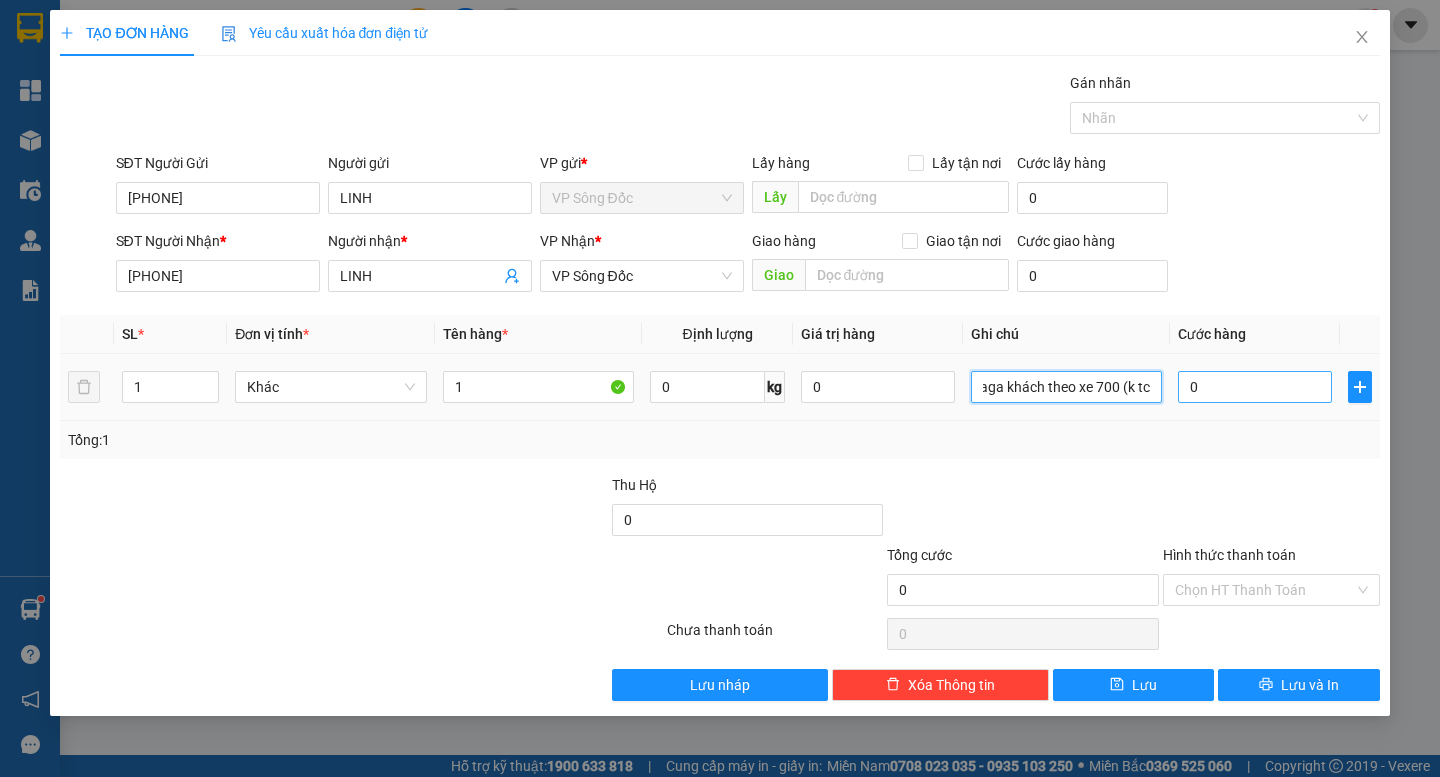 scroll, scrollTop: 0, scrollLeft: 66, axis: horizontal 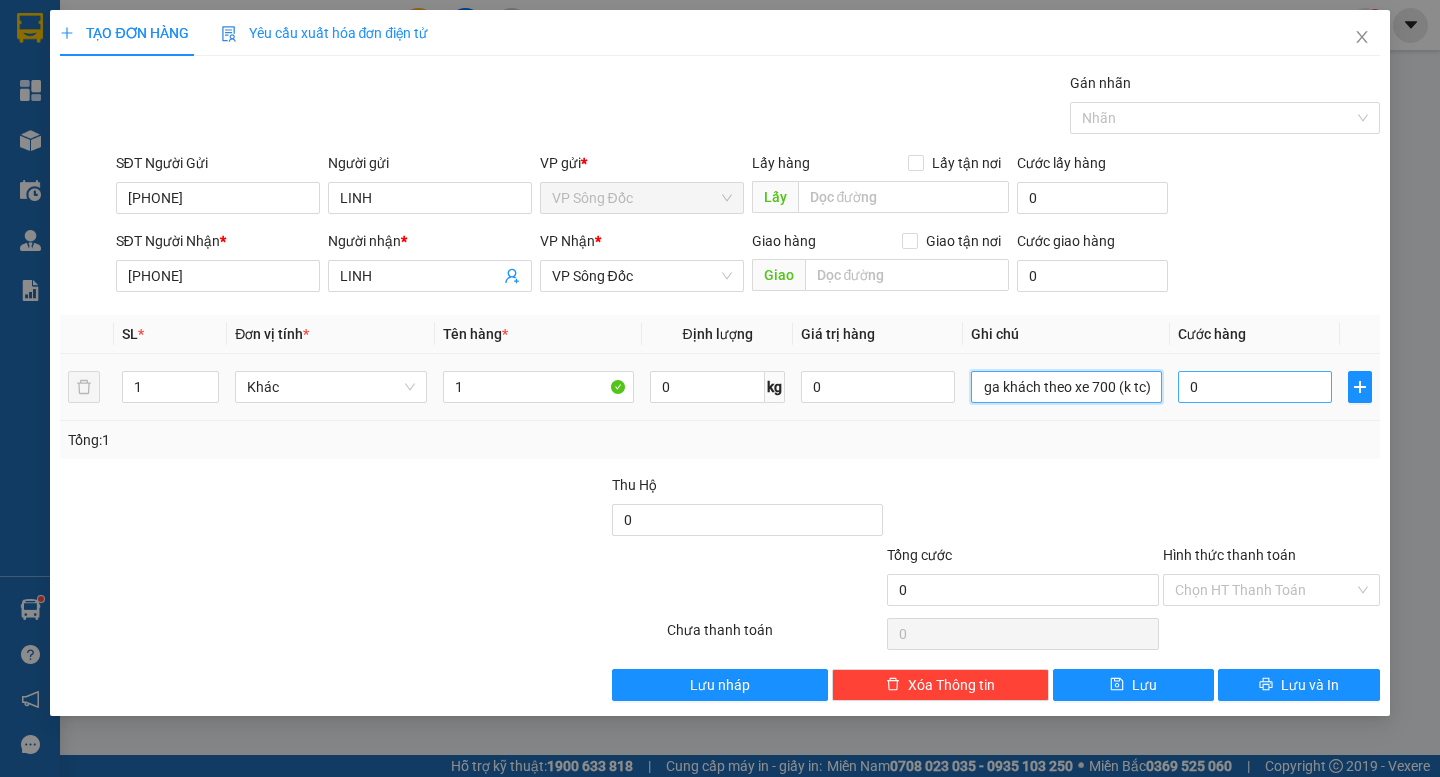 type on "phụ thu baga khách theo xe 700 (k tc)" 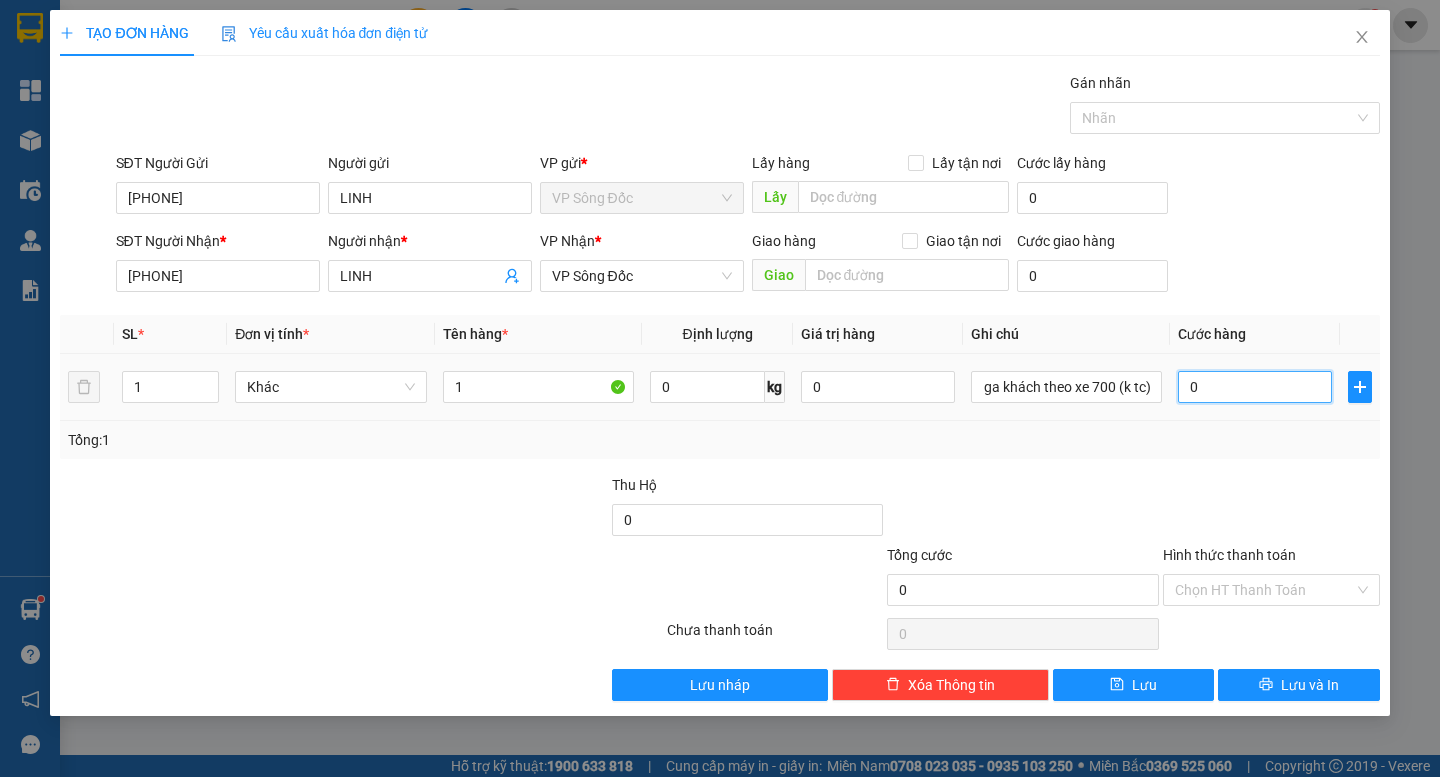 scroll, scrollTop: 0, scrollLeft: 0, axis: both 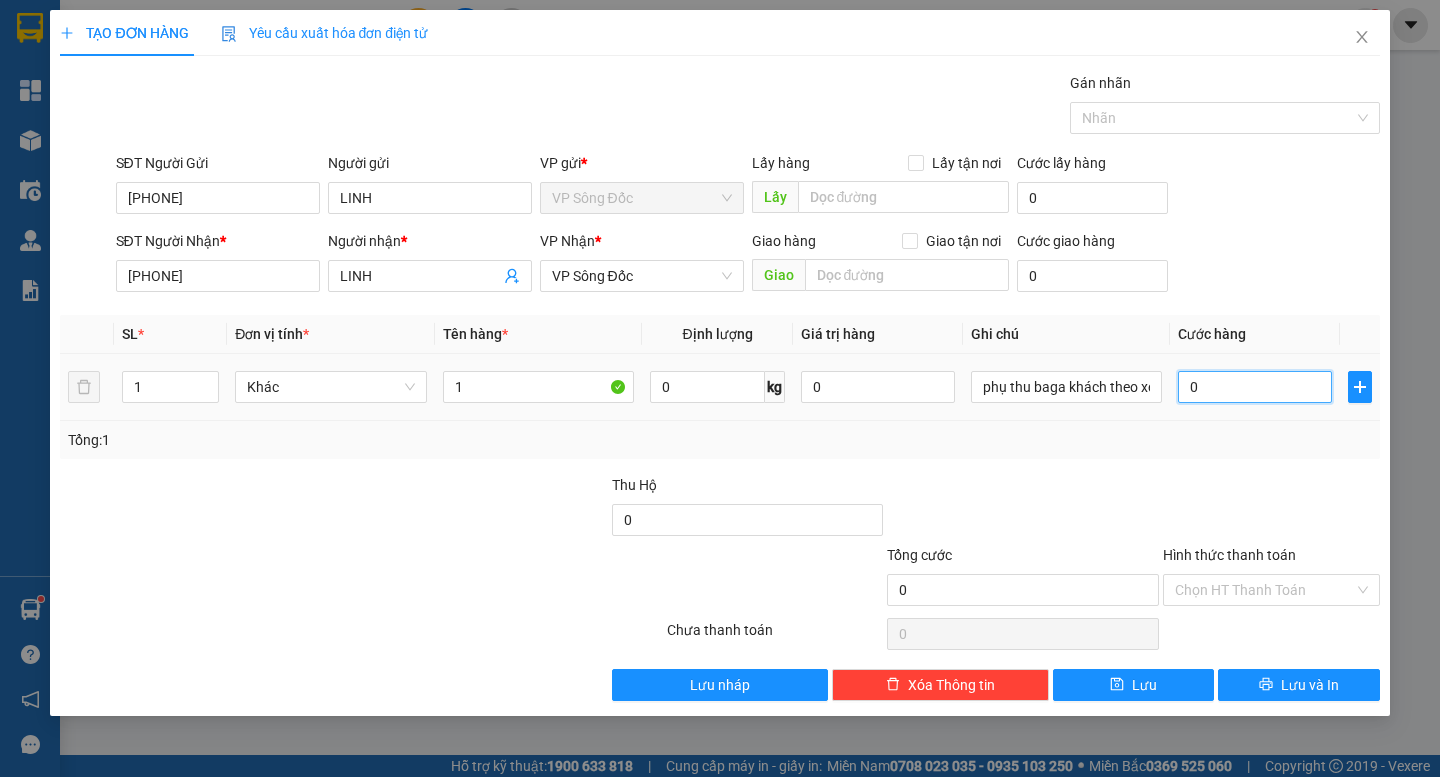 click on "0" at bounding box center (1255, 387) 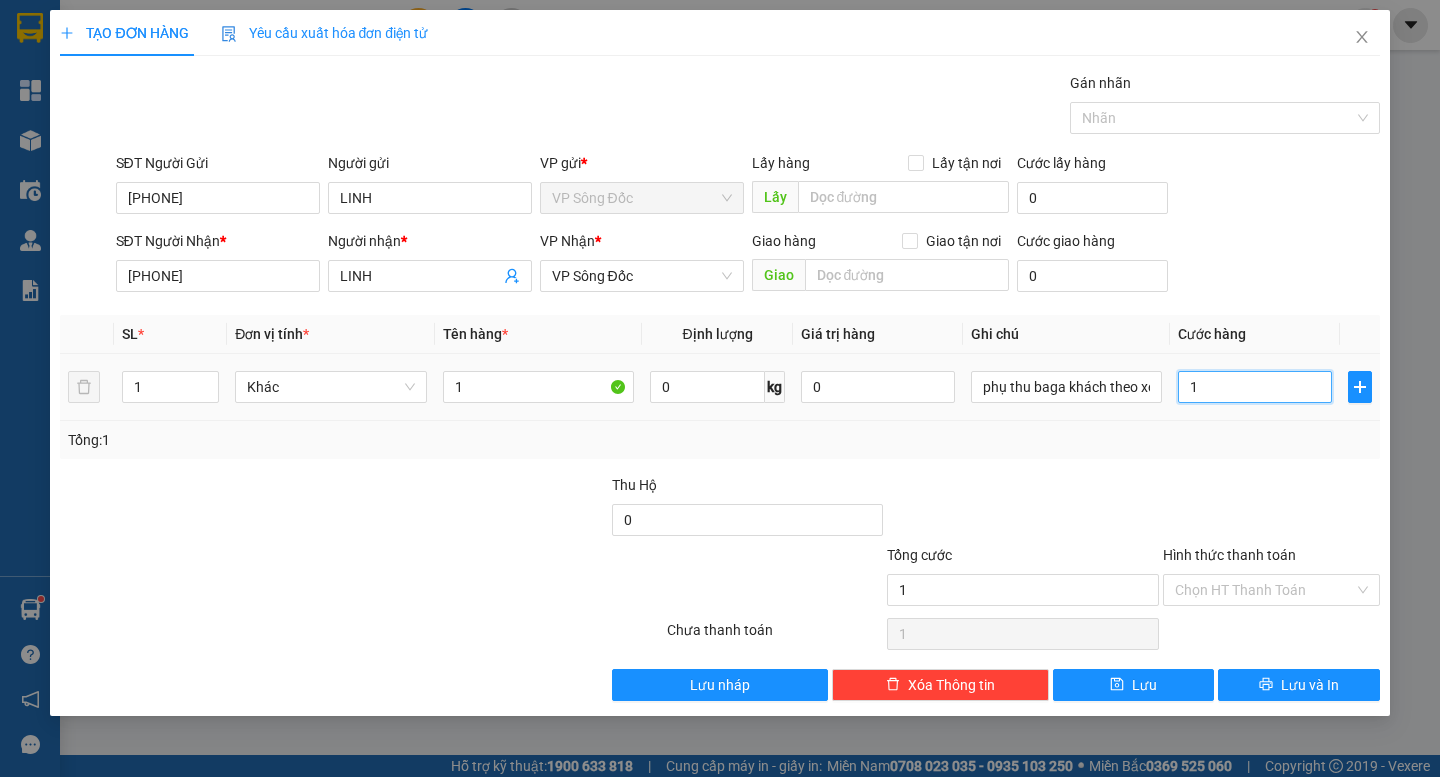 type on "10" 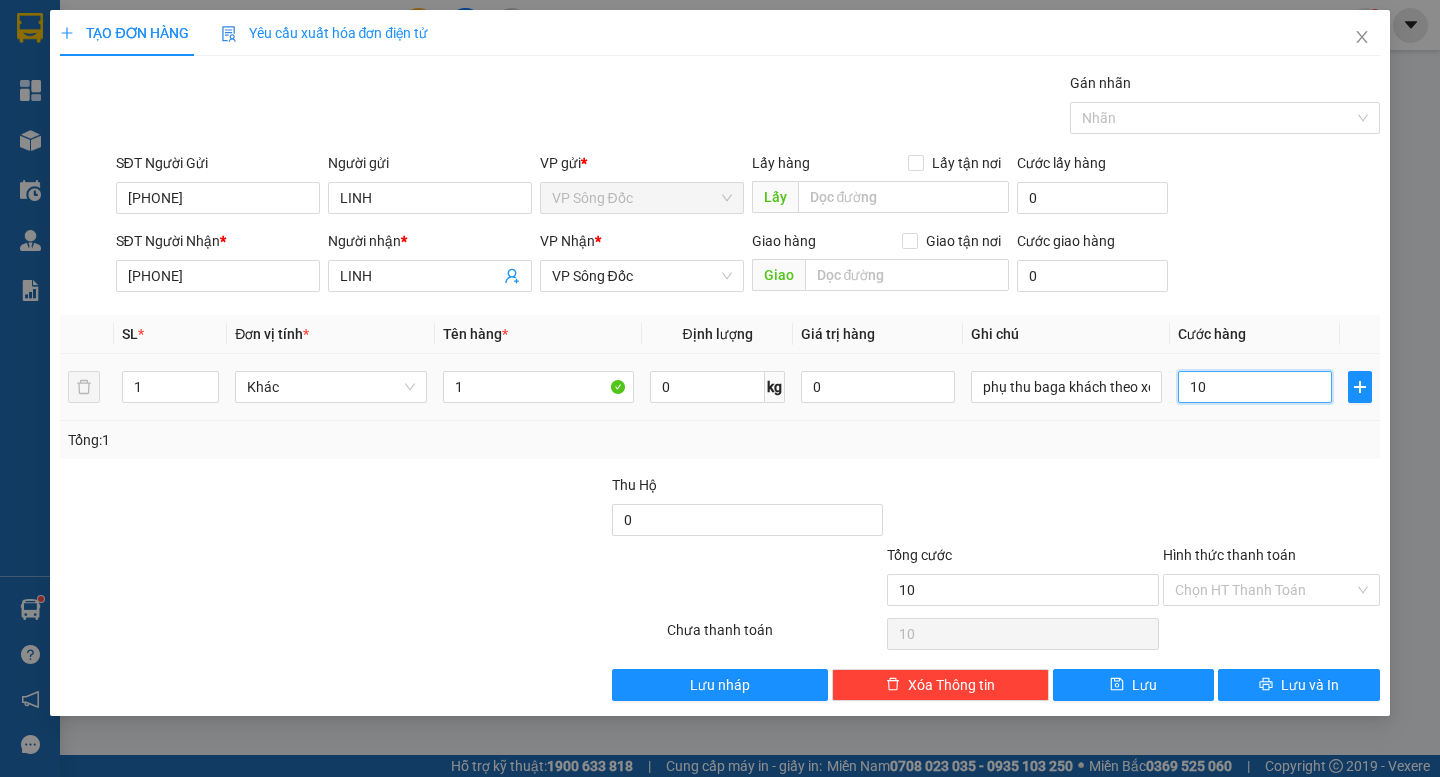 type on "100" 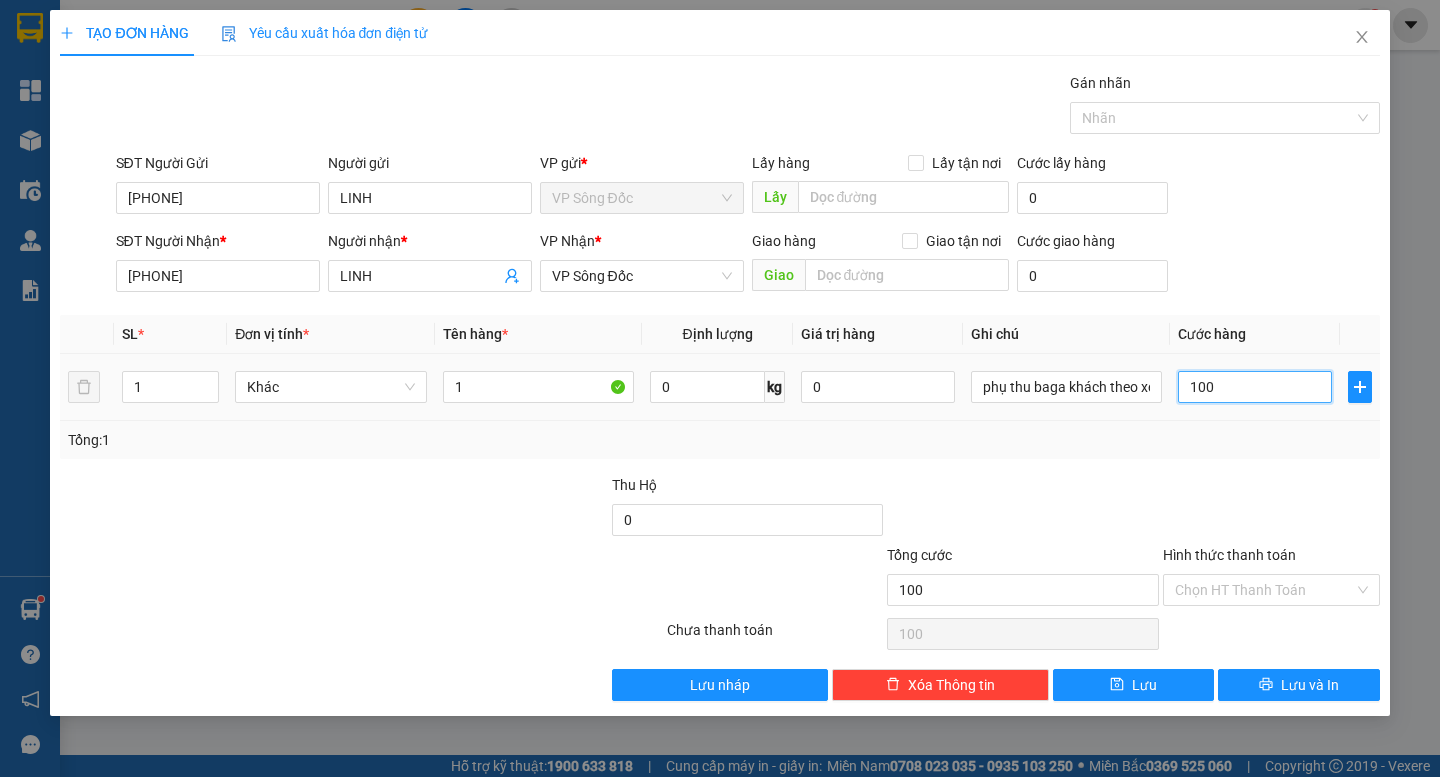 type on "1.000" 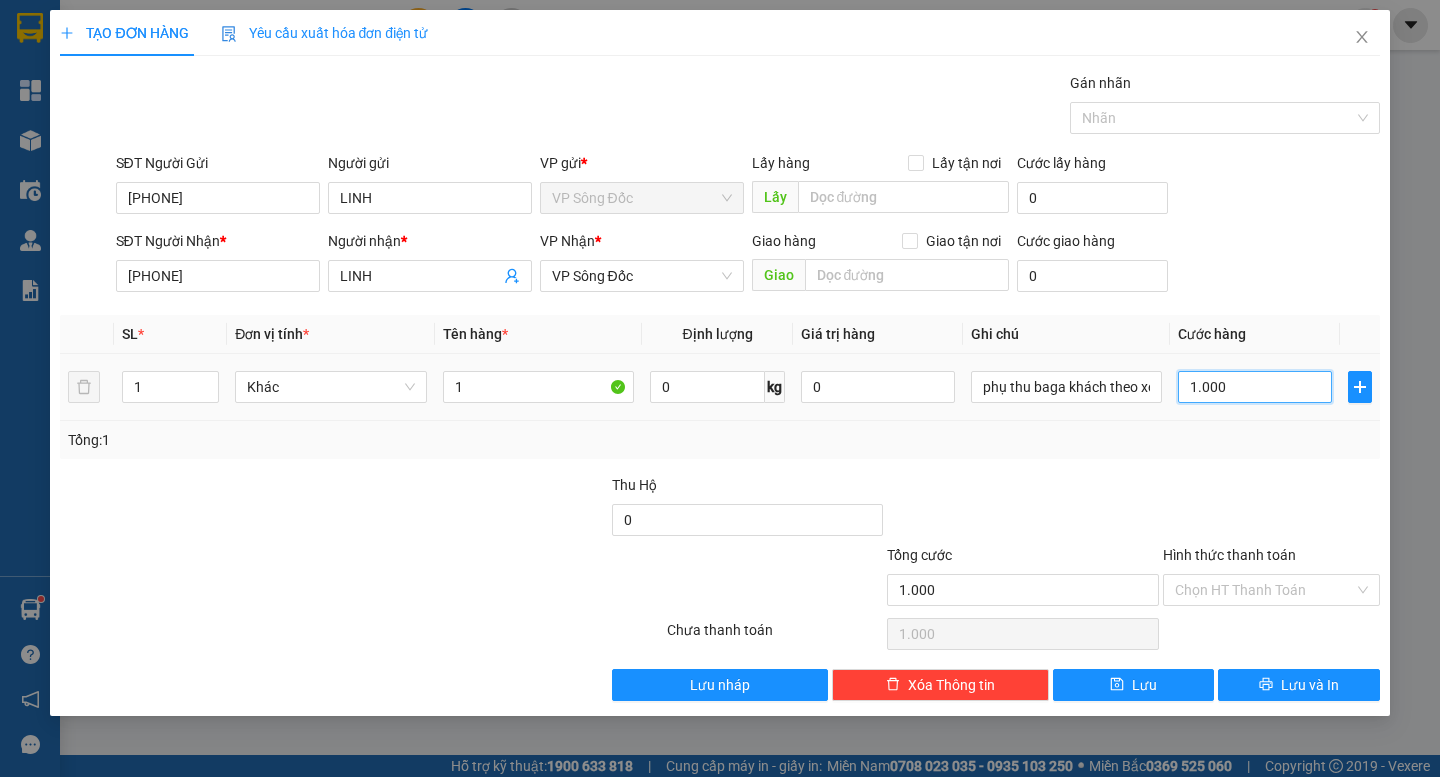 type on "10.000" 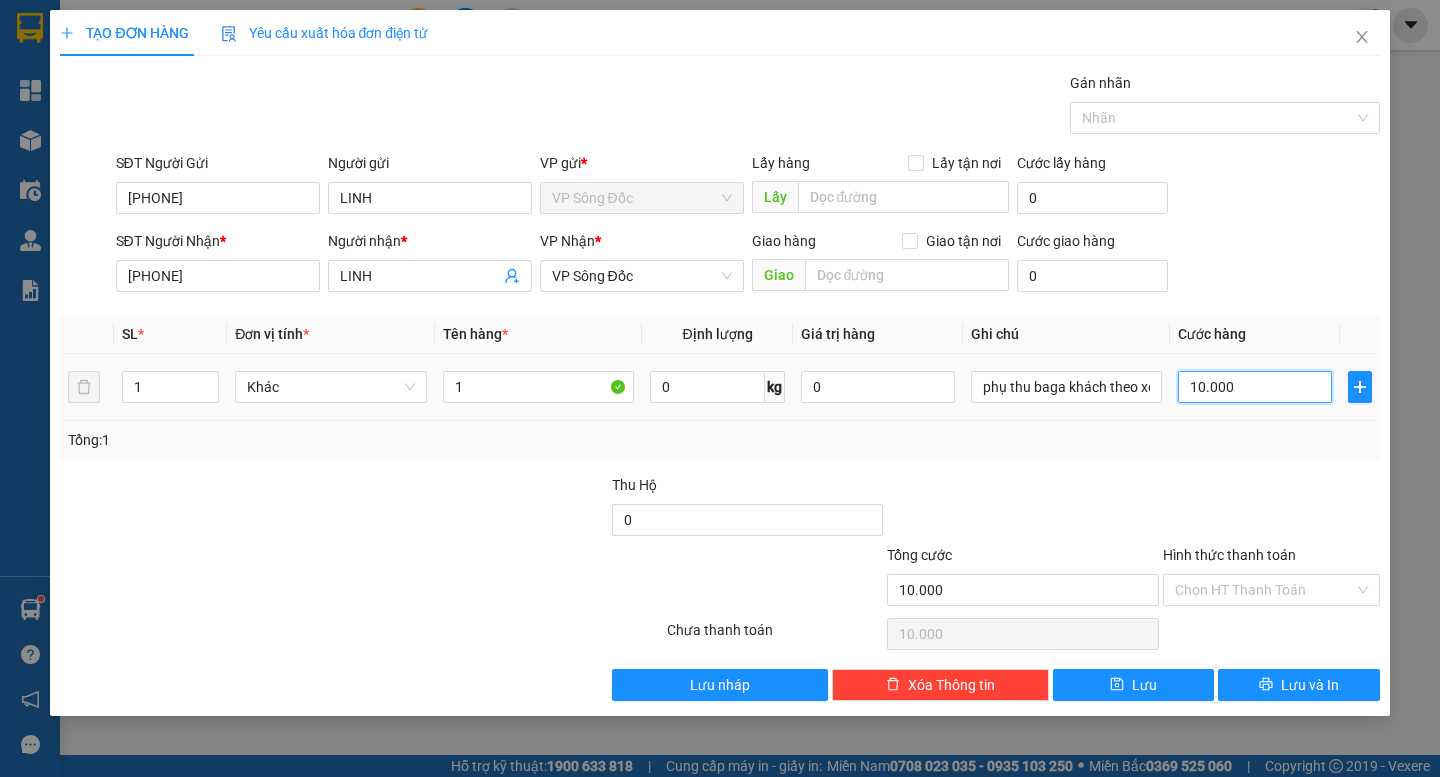 type on "100.000" 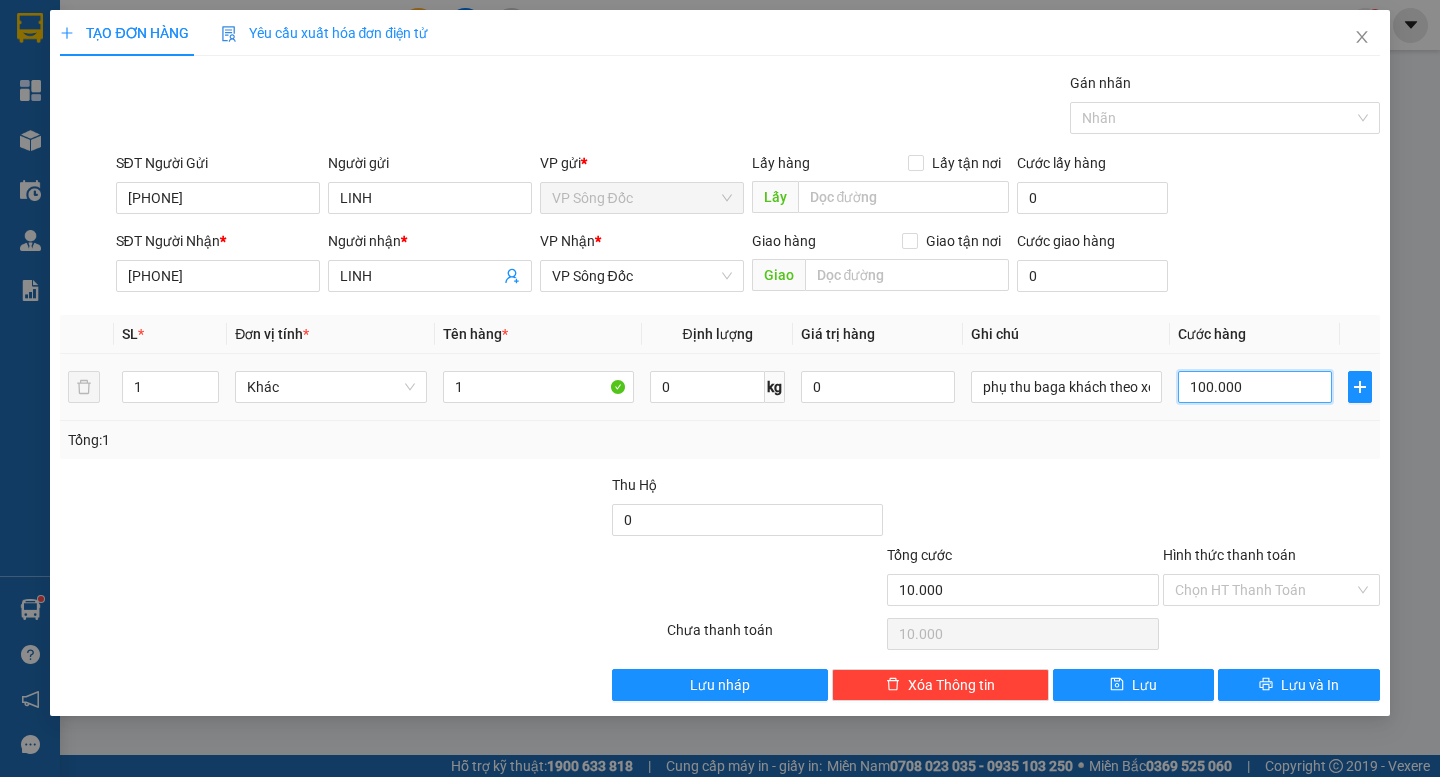 type on "100.000" 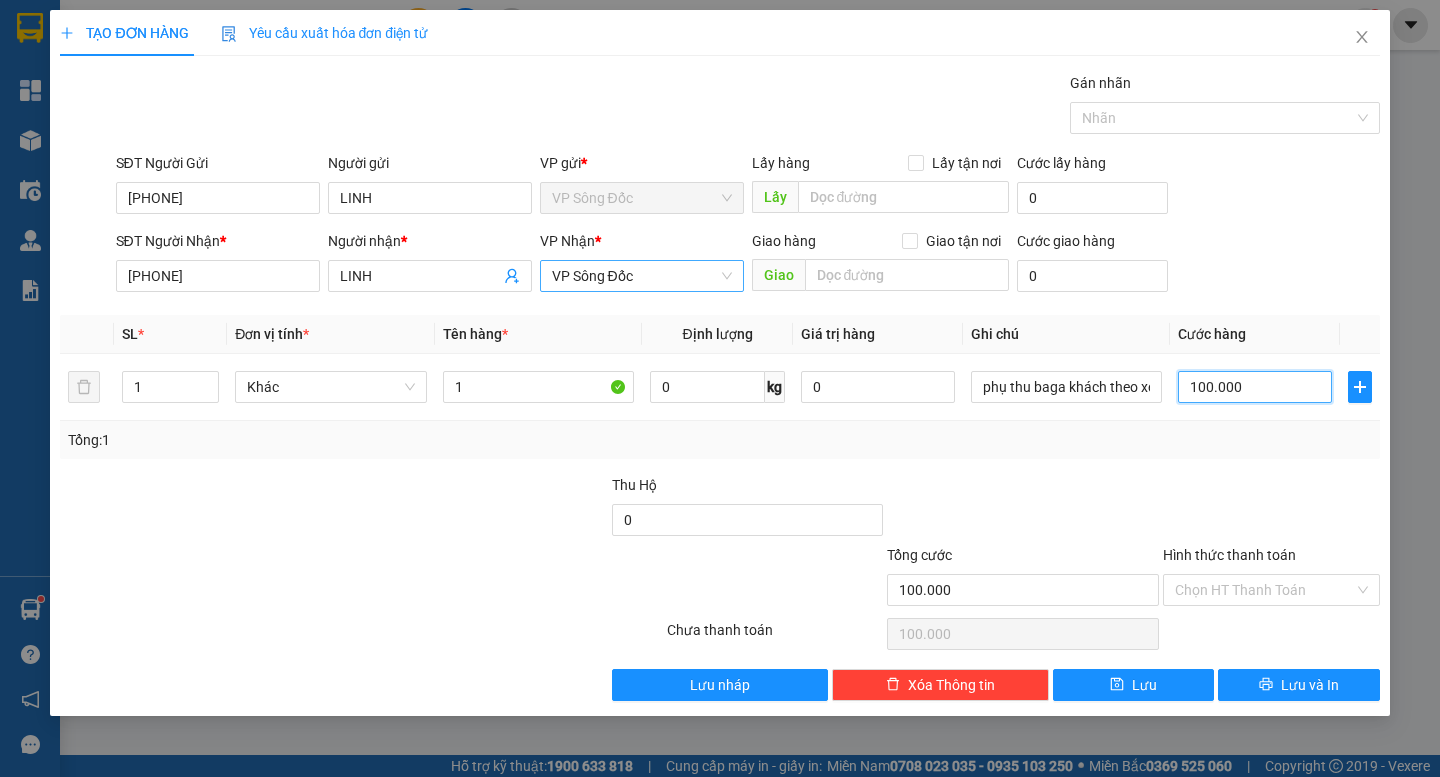 click on "VP Sông Đốc" at bounding box center [642, 276] 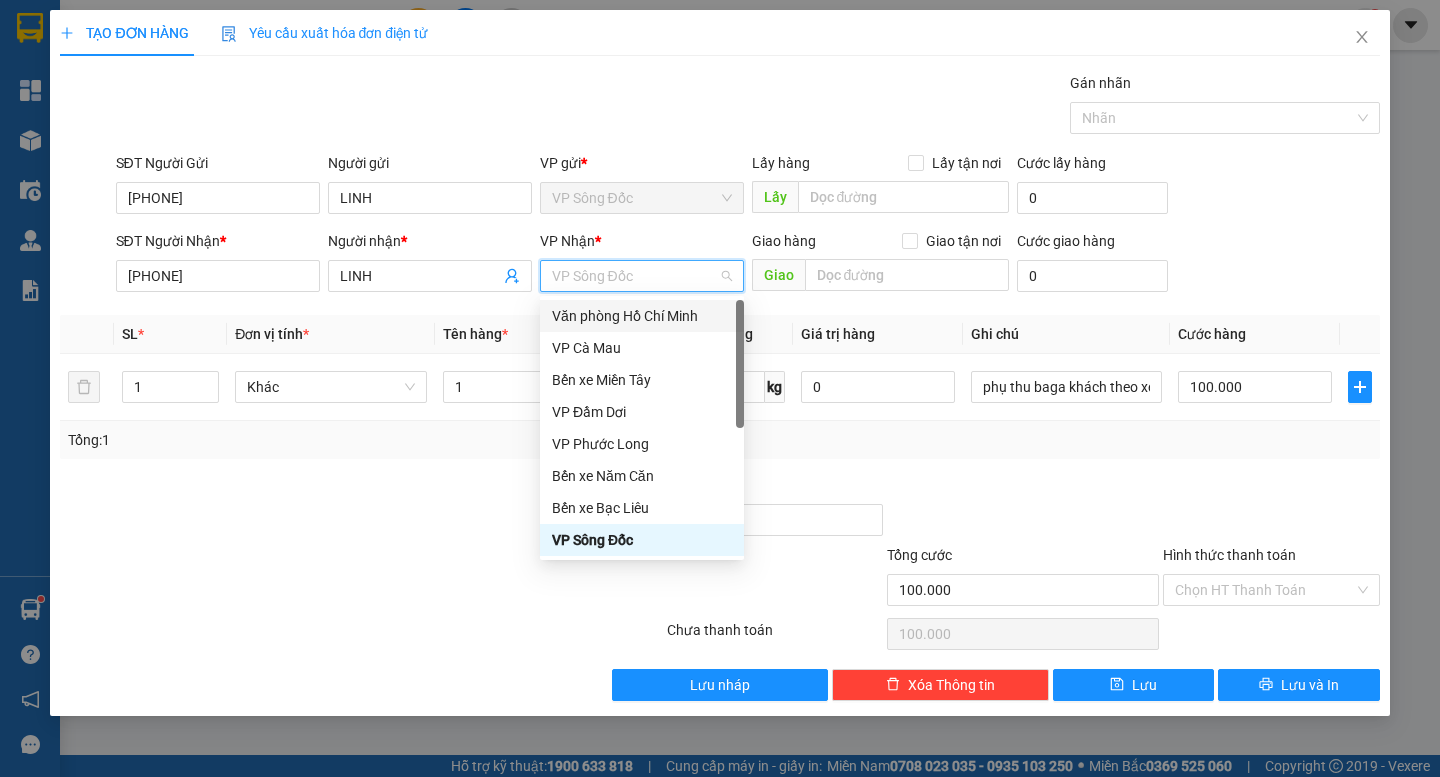 click on "Văn phòng Hồ Chí Minh" at bounding box center [642, 316] 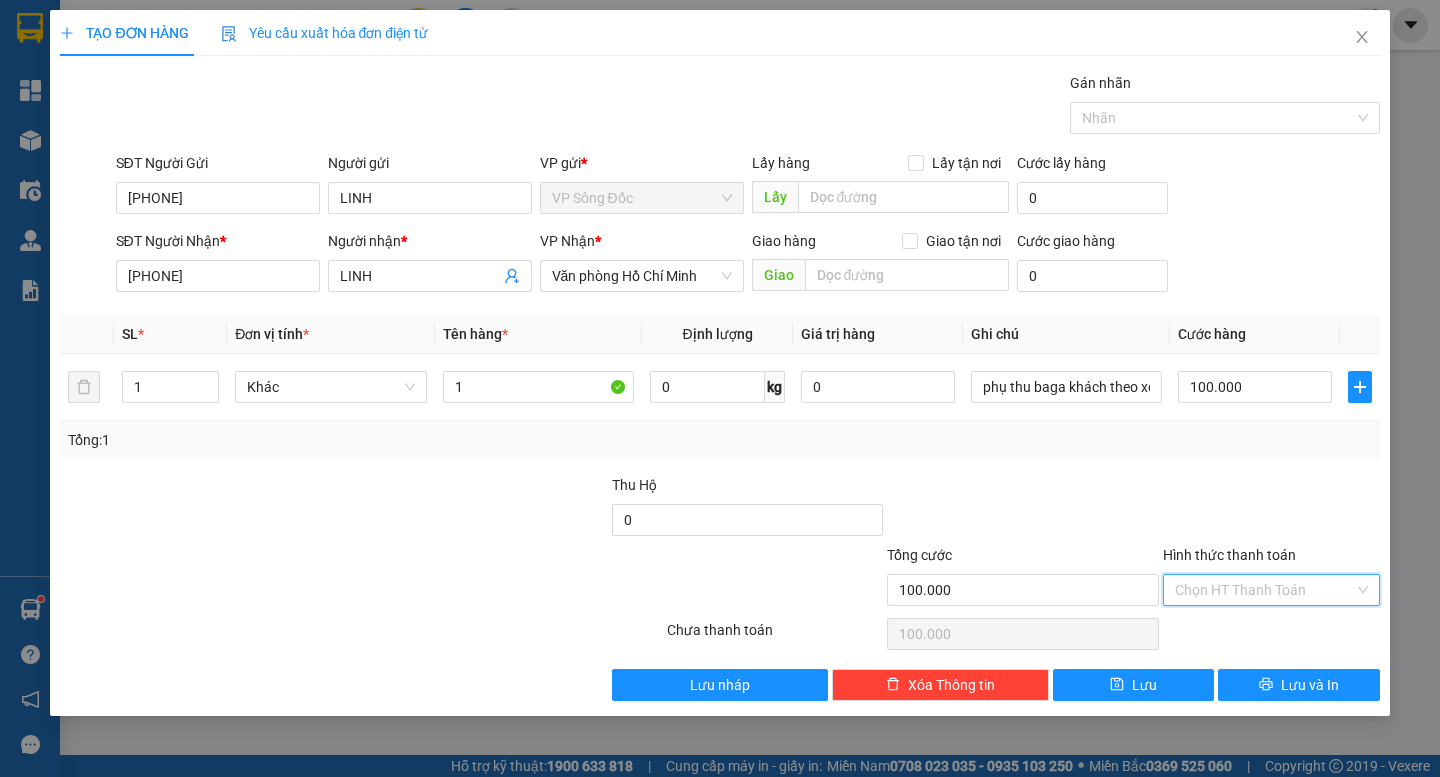 click on "Hình thức thanh toán" at bounding box center (1264, 590) 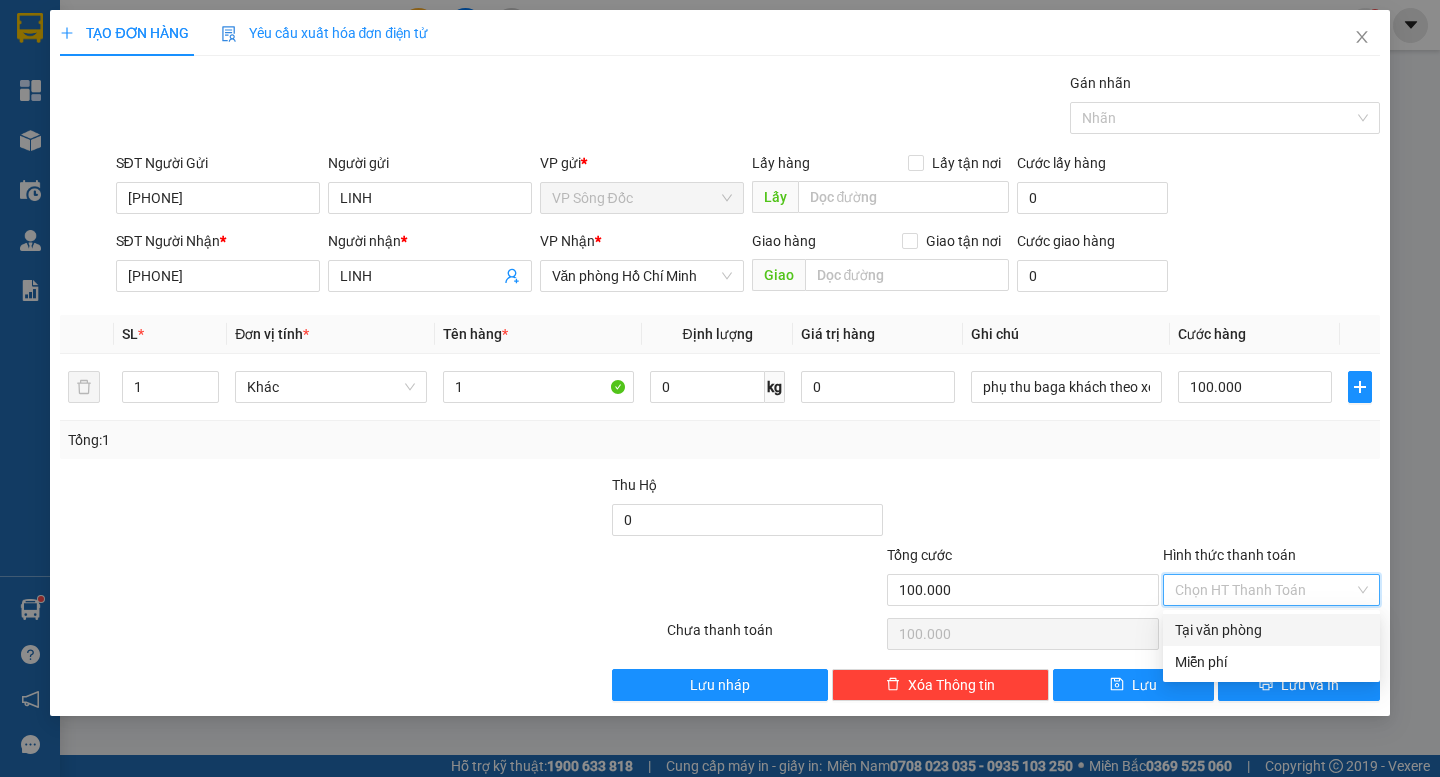 click on "Tại văn phòng" at bounding box center [1271, 630] 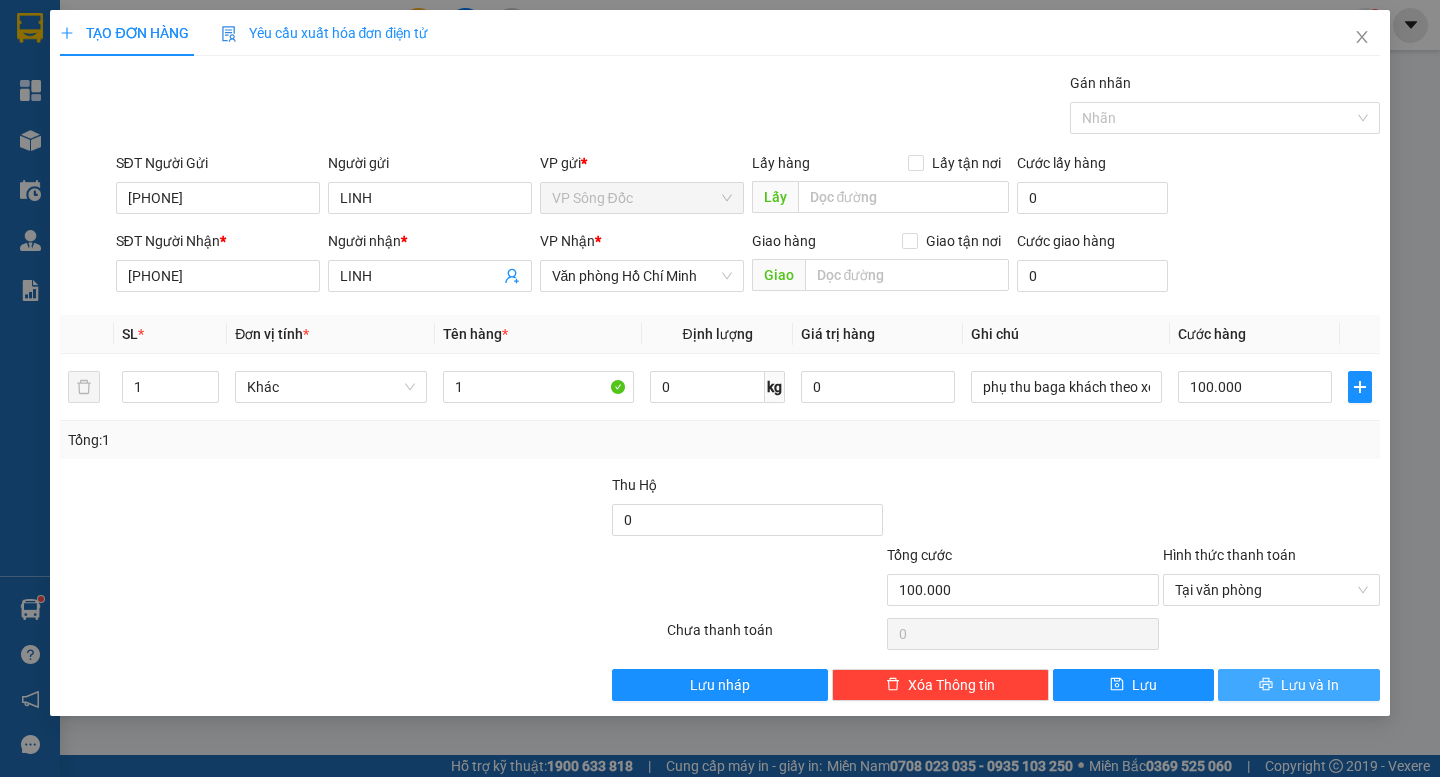 click on "Lưu và In" at bounding box center (1310, 685) 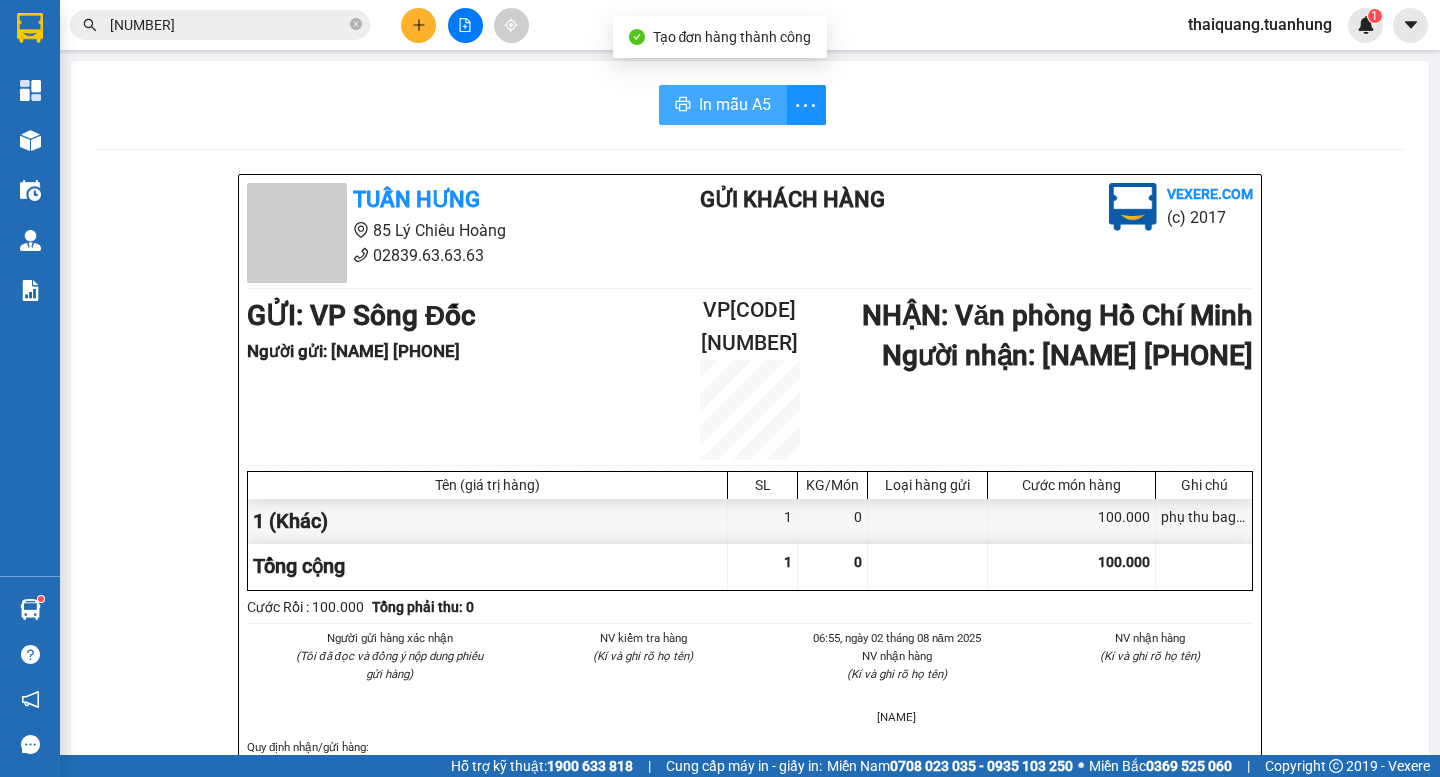 click on "In mẫu A5" at bounding box center [723, 105] 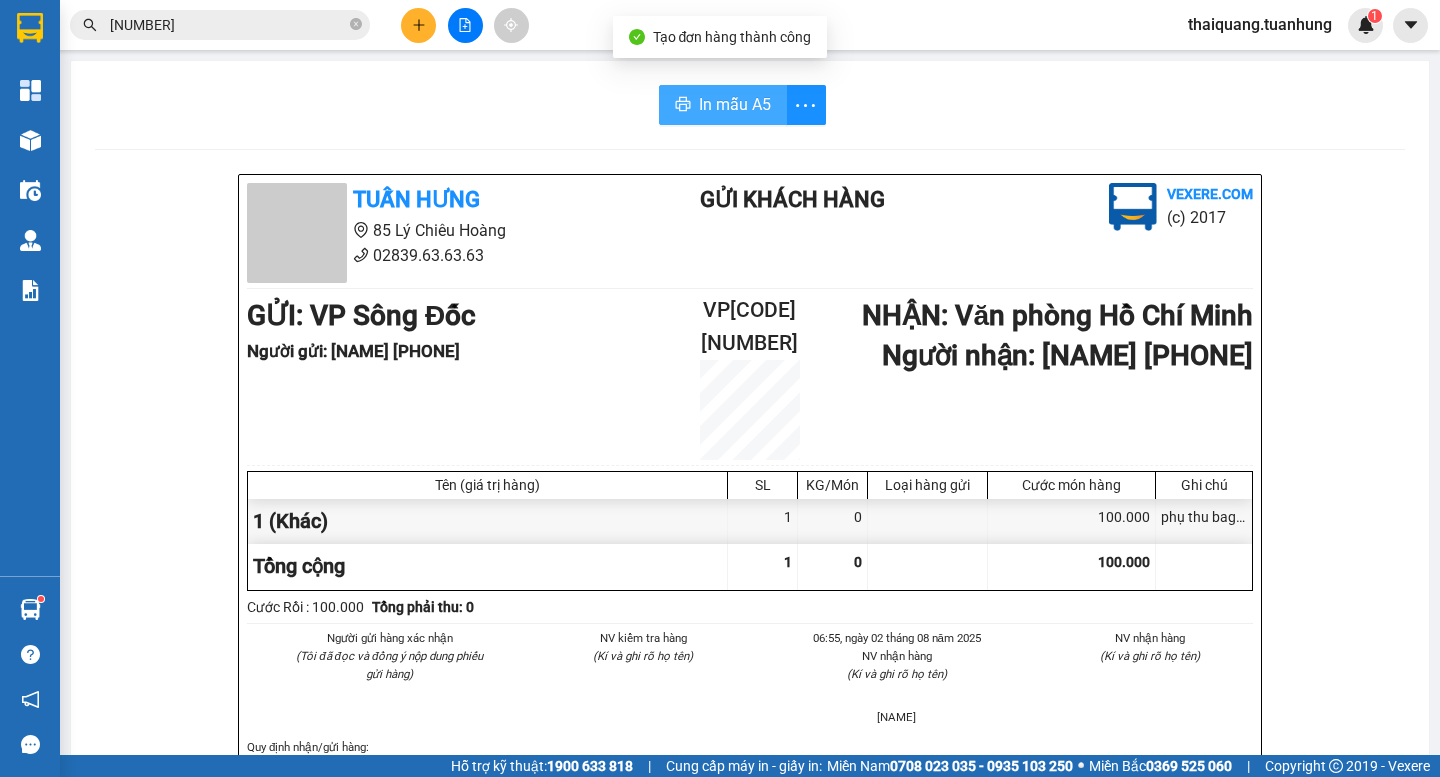 scroll, scrollTop: 0, scrollLeft: 0, axis: both 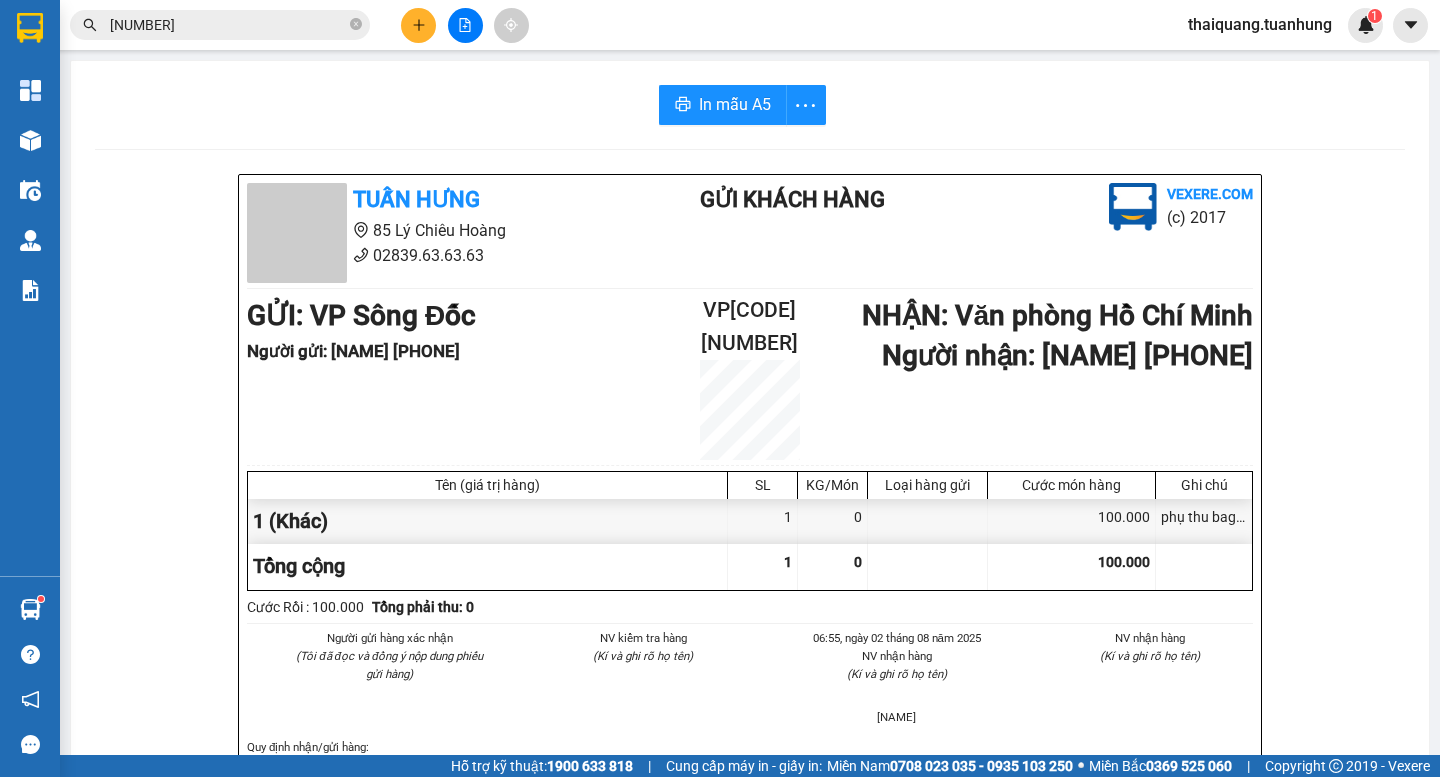 click on "02839.63.63.63" at bounding box center [433, 255] 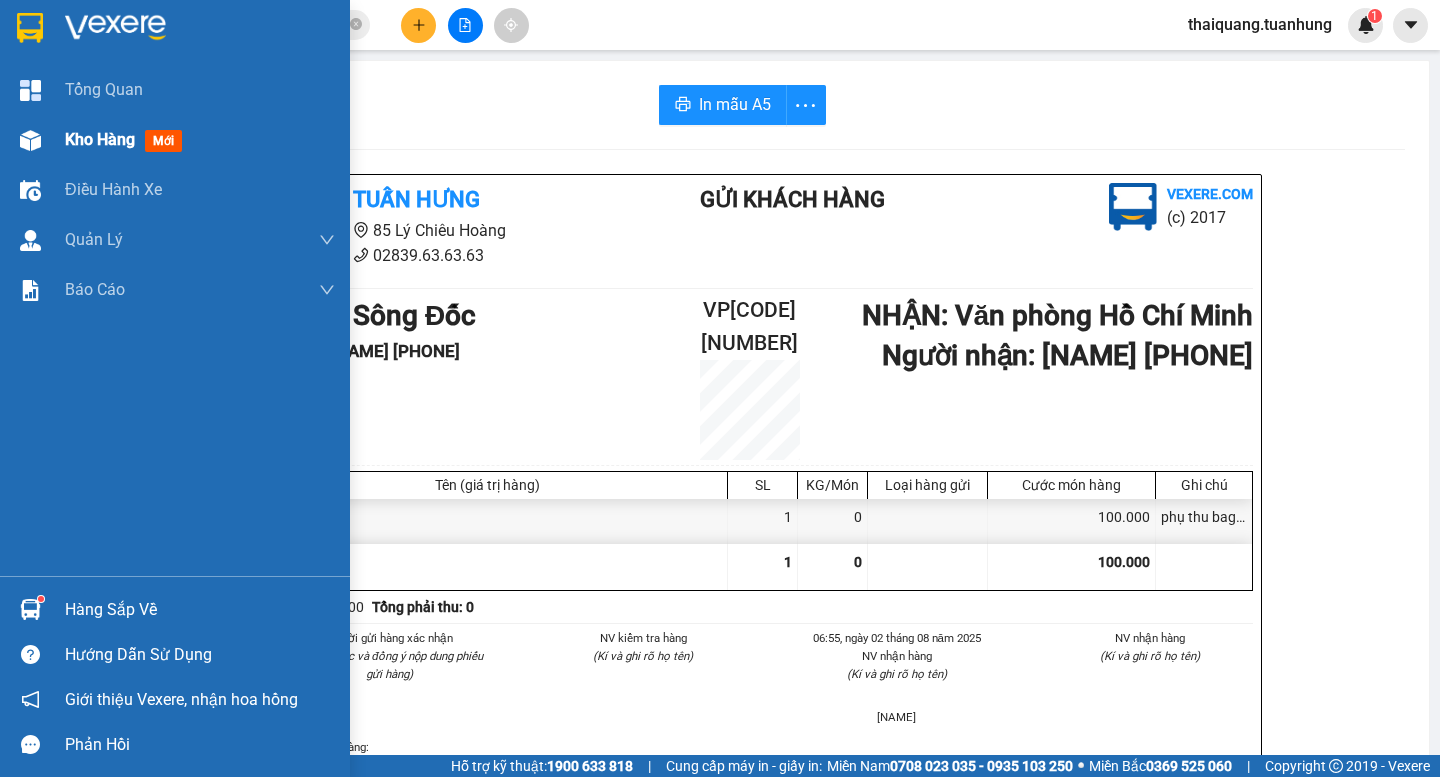 click on "Kho hàng" at bounding box center [100, 139] 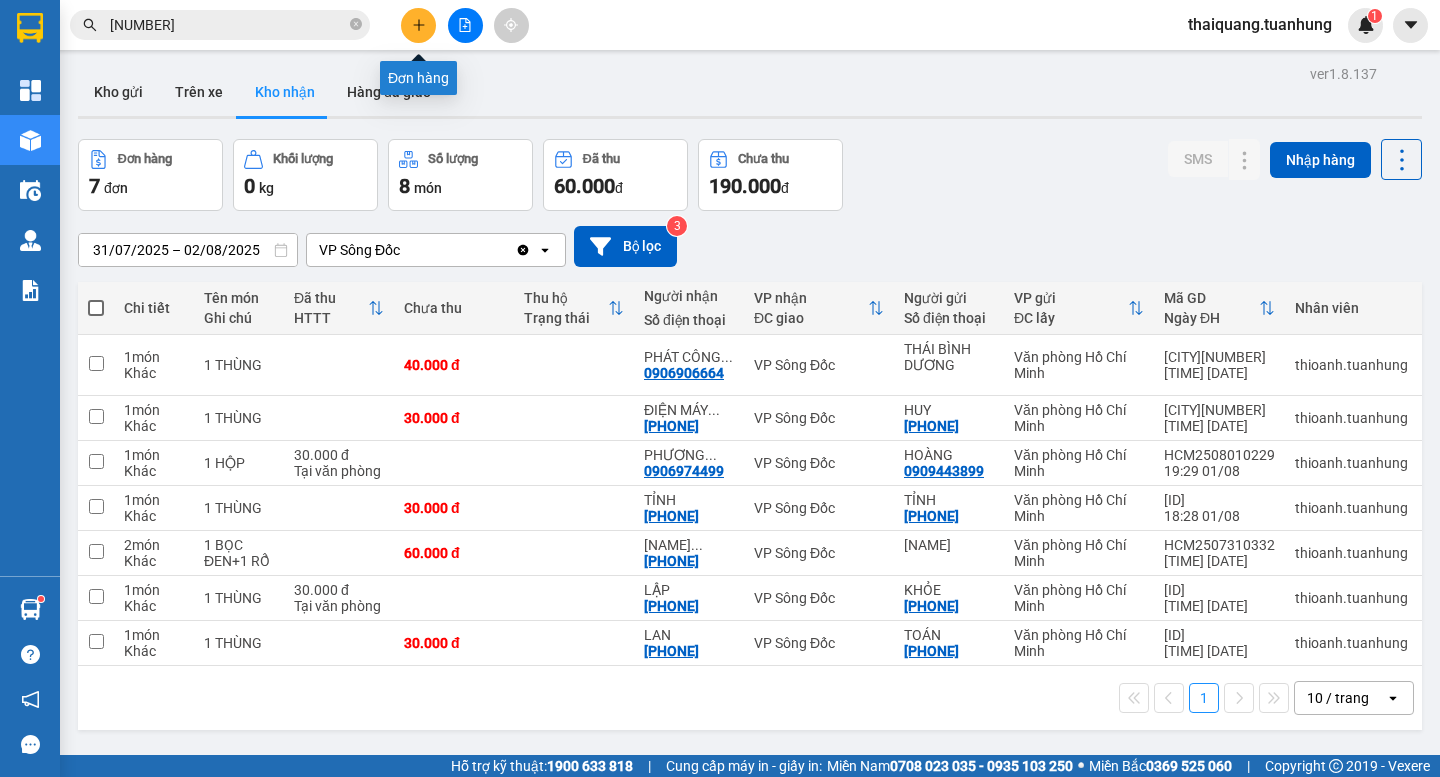 click 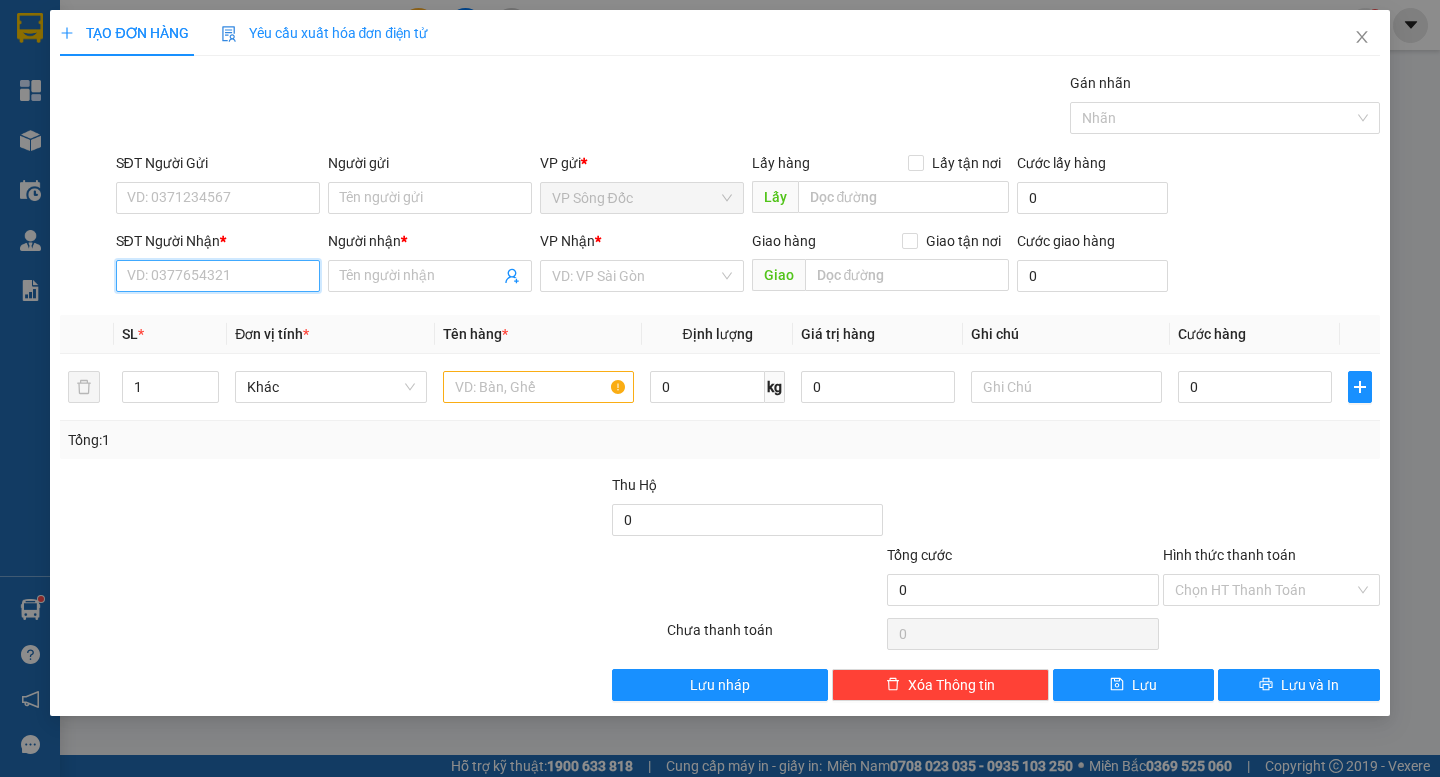 click on "SĐT Người Nhận  *" at bounding box center [218, 276] 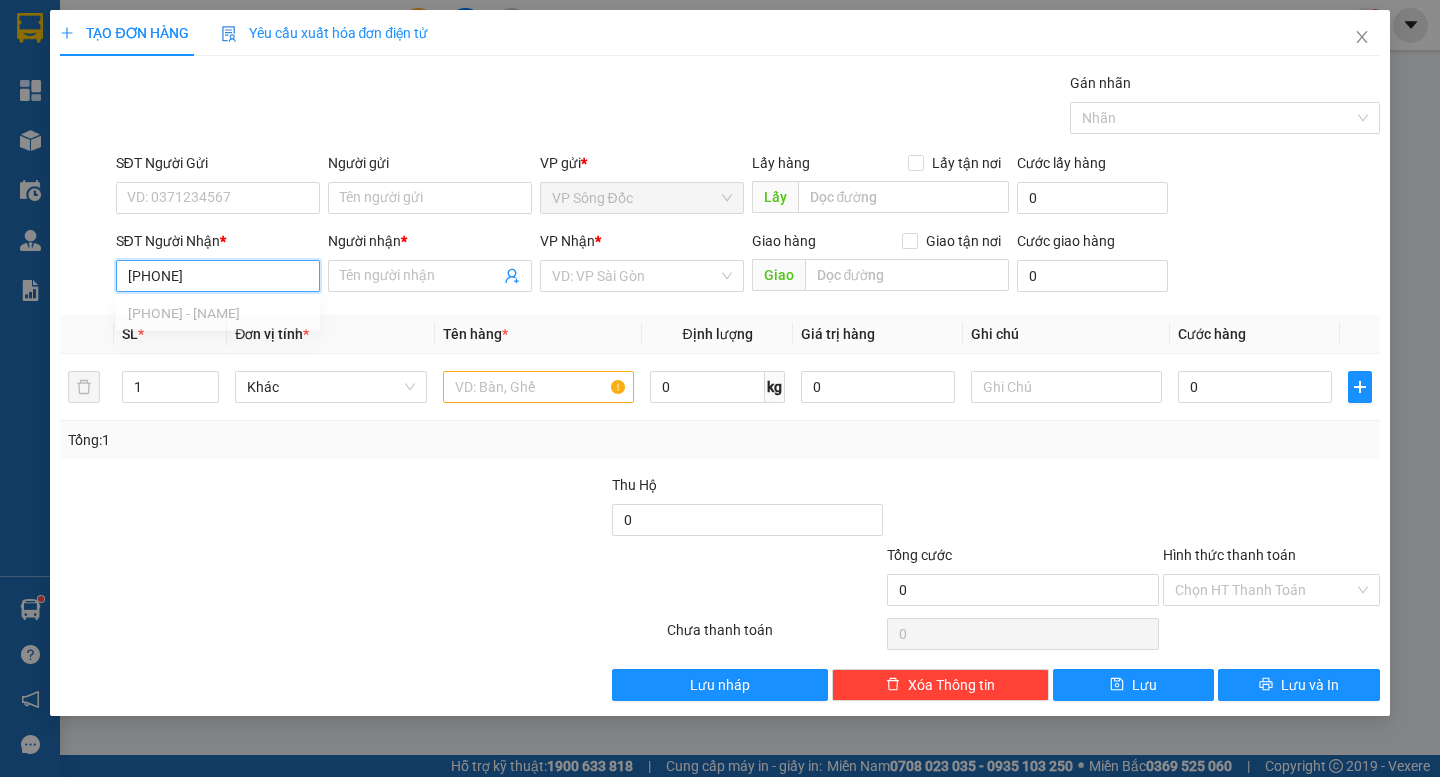 type on "[PHONE]" 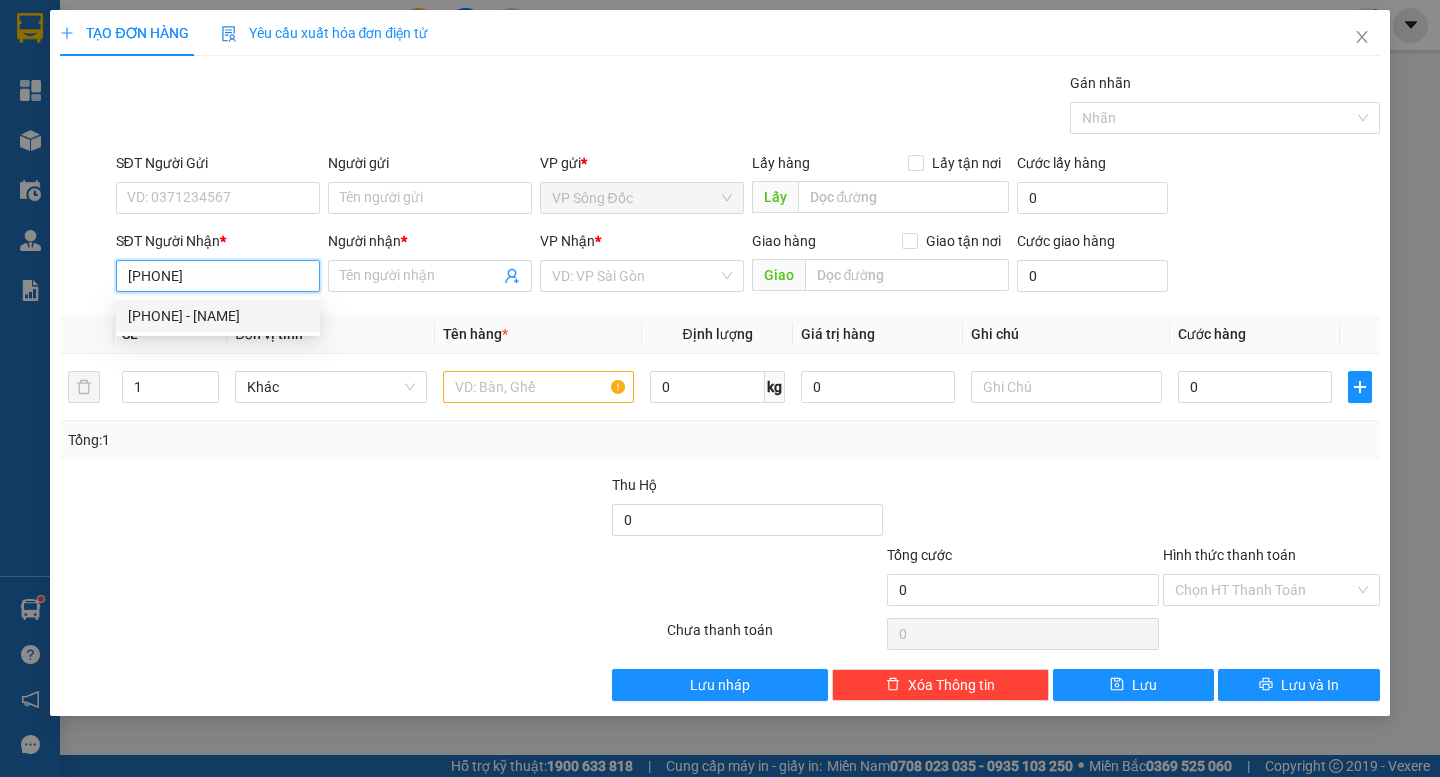 click on "[PHONE] - [NAME]" at bounding box center (218, 316) 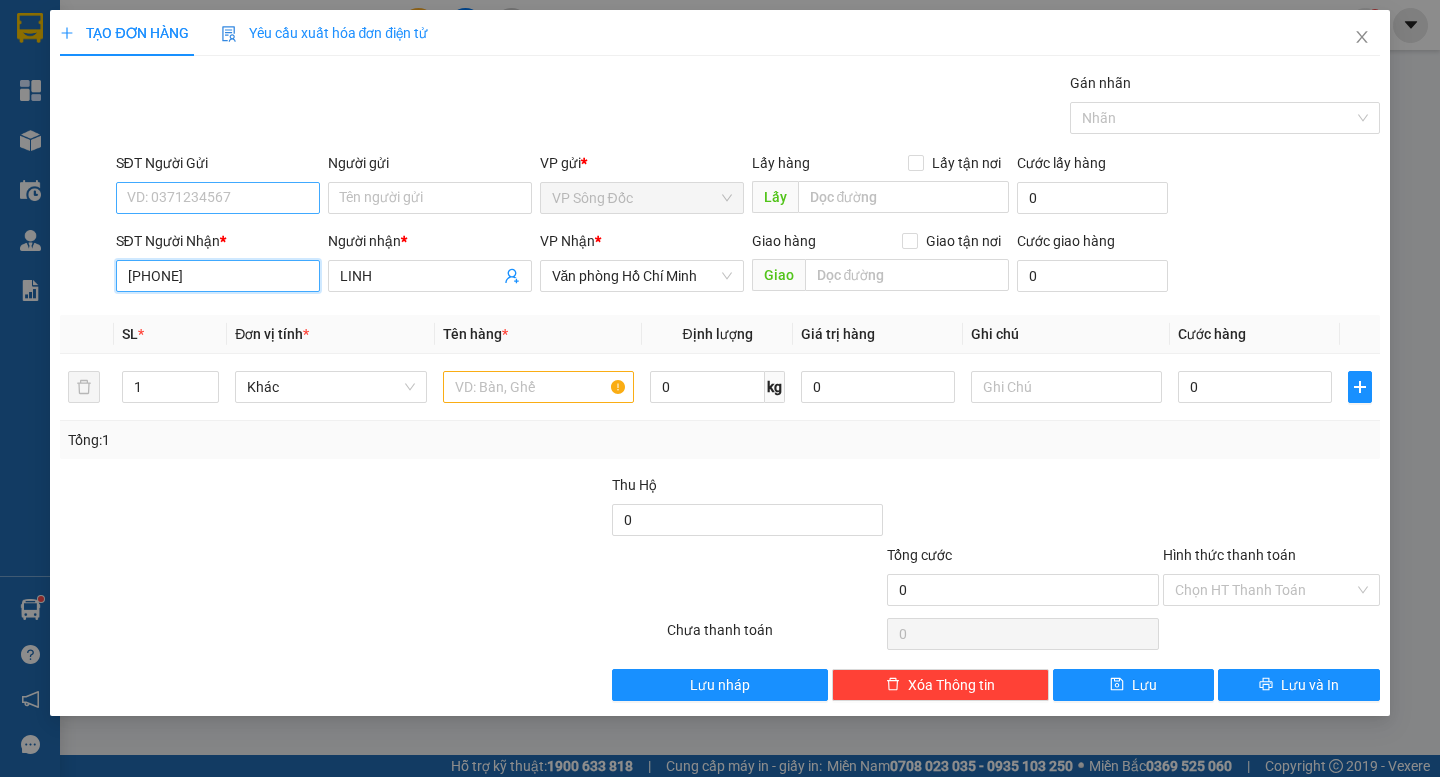 type on "[PHONE]" 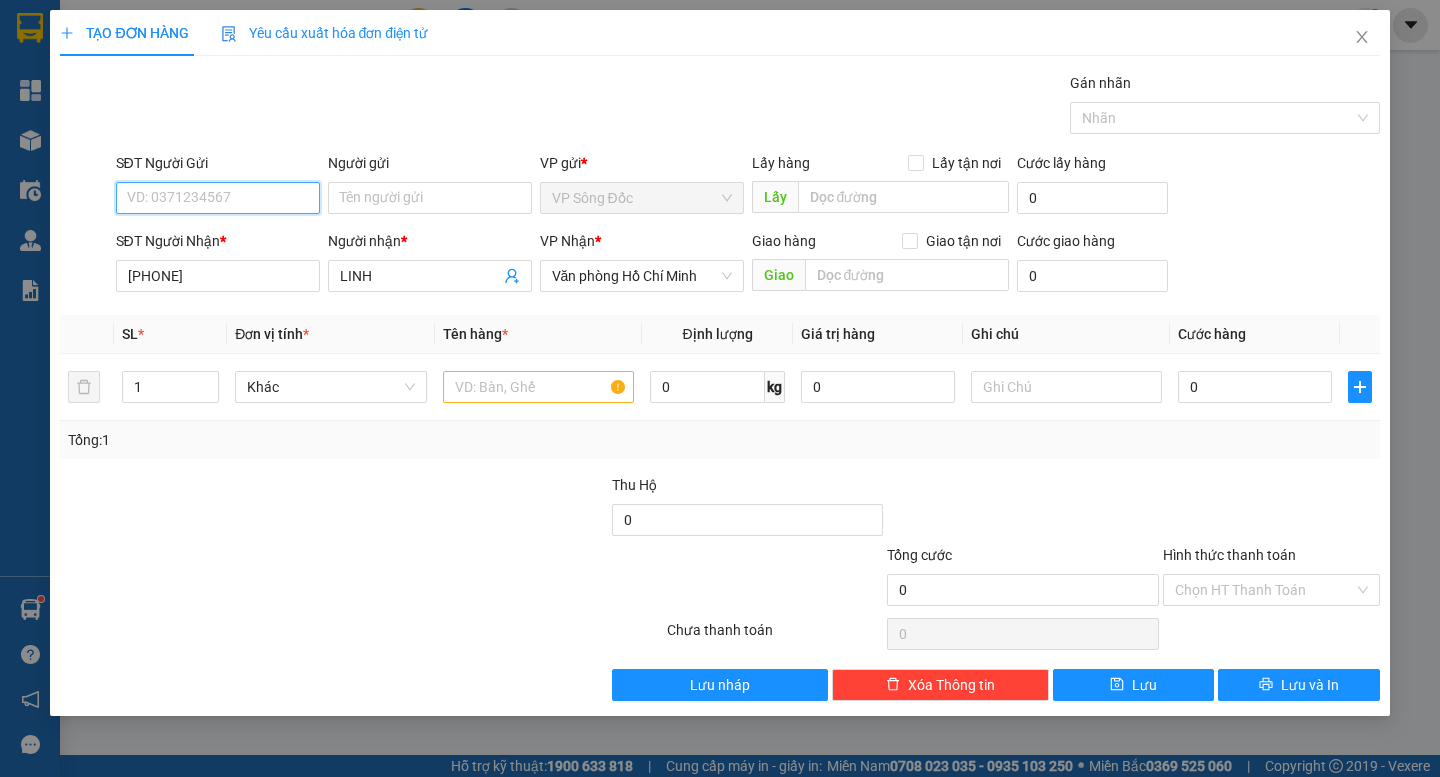click on "SĐT Người Gửi" at bounding box center (218, 198) 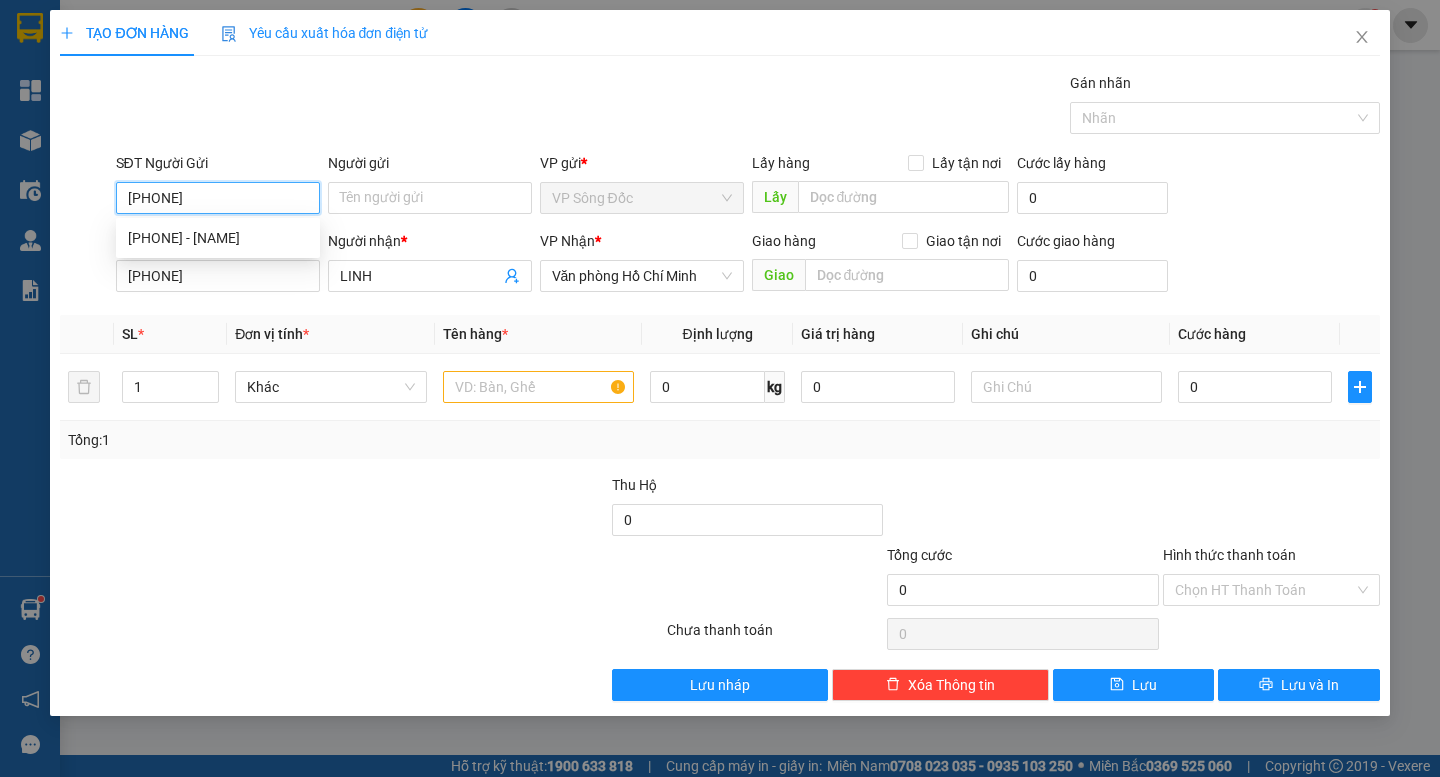 type on "[PHONE]" 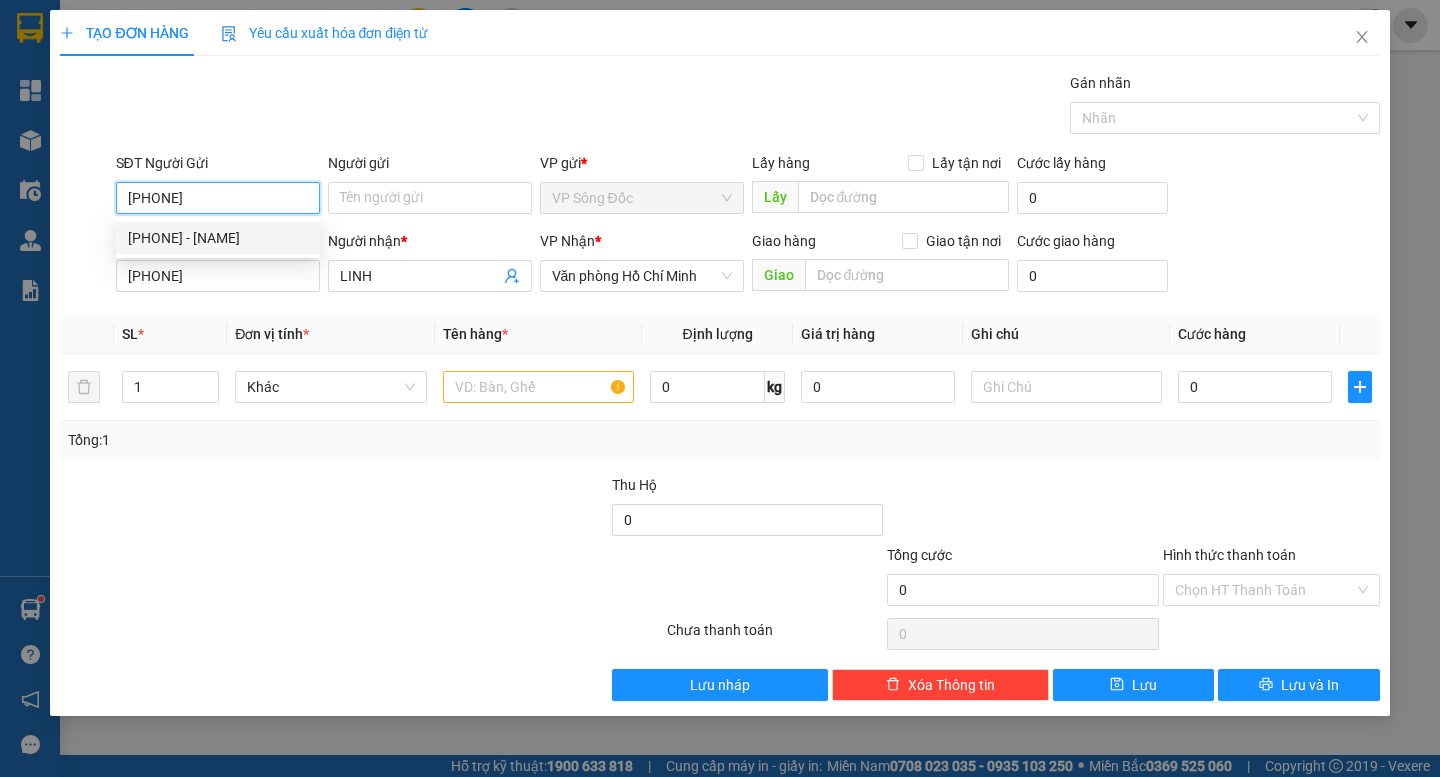 click on "[PHONE] - [NAME]" at bounding box center (218, 238) 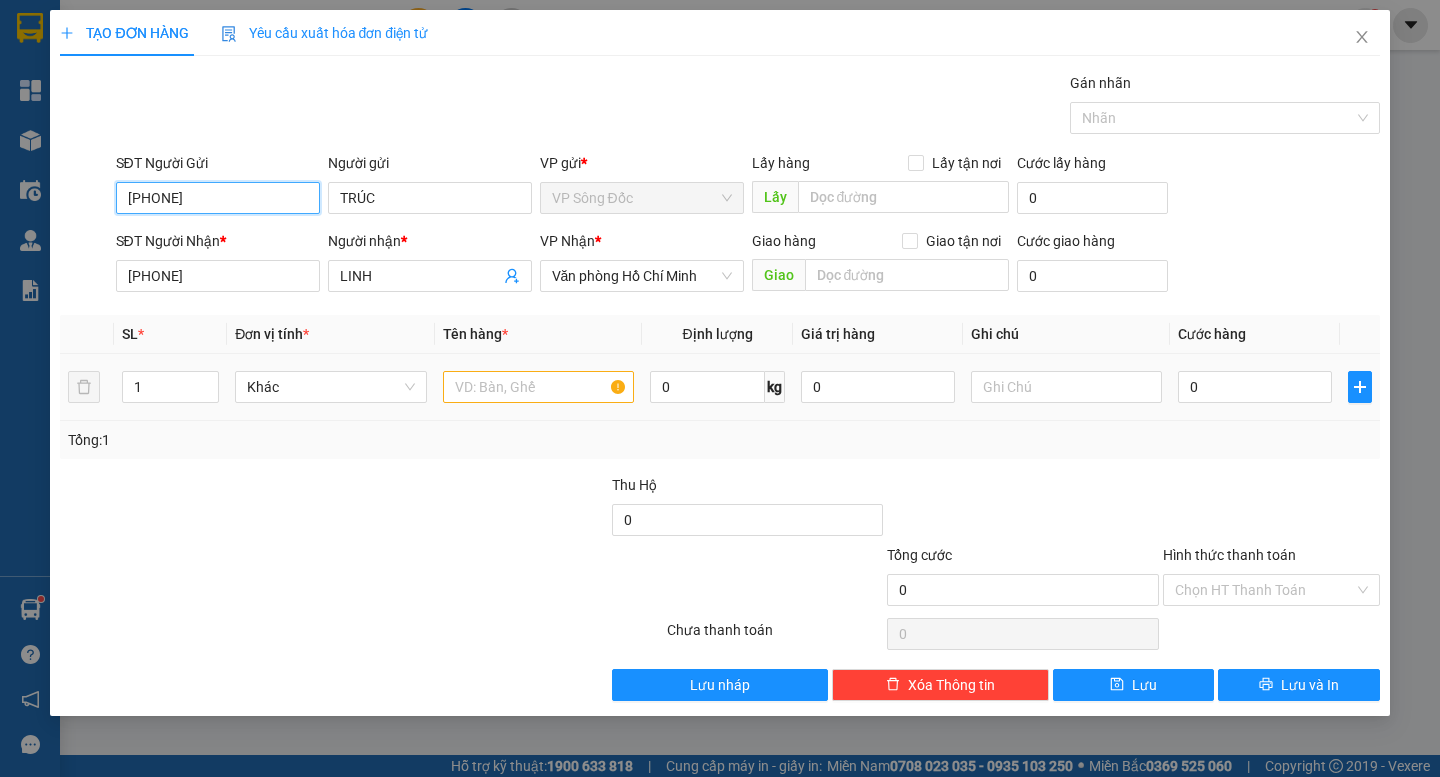 type on "[PHONE]" 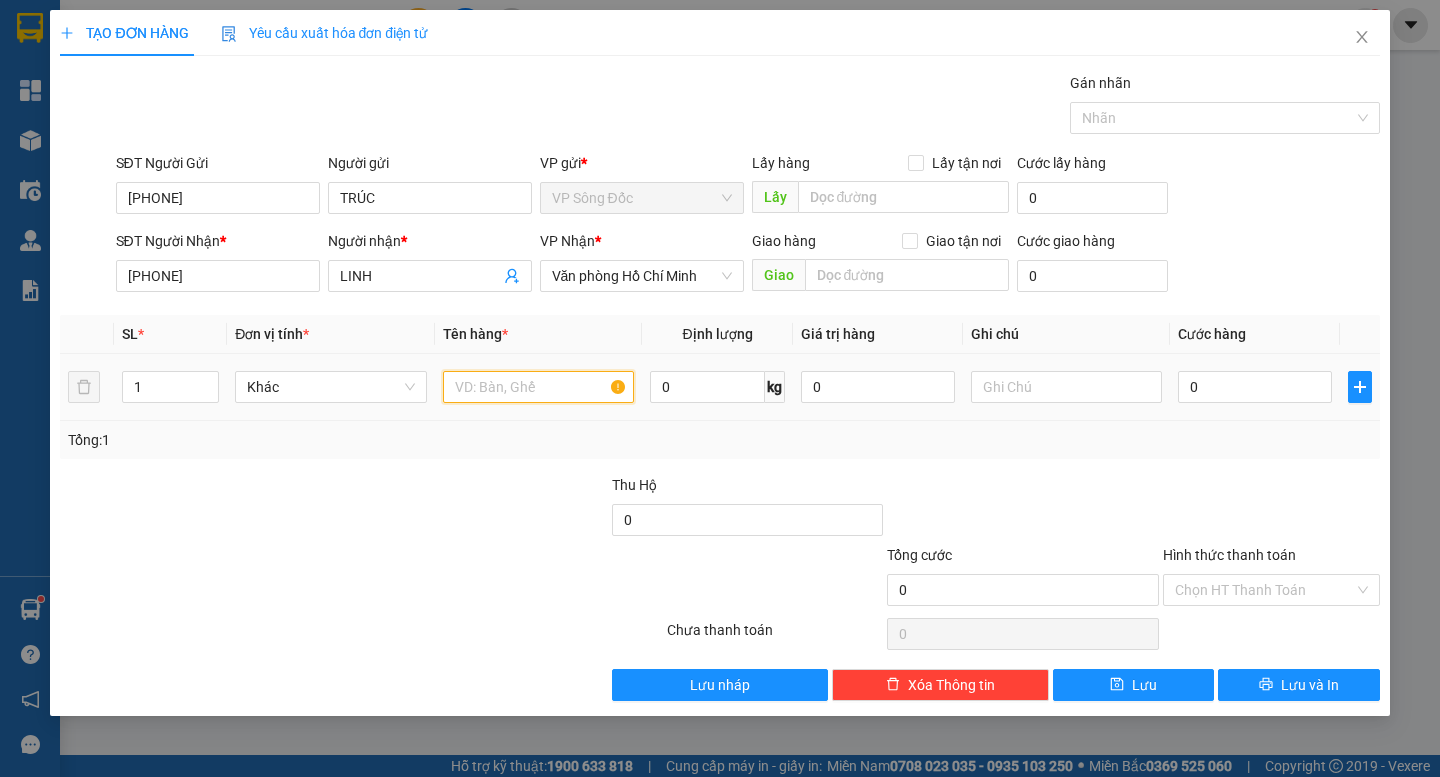 click at bounding box center [538, 387] 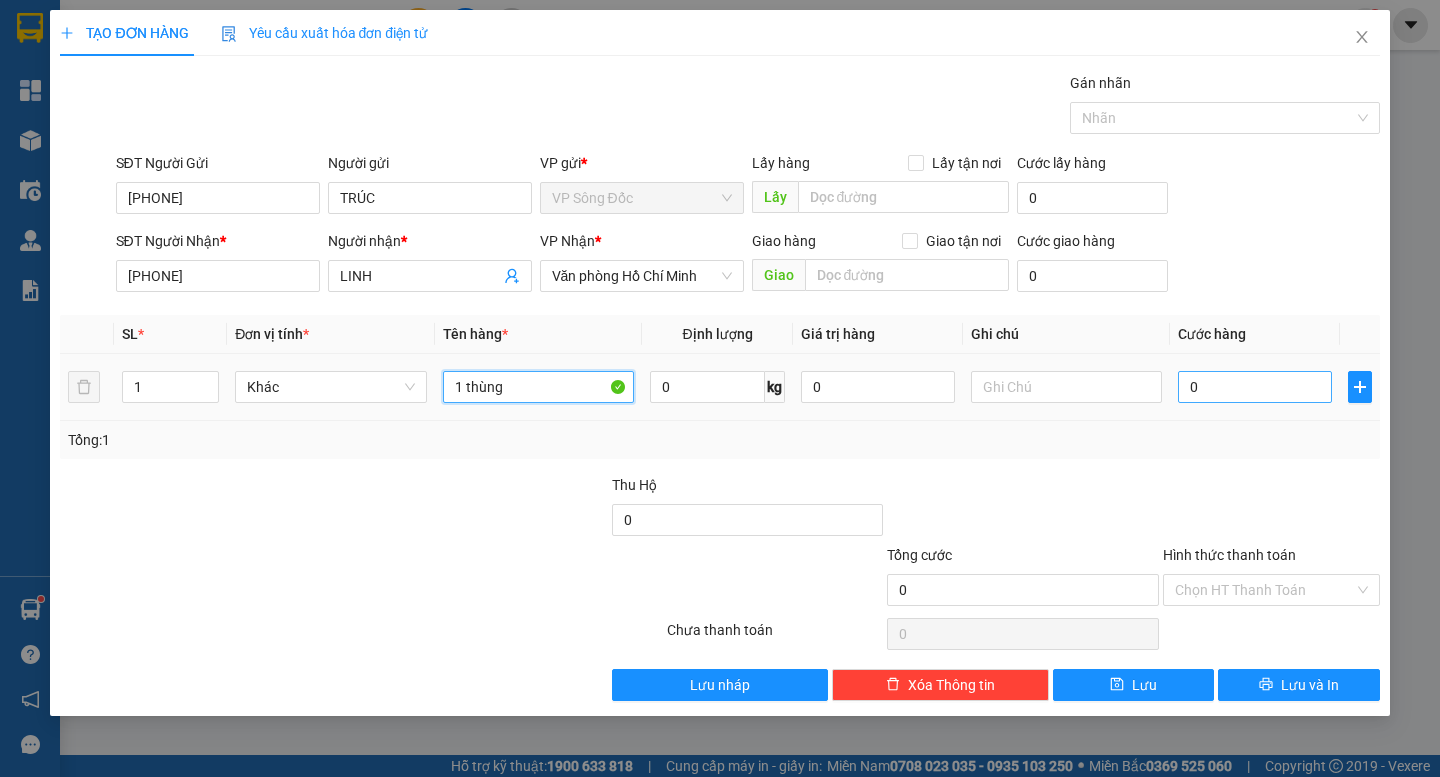 type on "1 thùng" 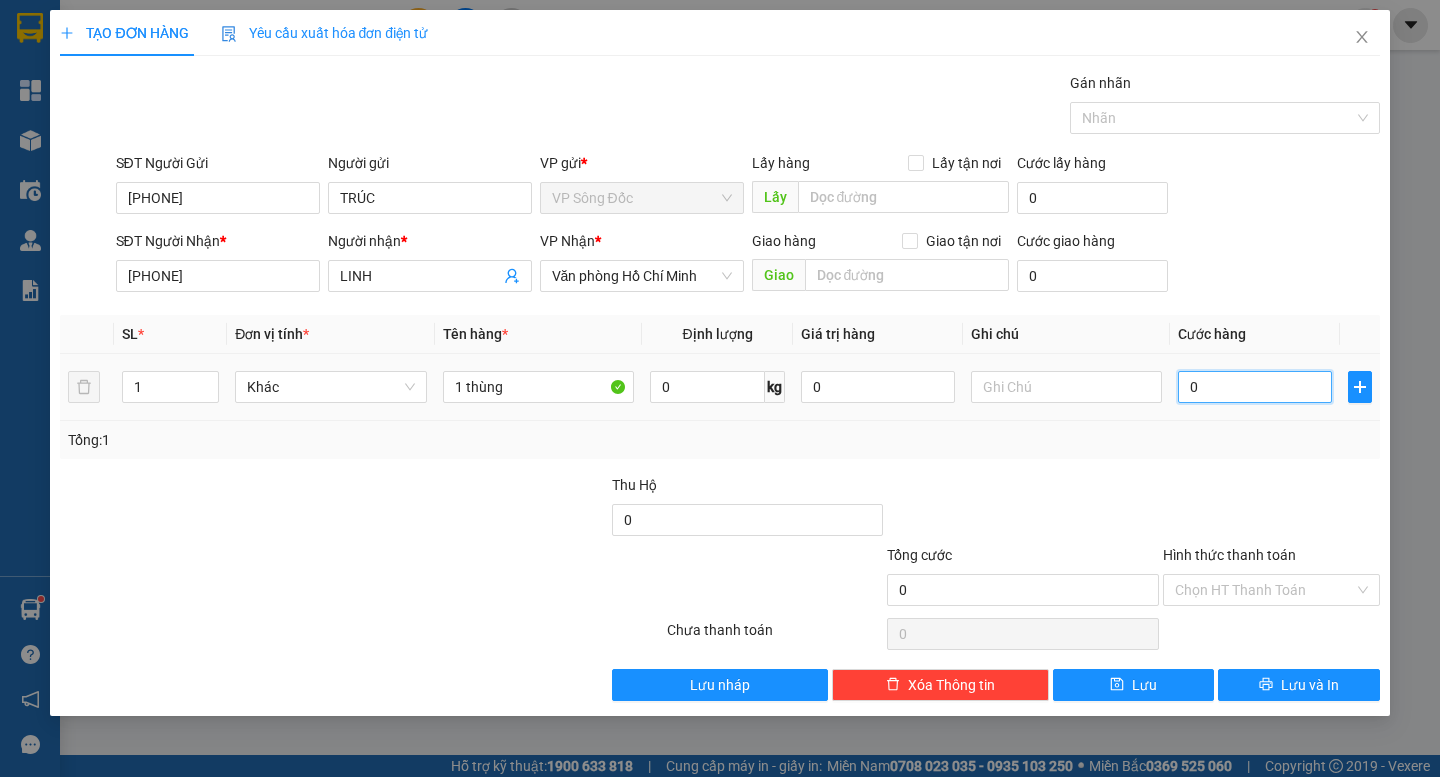 click on "0" at bounding box center [1255, 387] 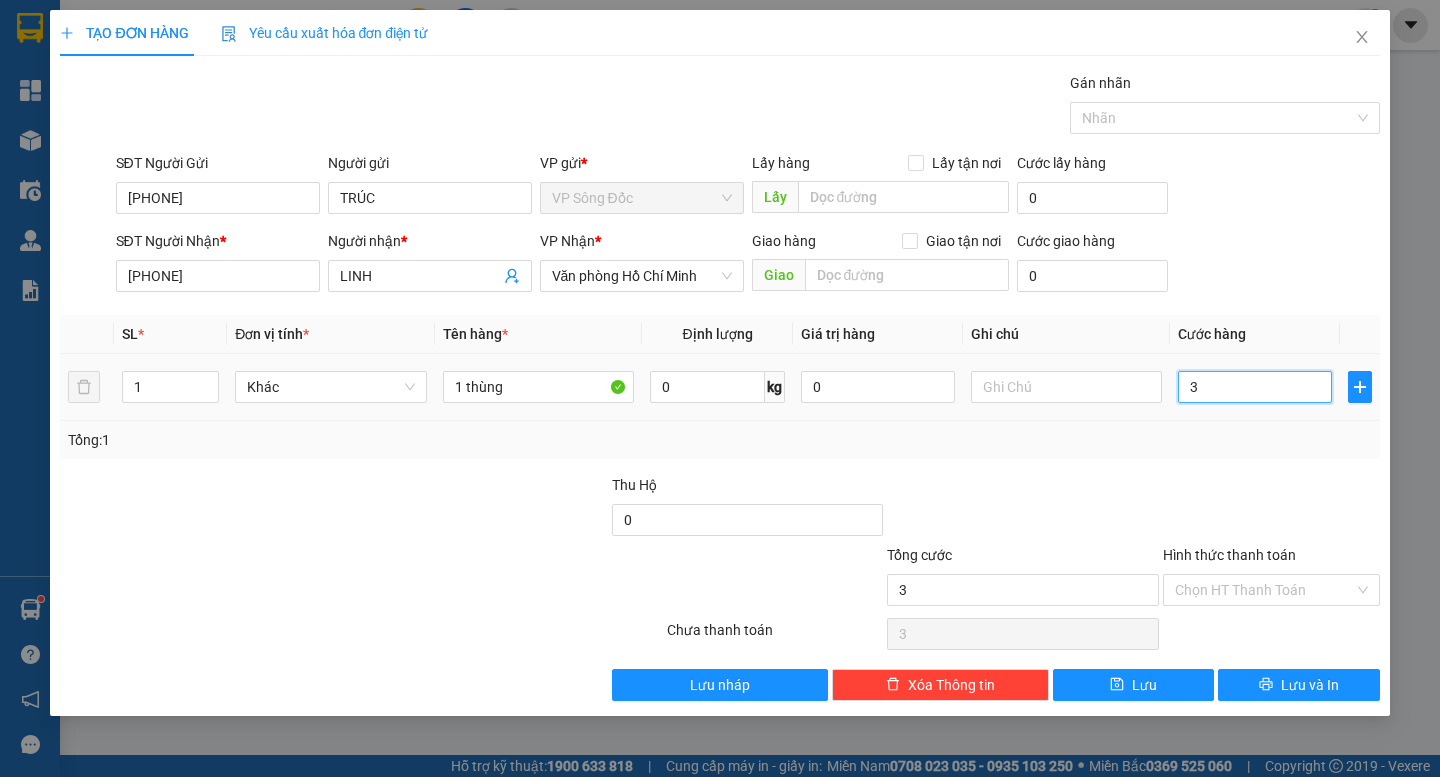 type on "30" 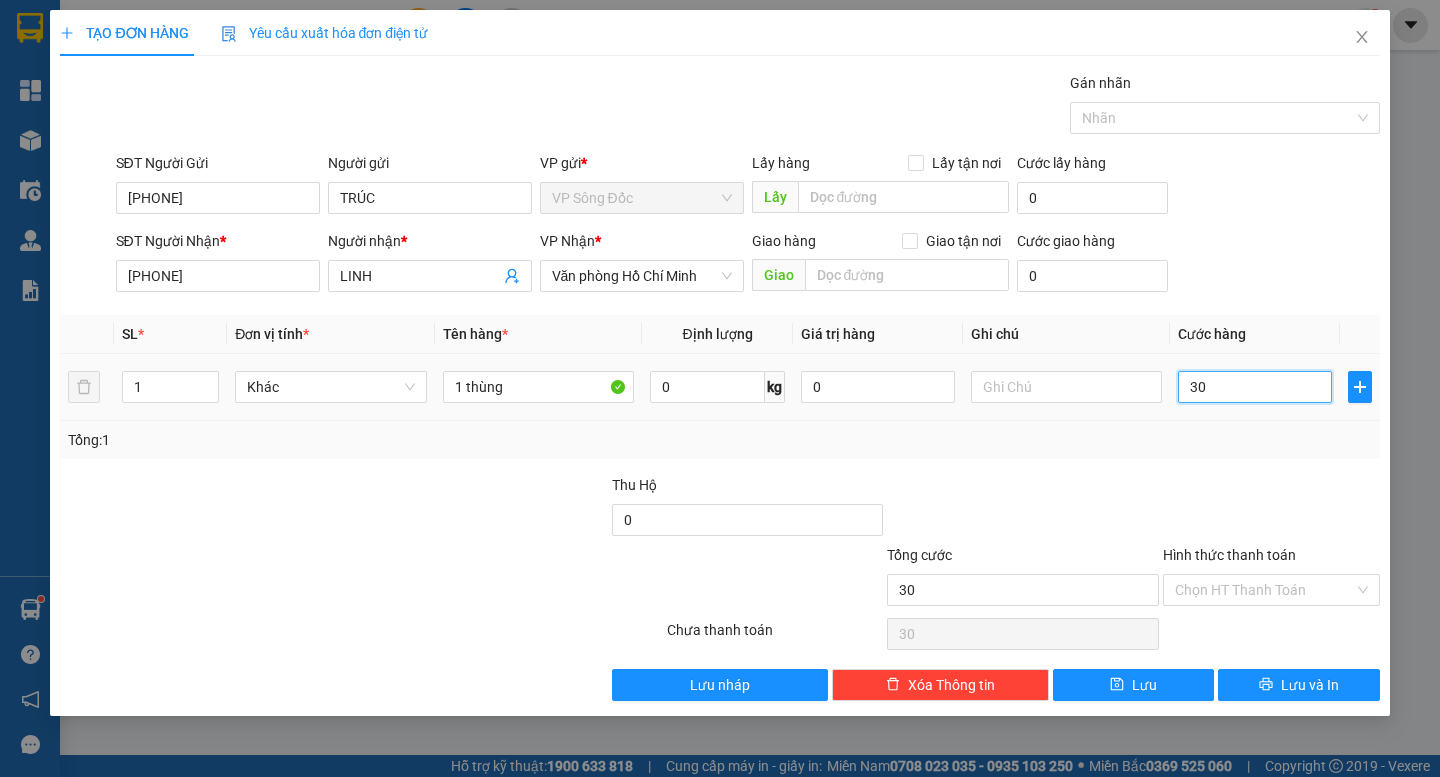 type on "300" 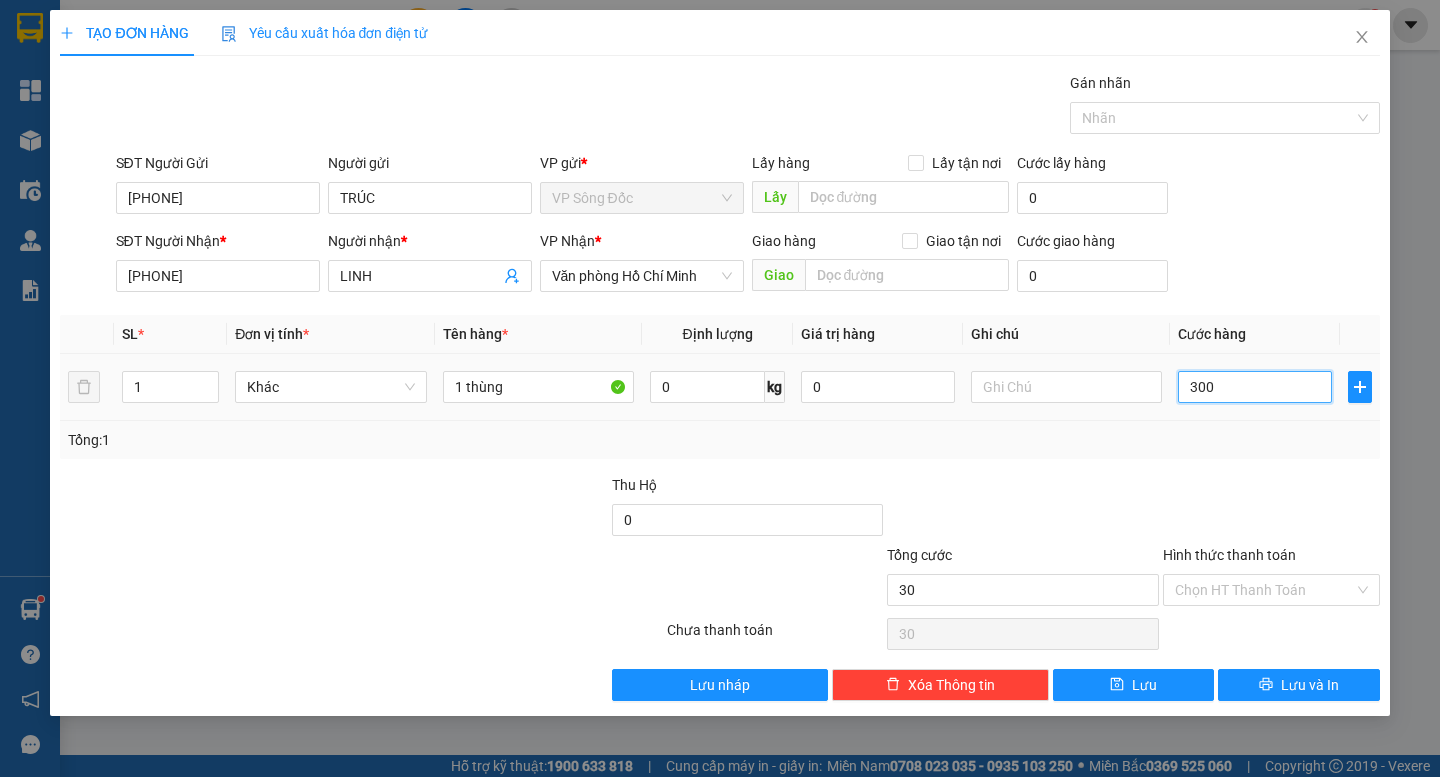 type on "300" 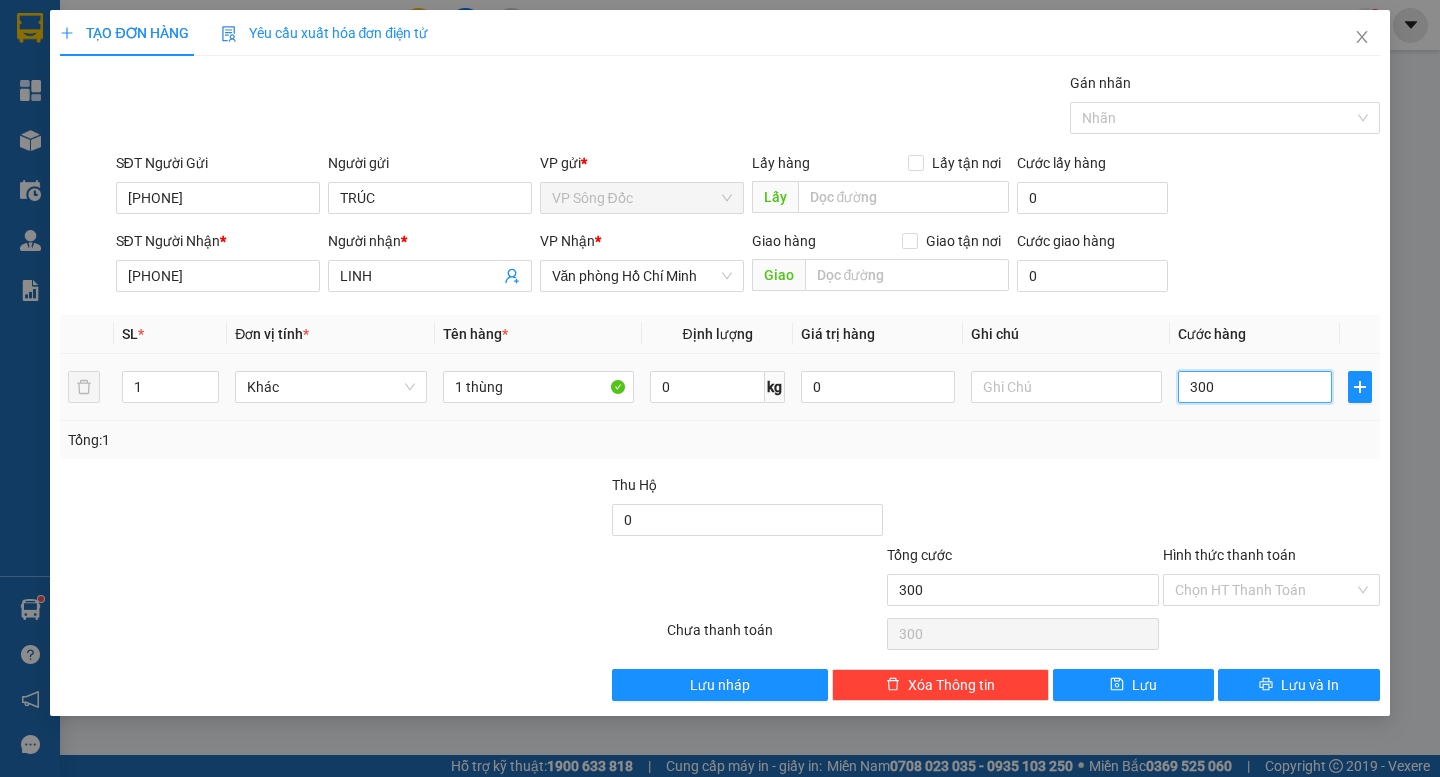 type on "3.000" 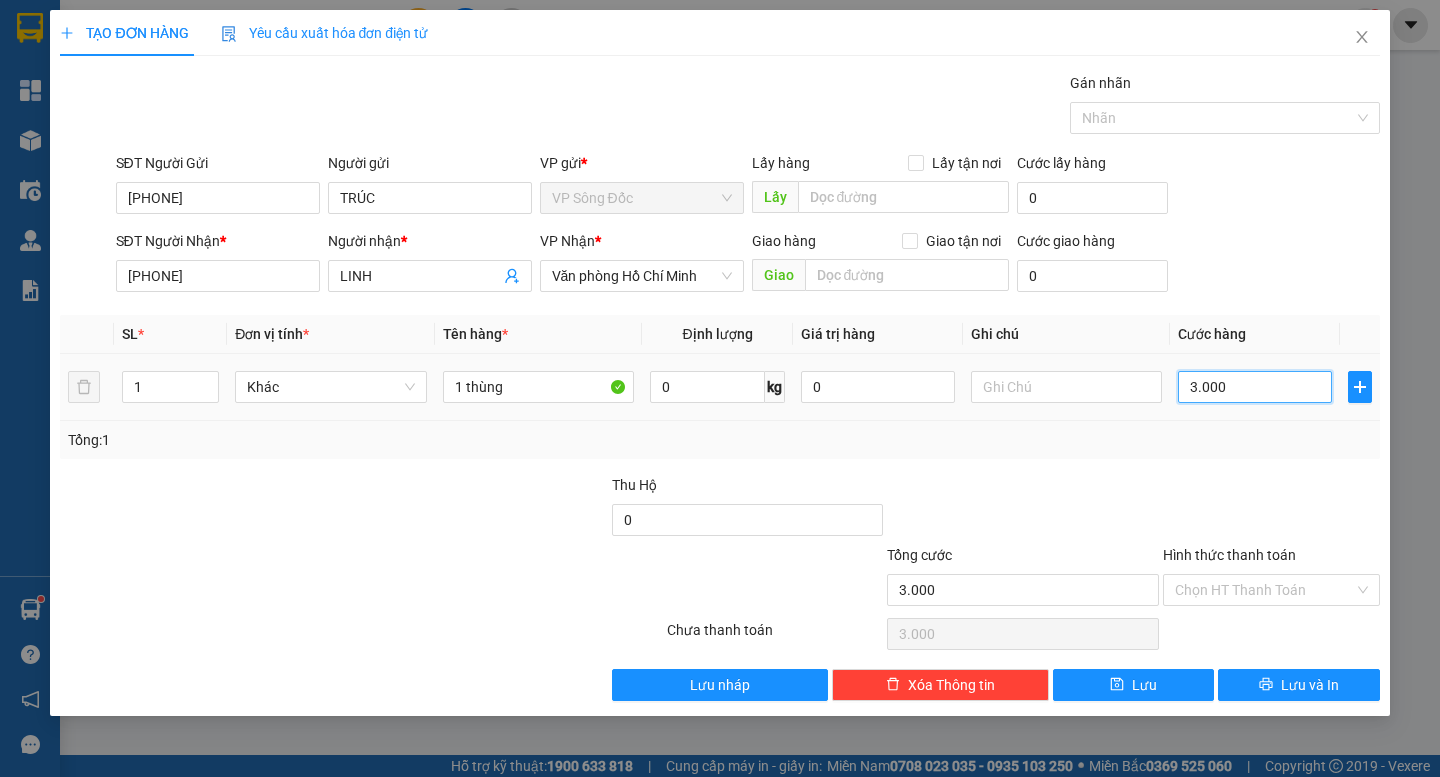 type on "30.000" 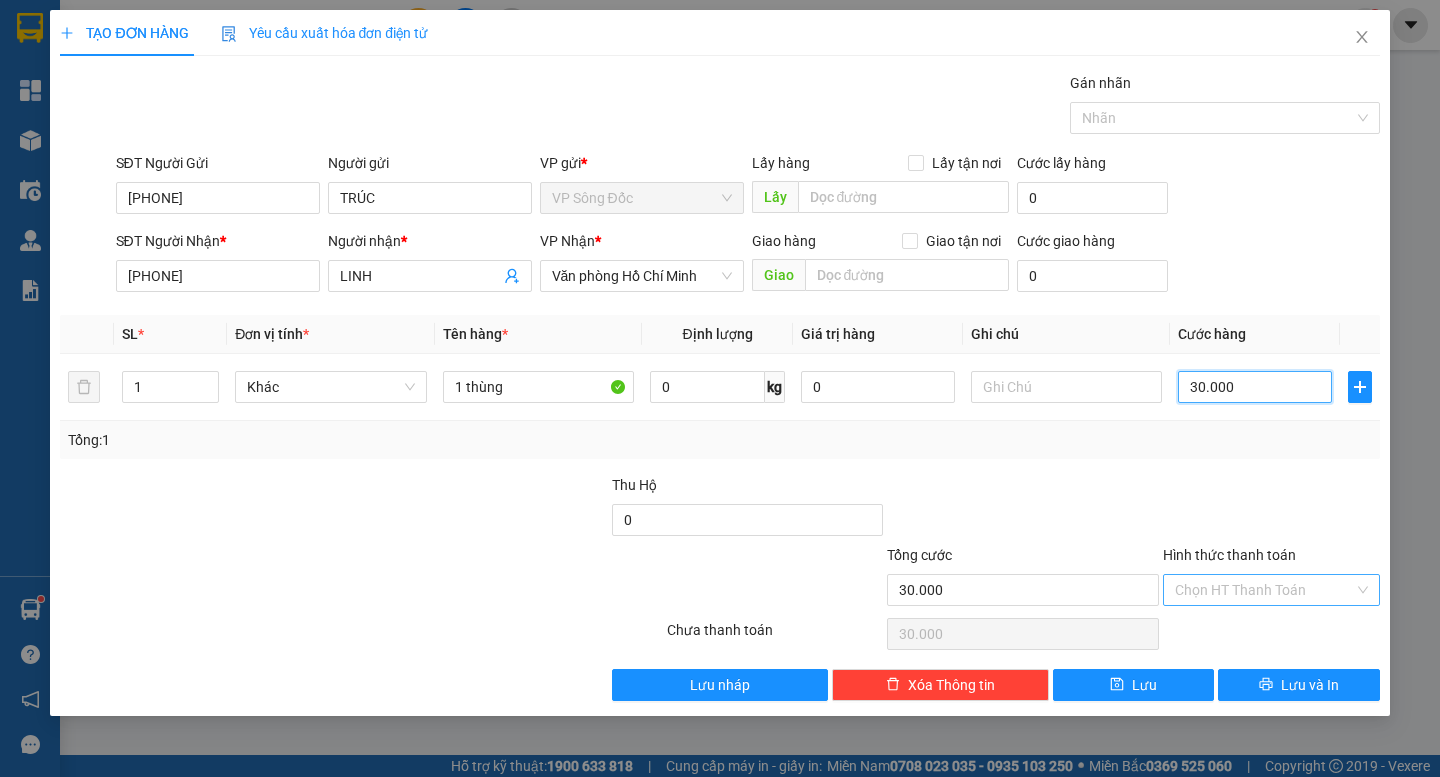 type on "30.000" 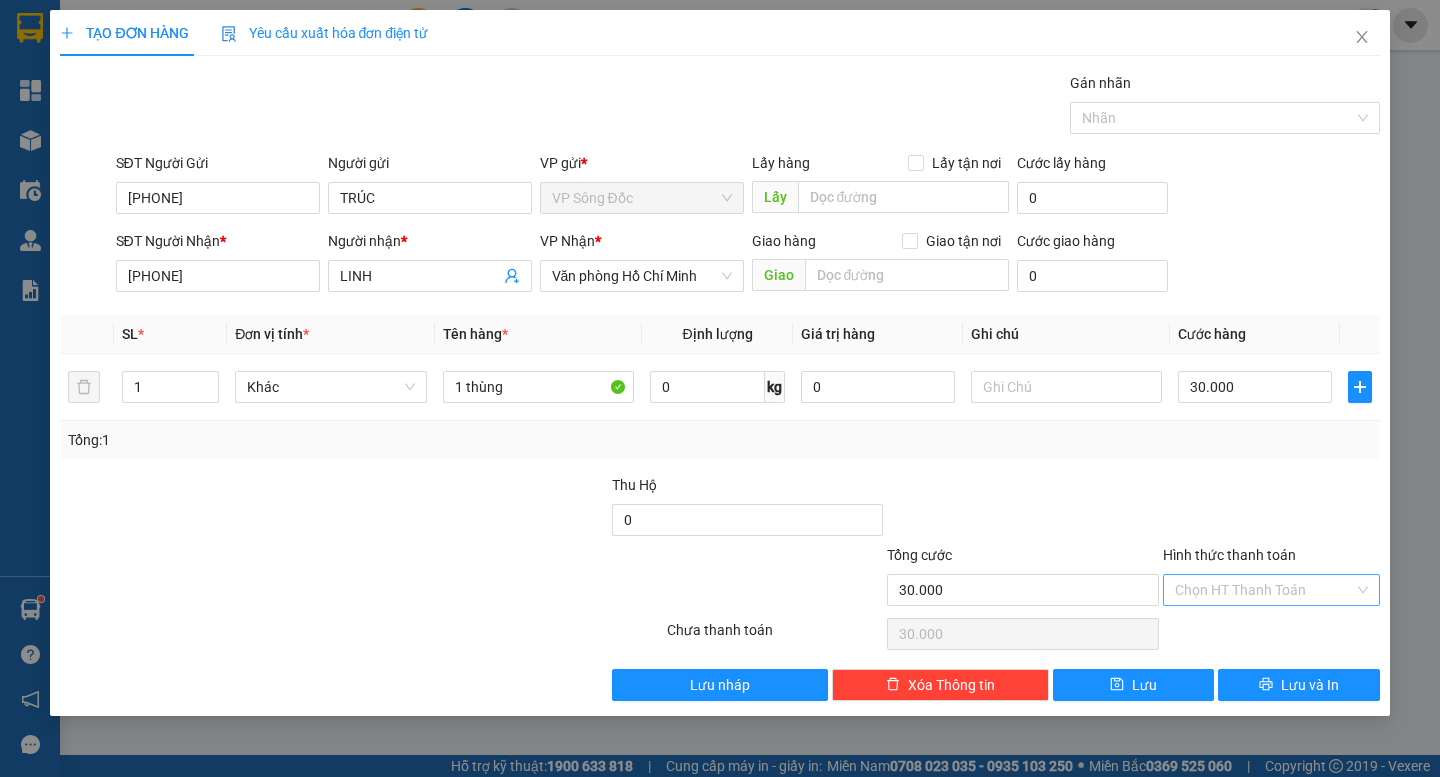 click on "Hình thức thanh toán" at bounding box center [1264, 590] 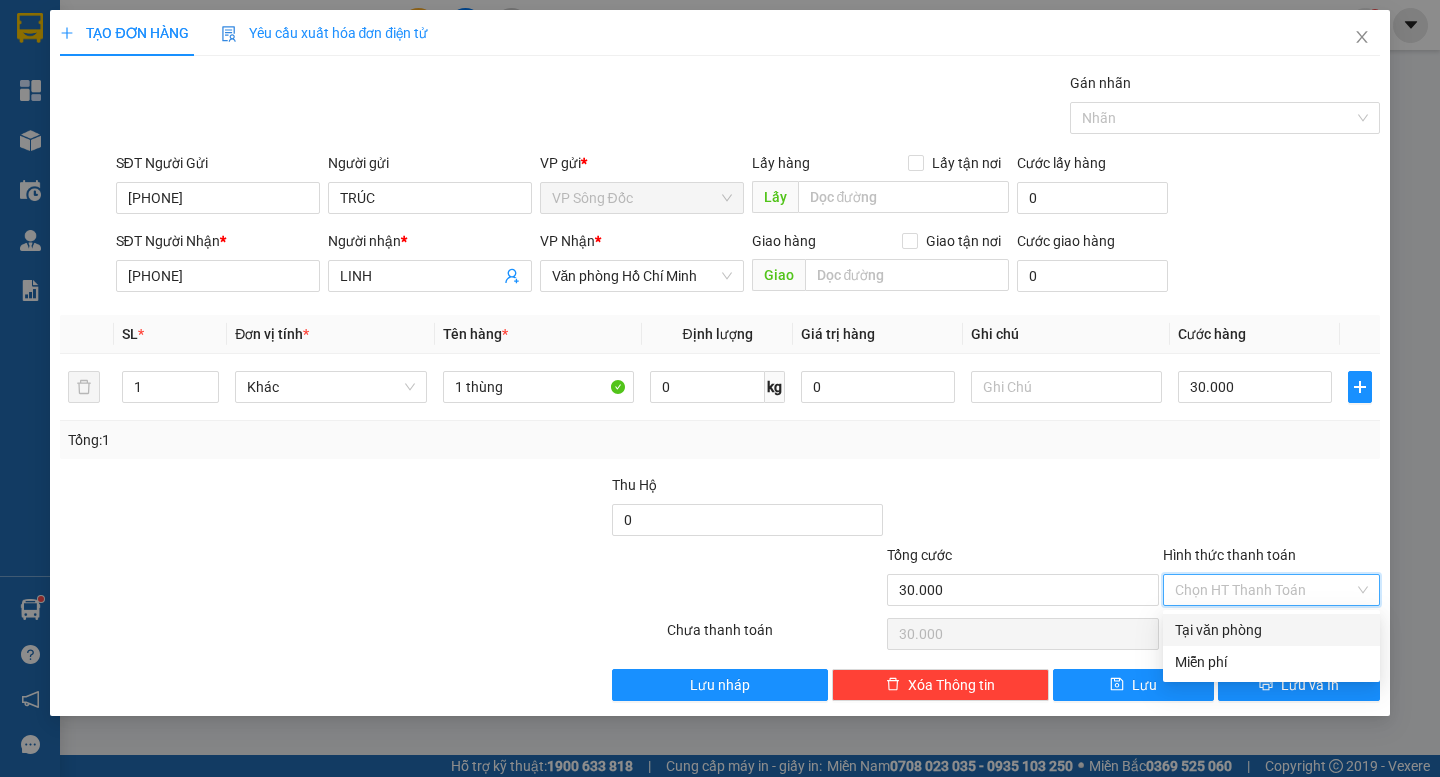 click on "Tại văn phòng" at bounding box center [1271, 630] 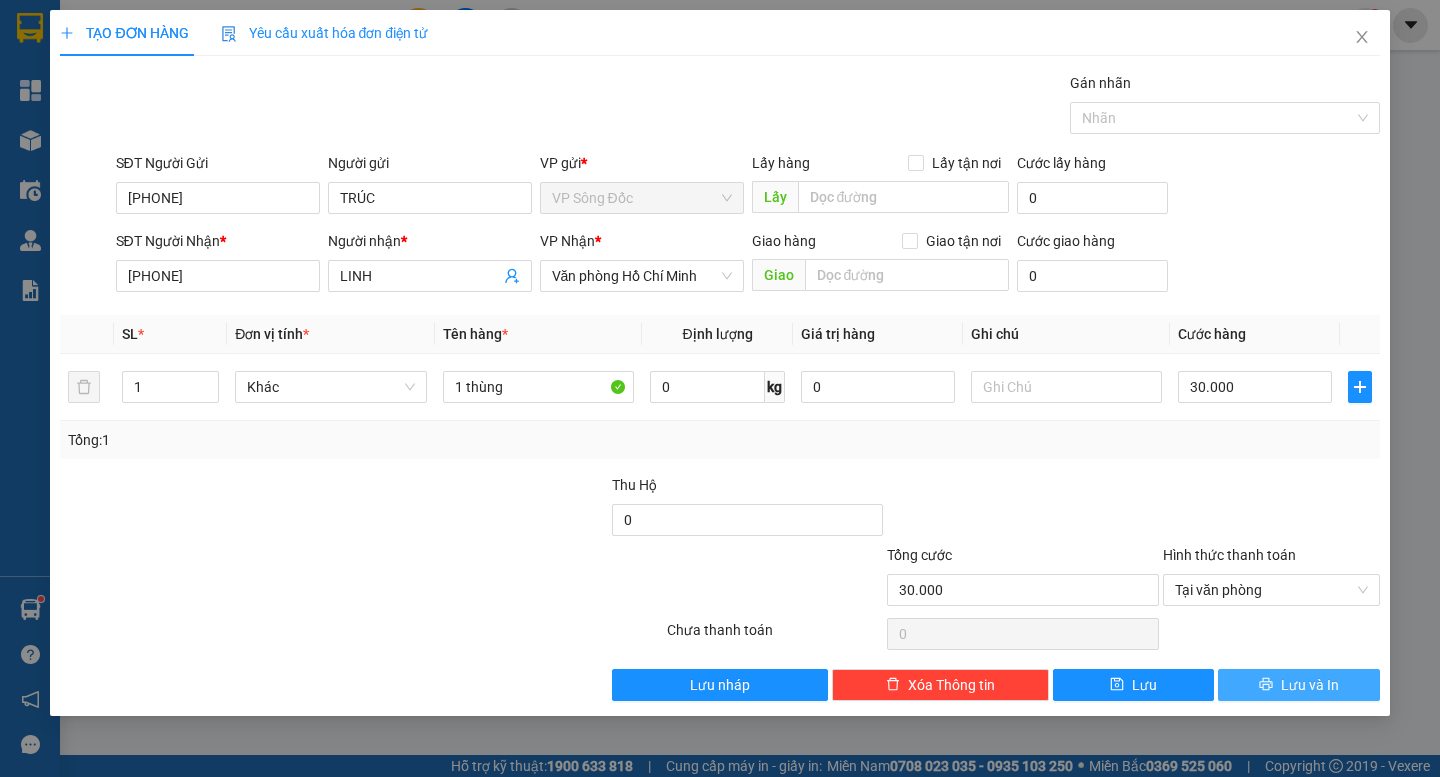 click on "Lưu và In" at bounding box center [1310, 685] 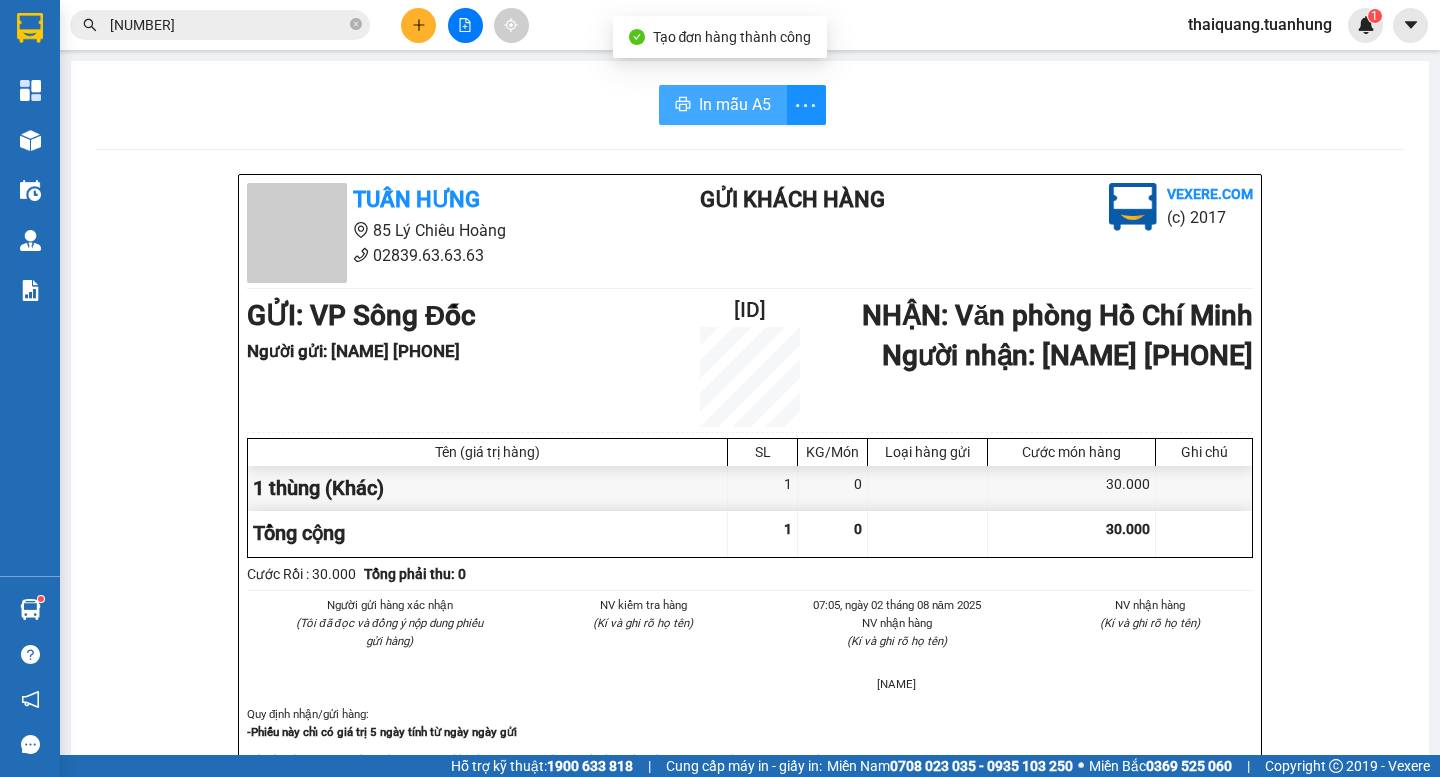 click on "In mẫu A5" at bounding box center [723, 105] 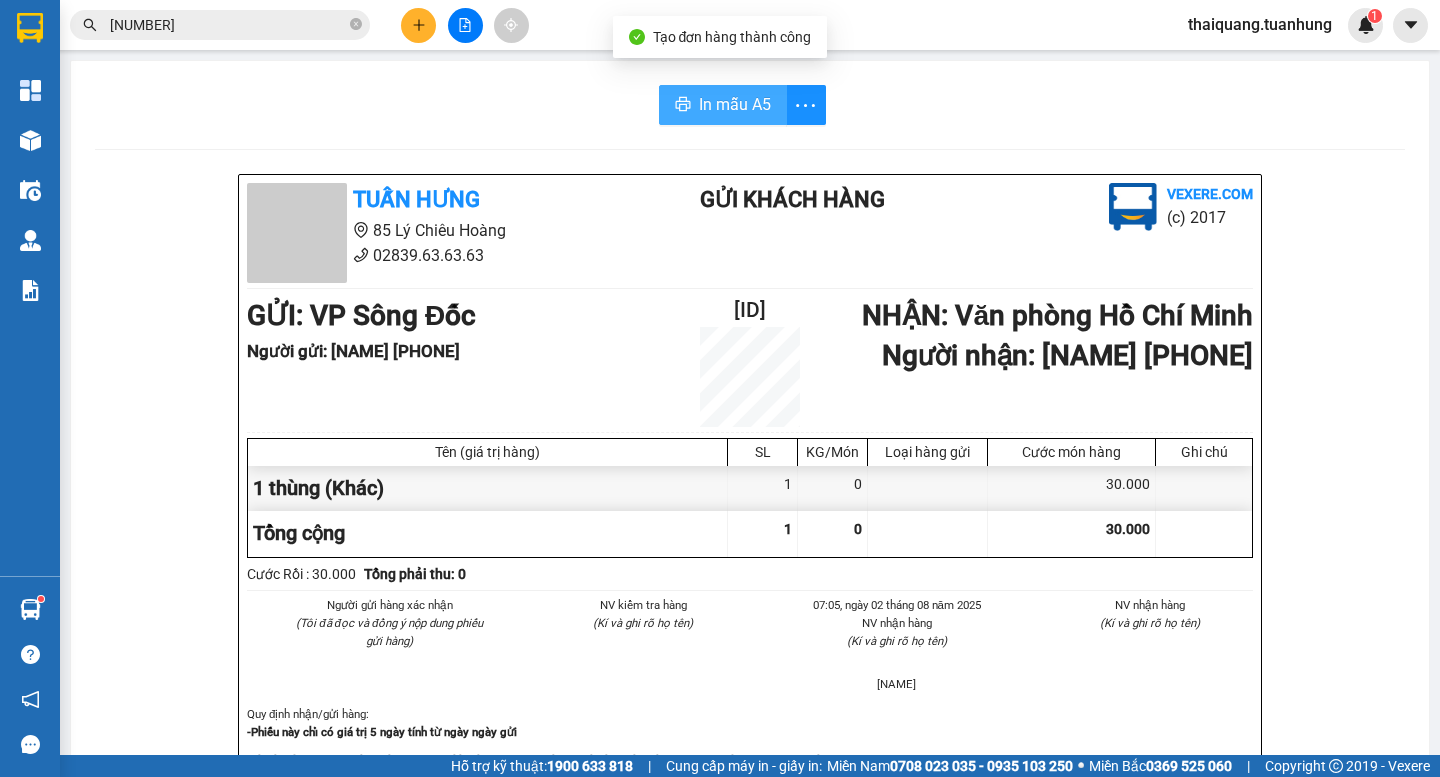 scroll, scrollTop: 0, scrollLeft: 0, axis: both 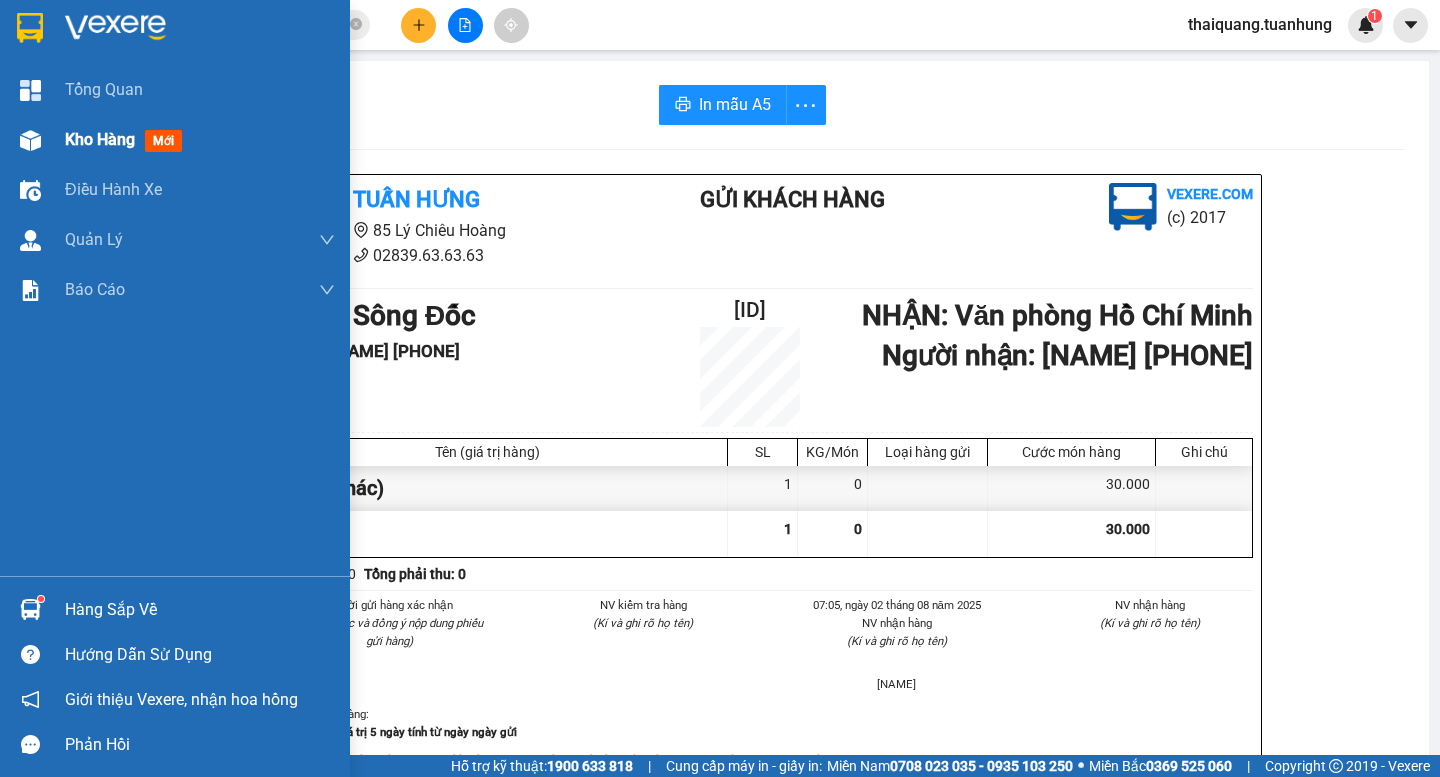 click on "Kho hàng" at bounding box center [100, 139] 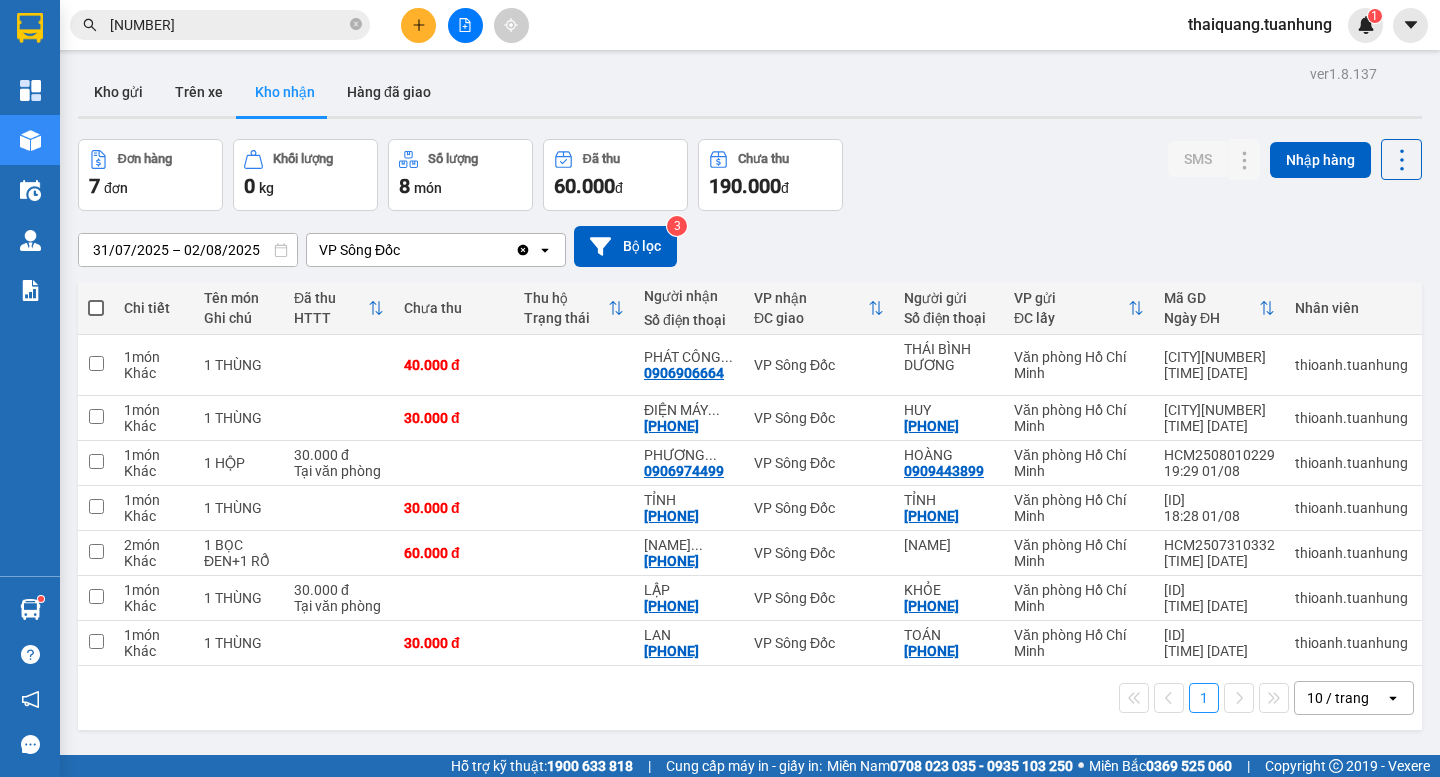 click on "open" 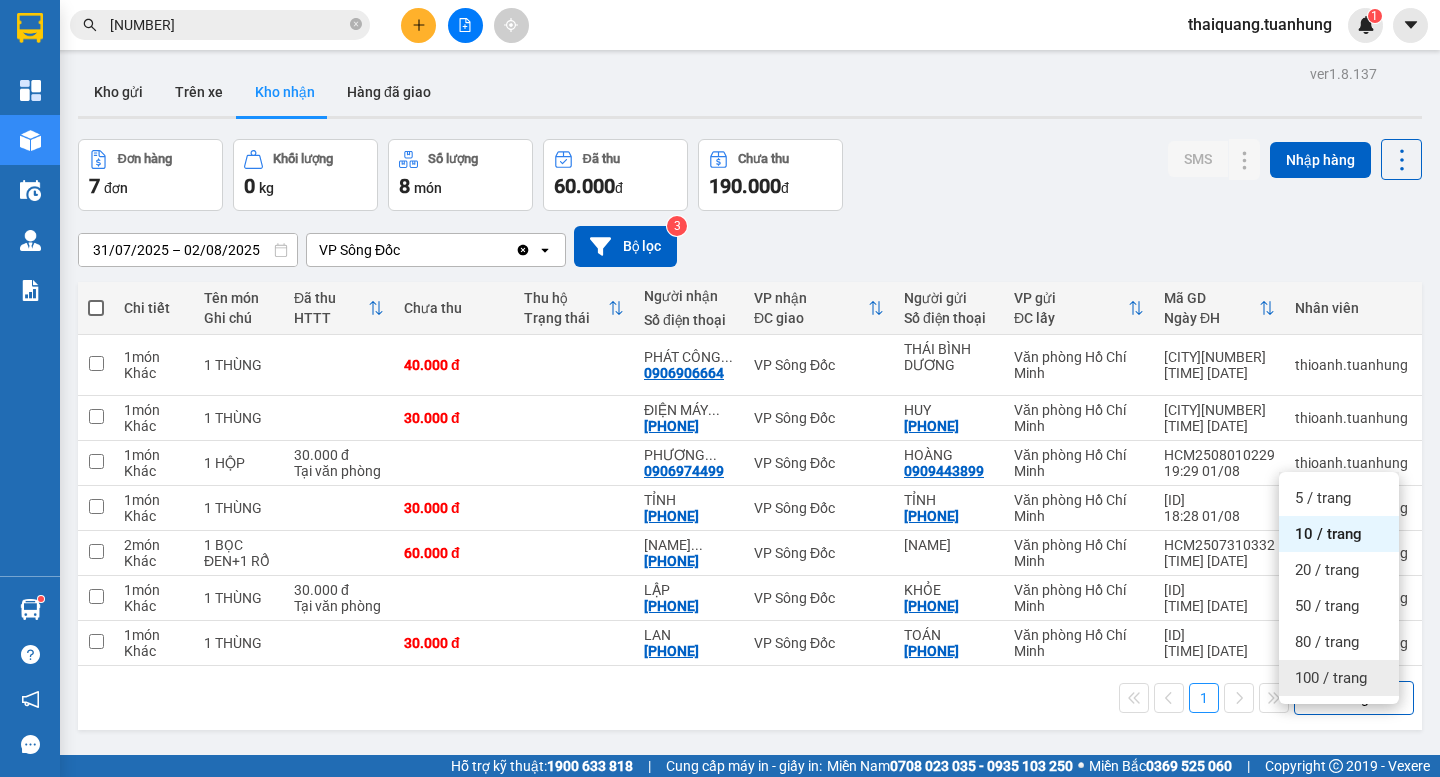 click on "100 / trang" at bounding box center (1331, 678) 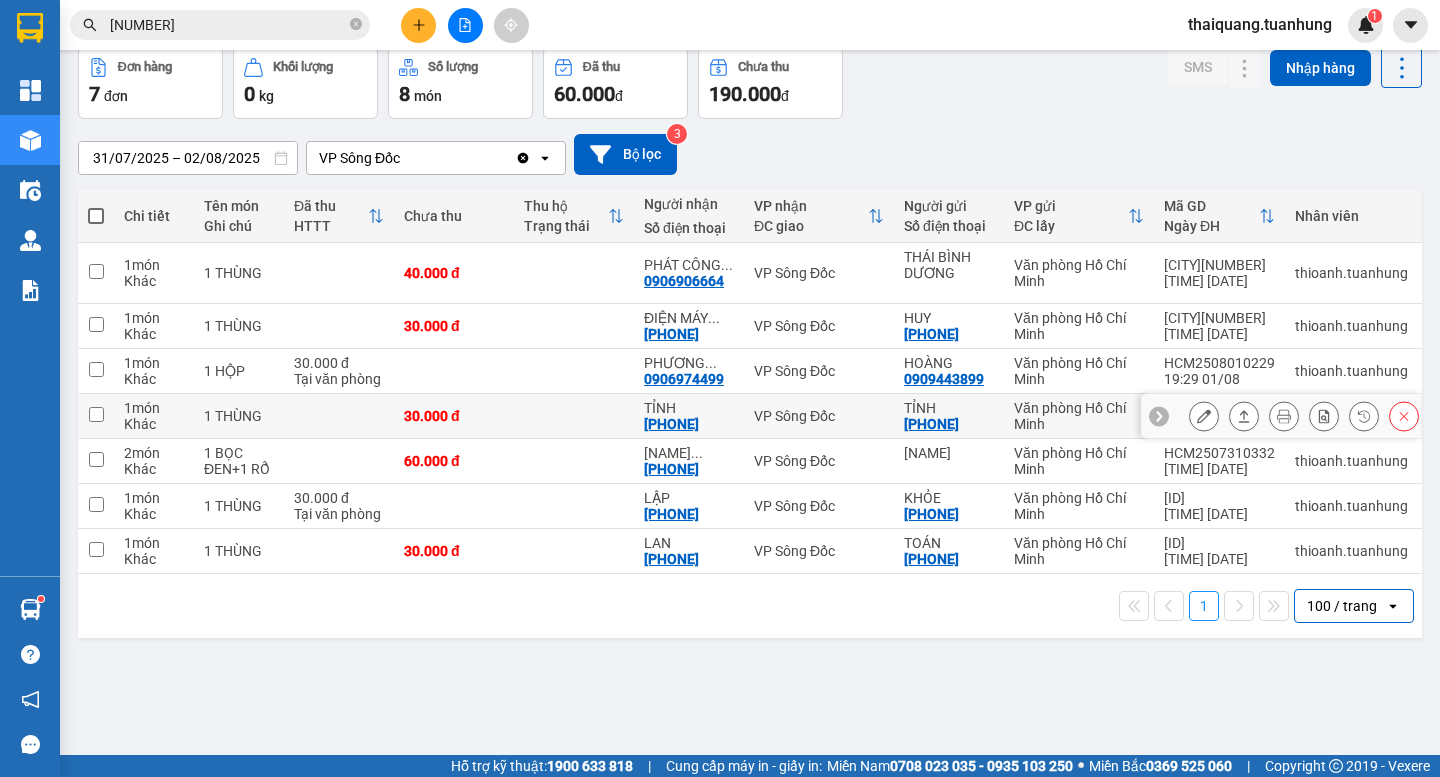 scroll, scrollTop: 0, scrollLeft: 0, axis: both 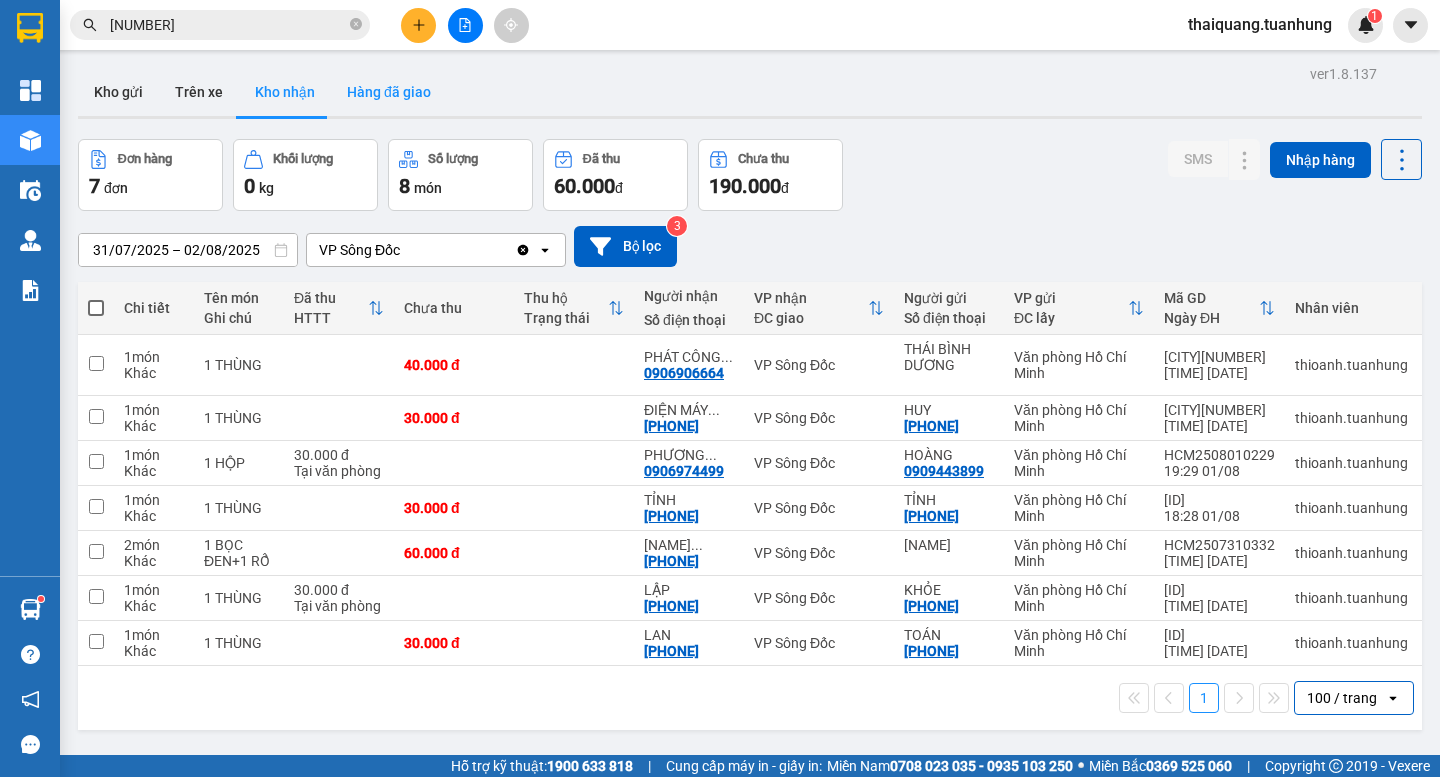 click on "Hàng đã giao" at bounding box center [389, 92] 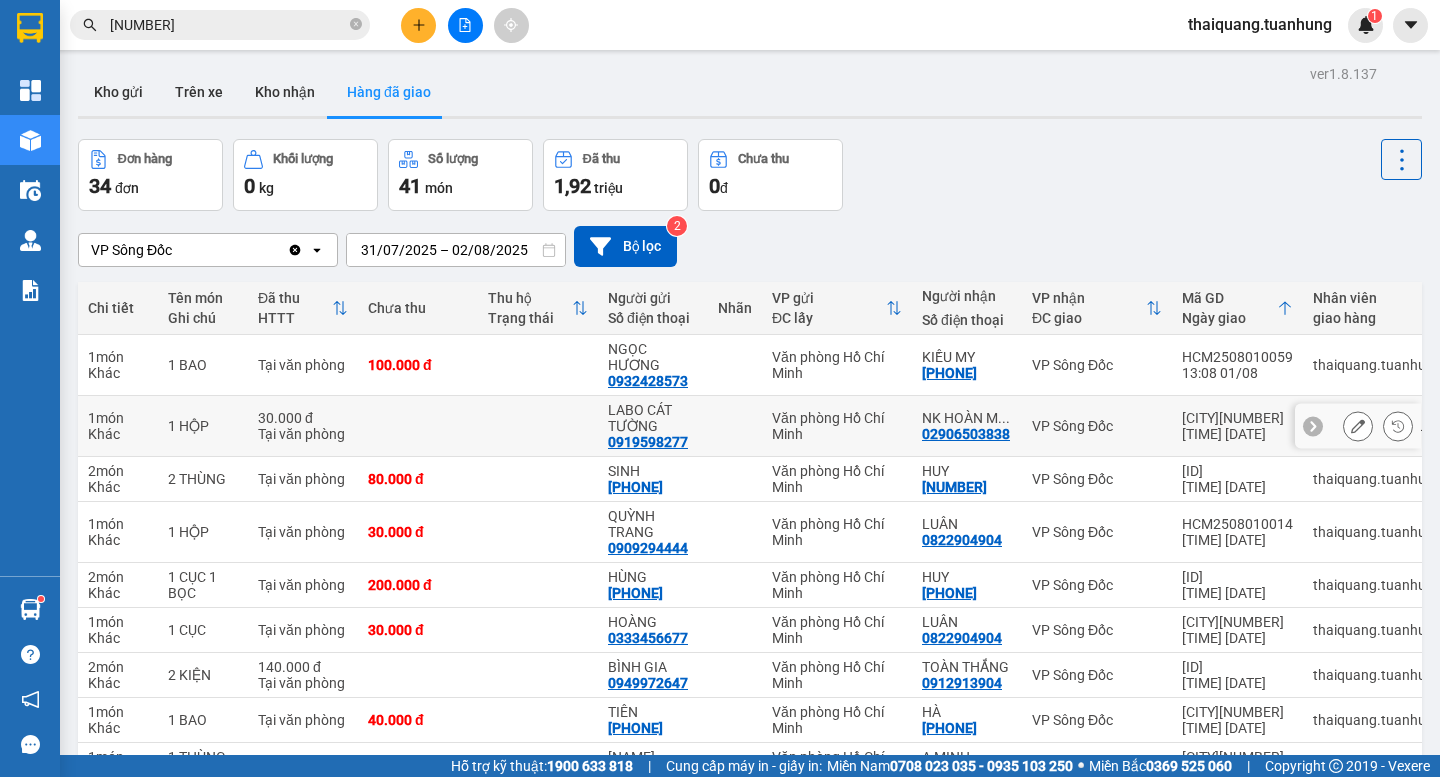scroll, scrollTop: 168, scrollLeft: 0, axis: vertical 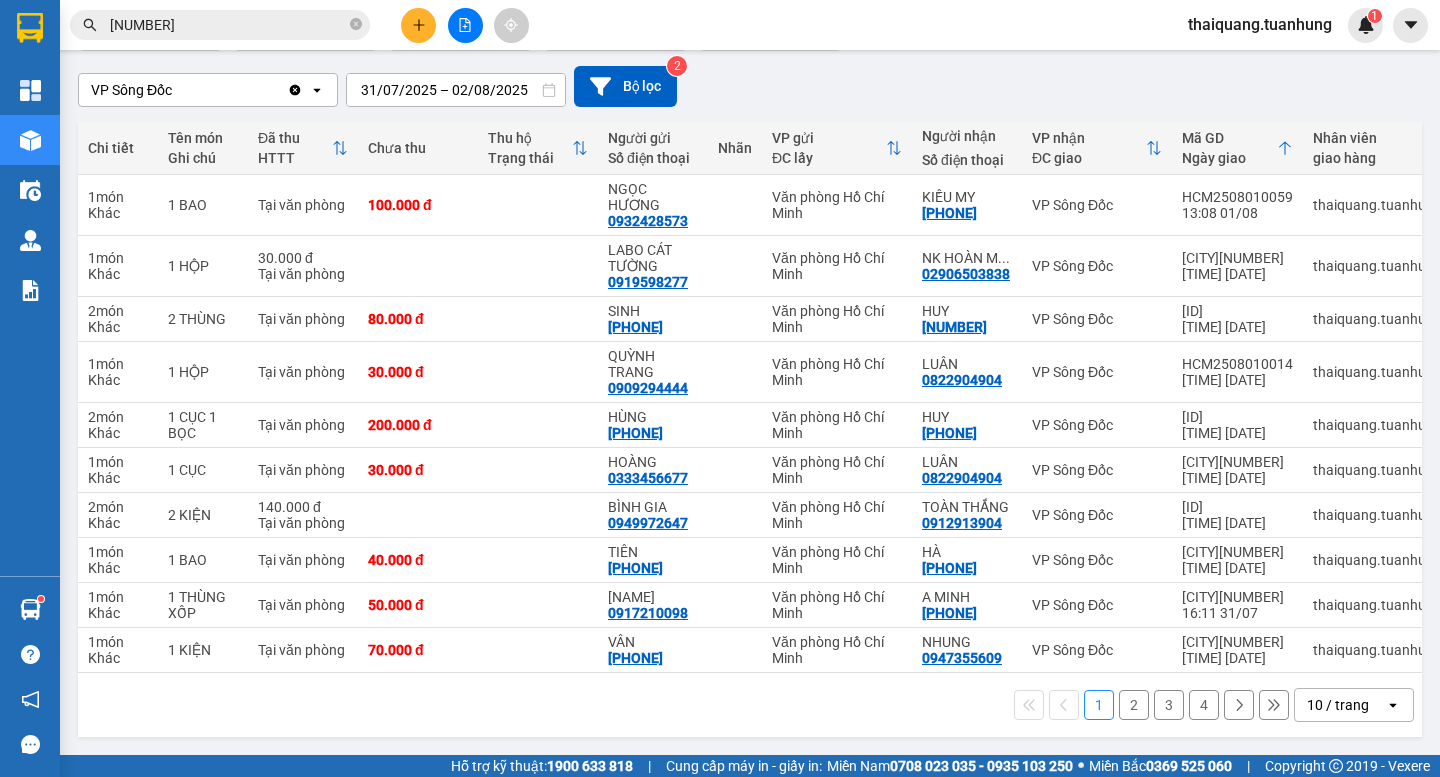 click on "2" at bounding box center [1134, 705] 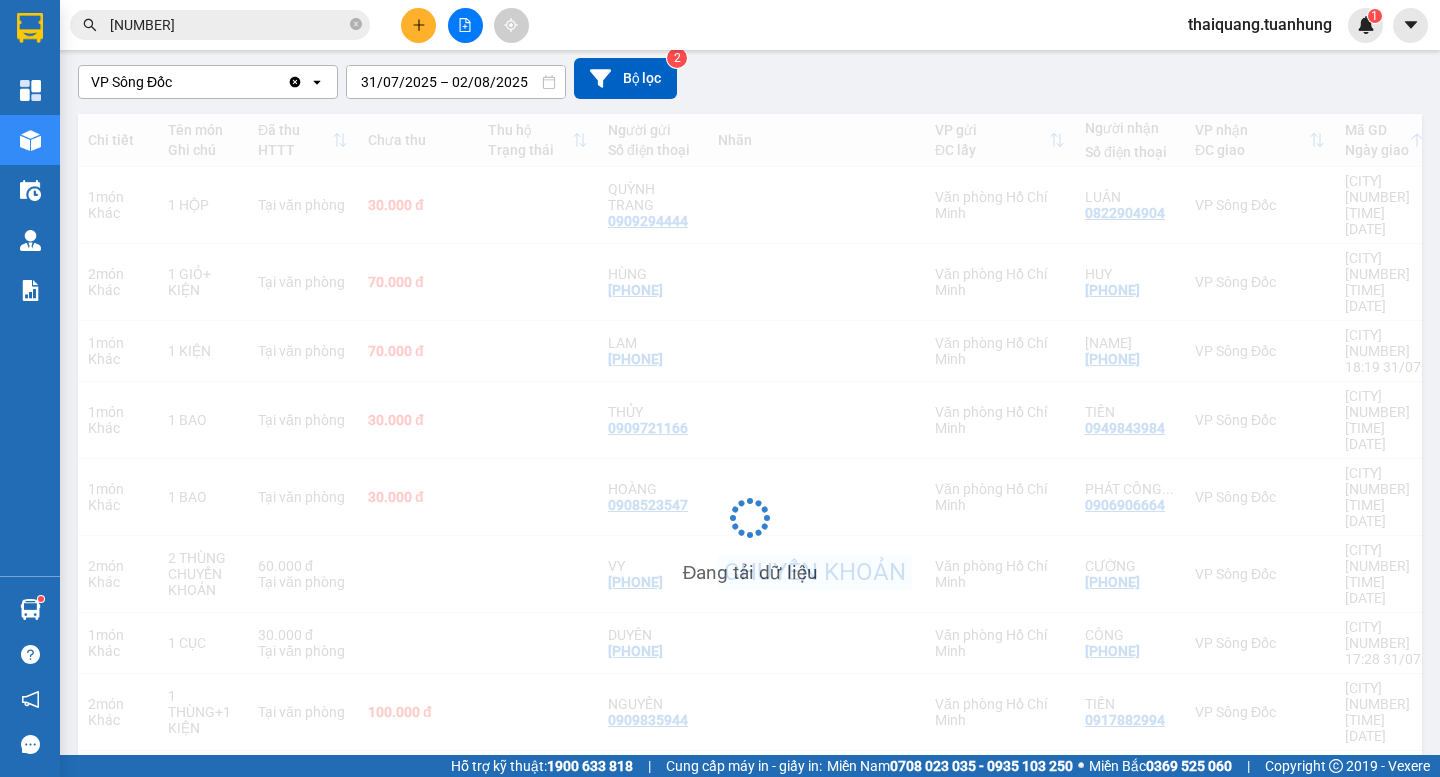 scroll, scrollTop: 168, scrollLeft: 0, axis: vertical 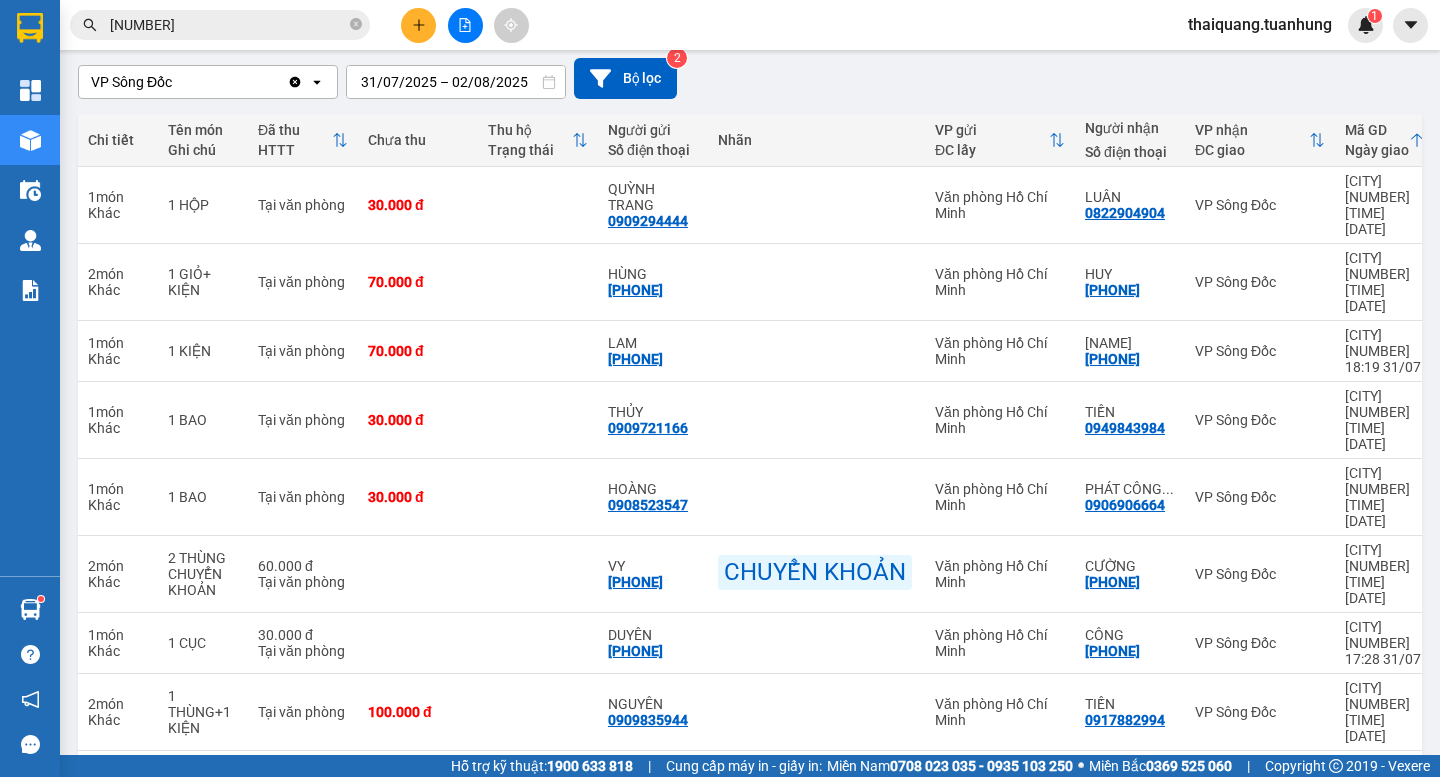 click on "3" at bounding box center (1169, 921) 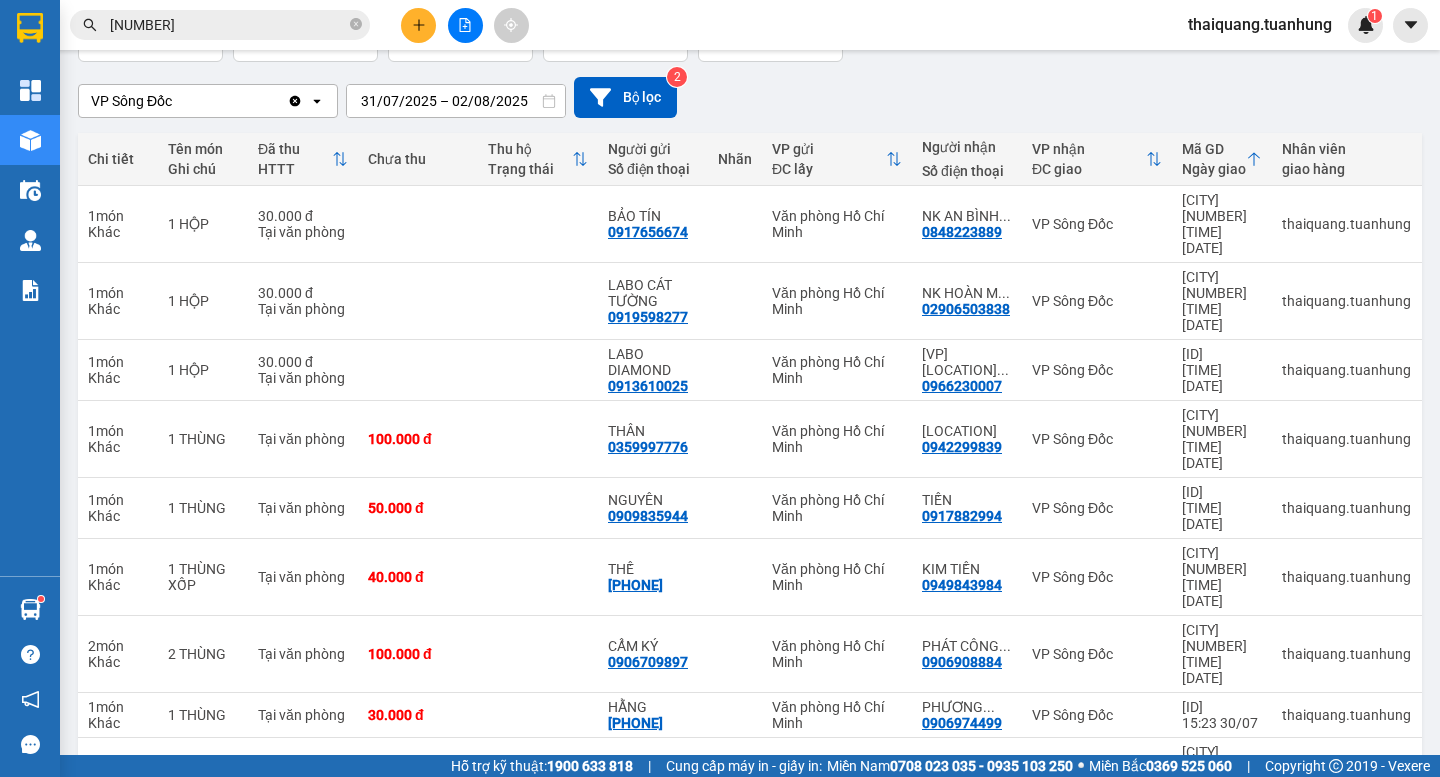 scroll, scrollTop: 152, scrollLeft: 0, axis: vertical 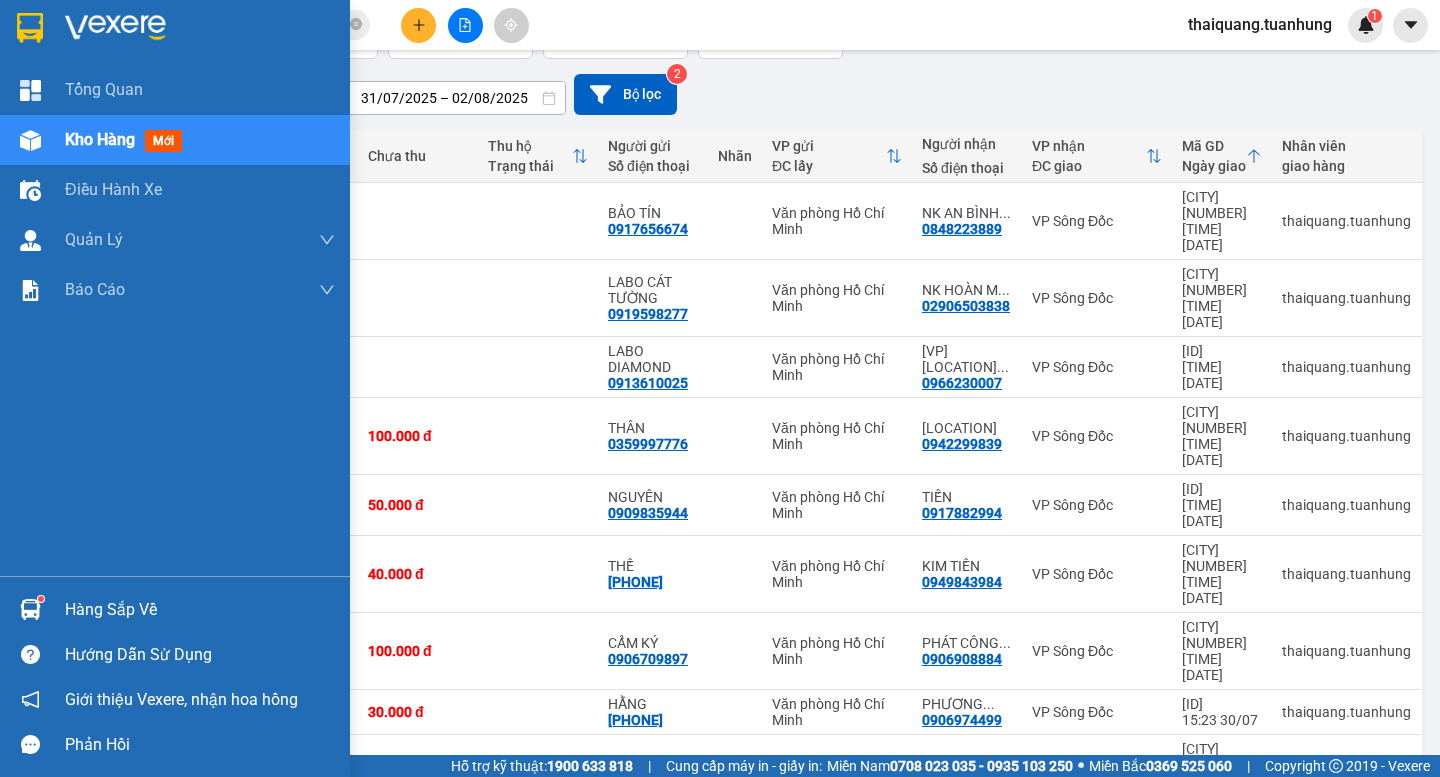 click on "Kho hàng" at bounding box center (100, 139) 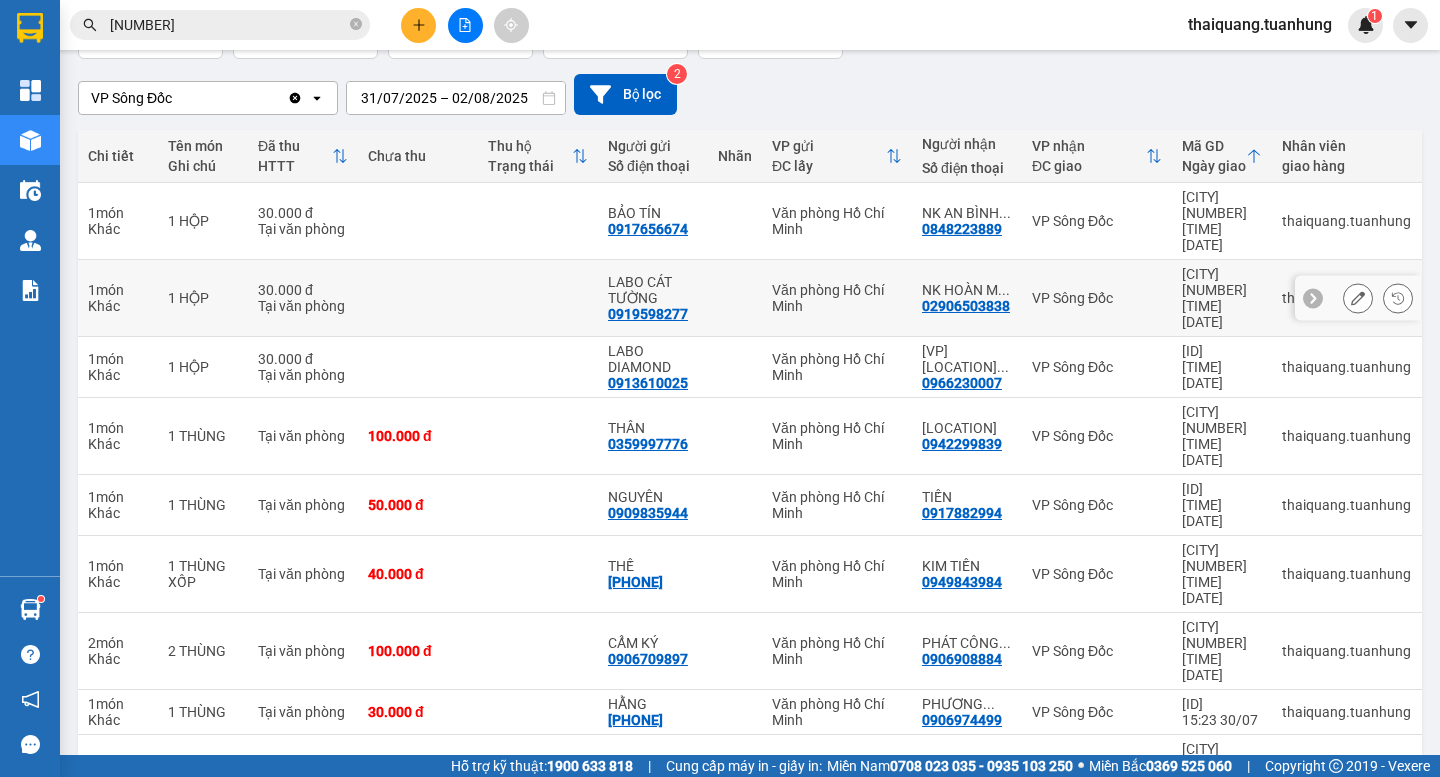 scroll, scrollTop: 0, scrollLeft: 0, axis: both 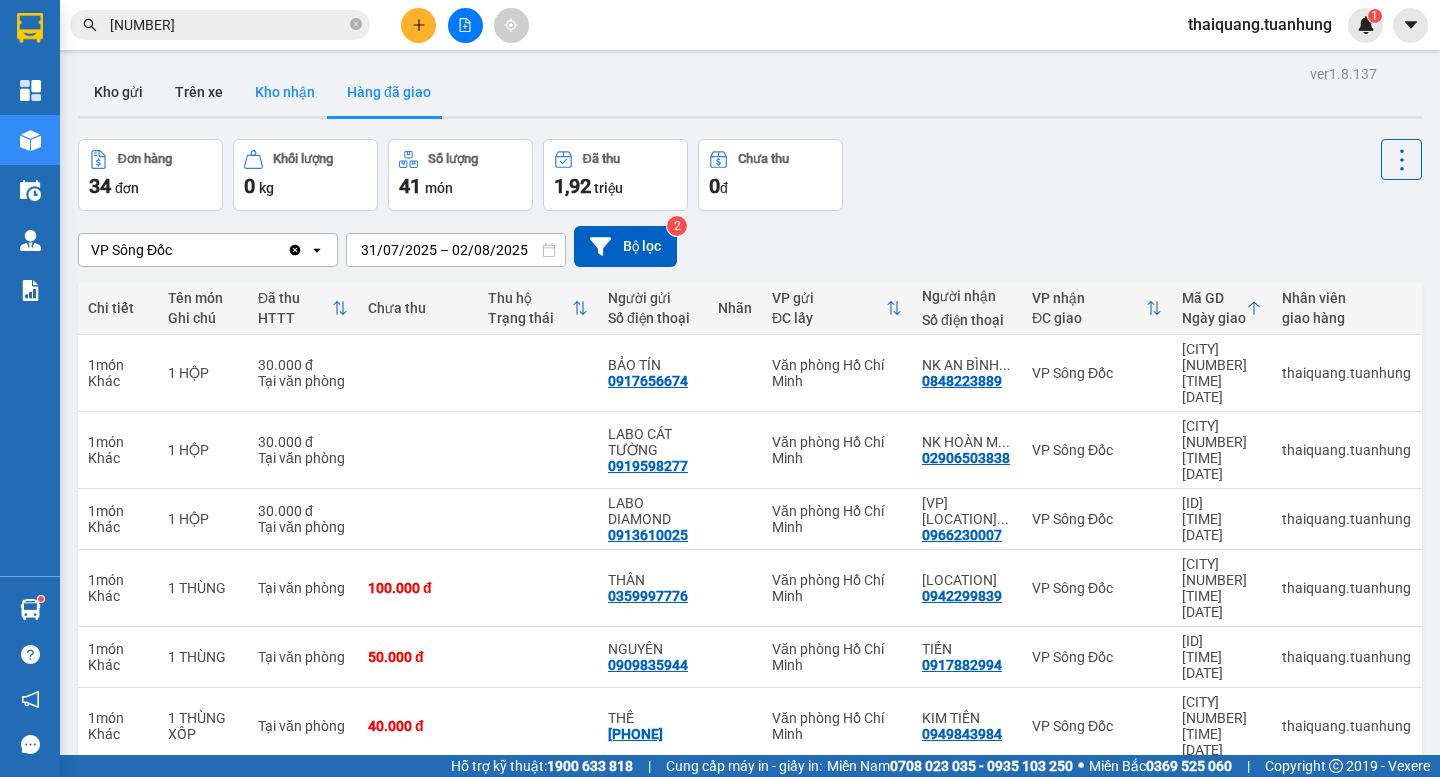 click on "Kho nhận" at bounding box center [285, 92] 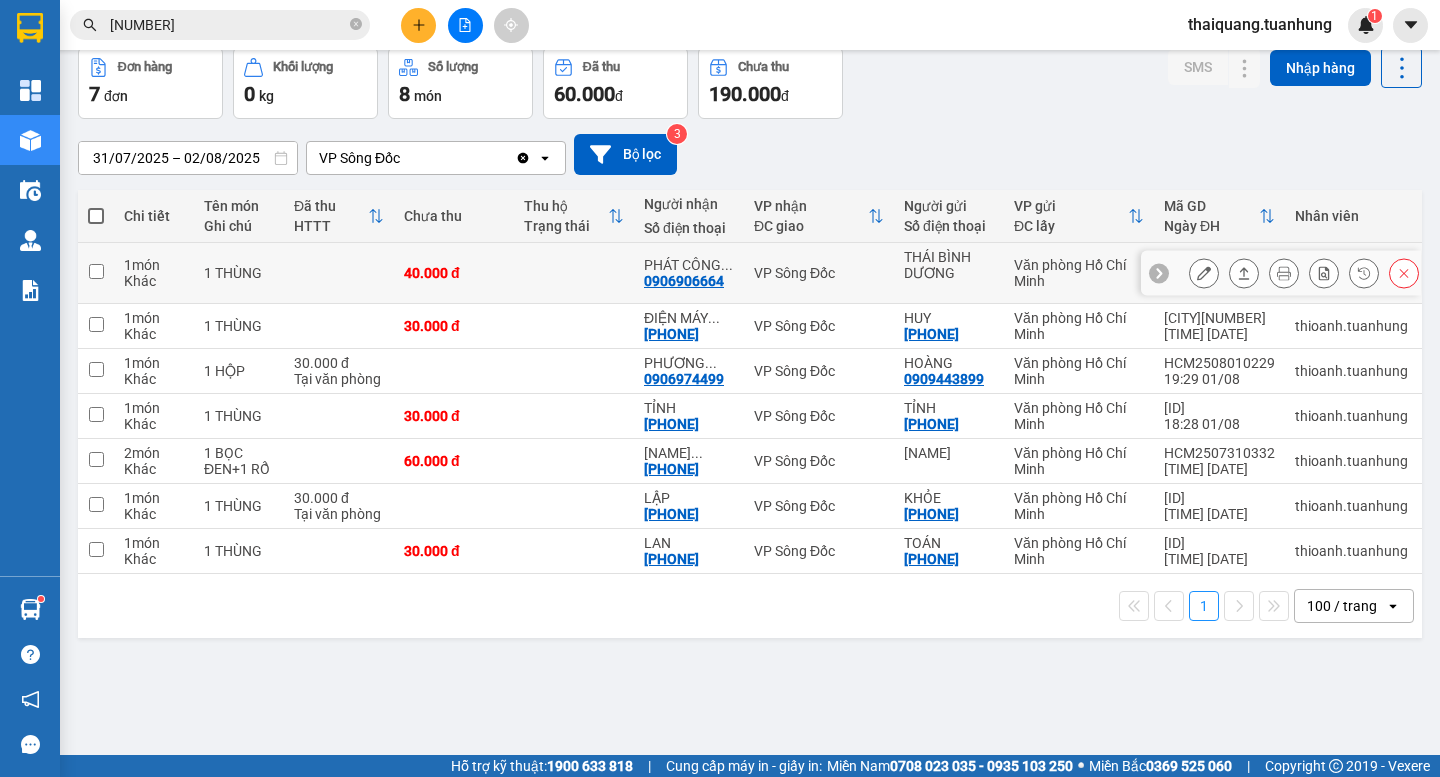 scroll, scrollTop: 0, scrollLeft: 0, axis: both 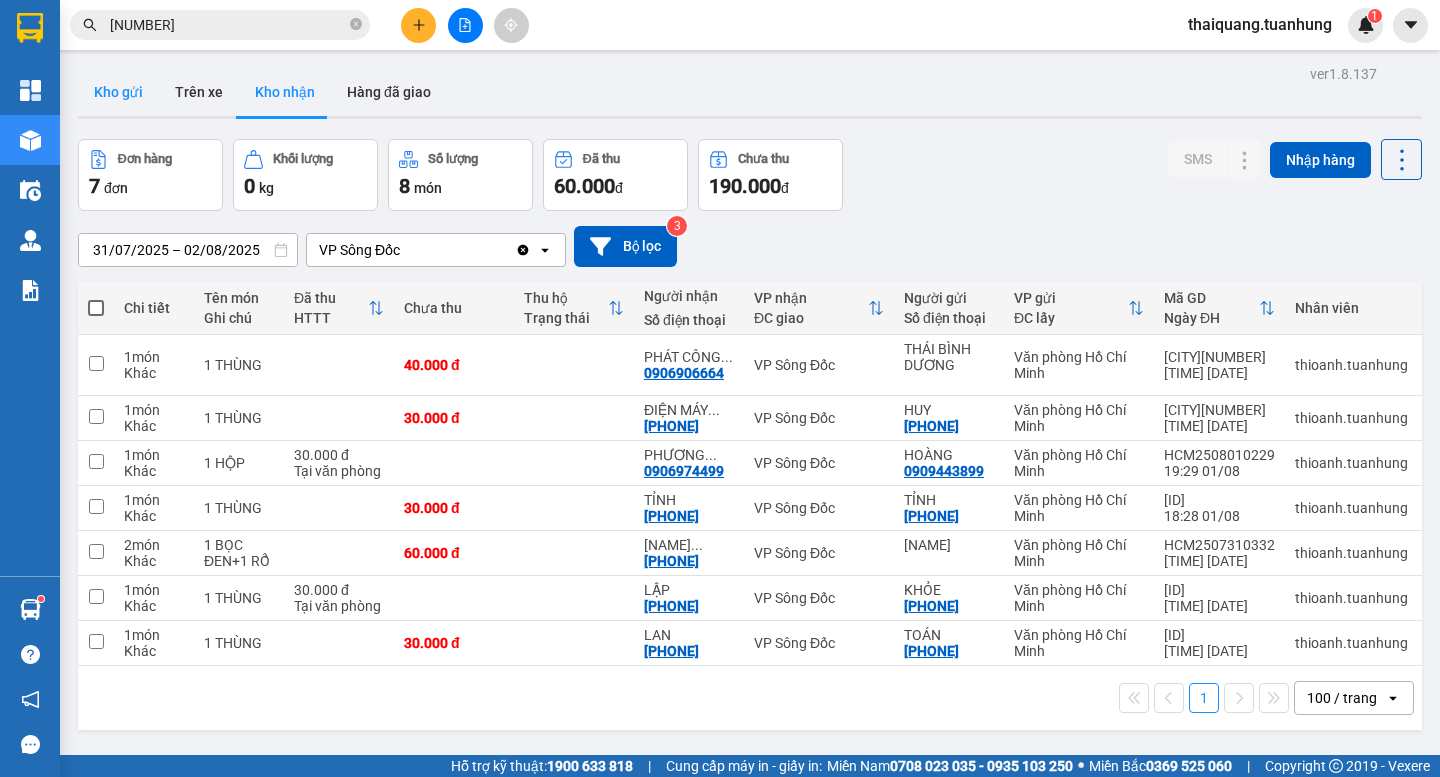 click on "Kho gửi" at bounding box center (118, 92) 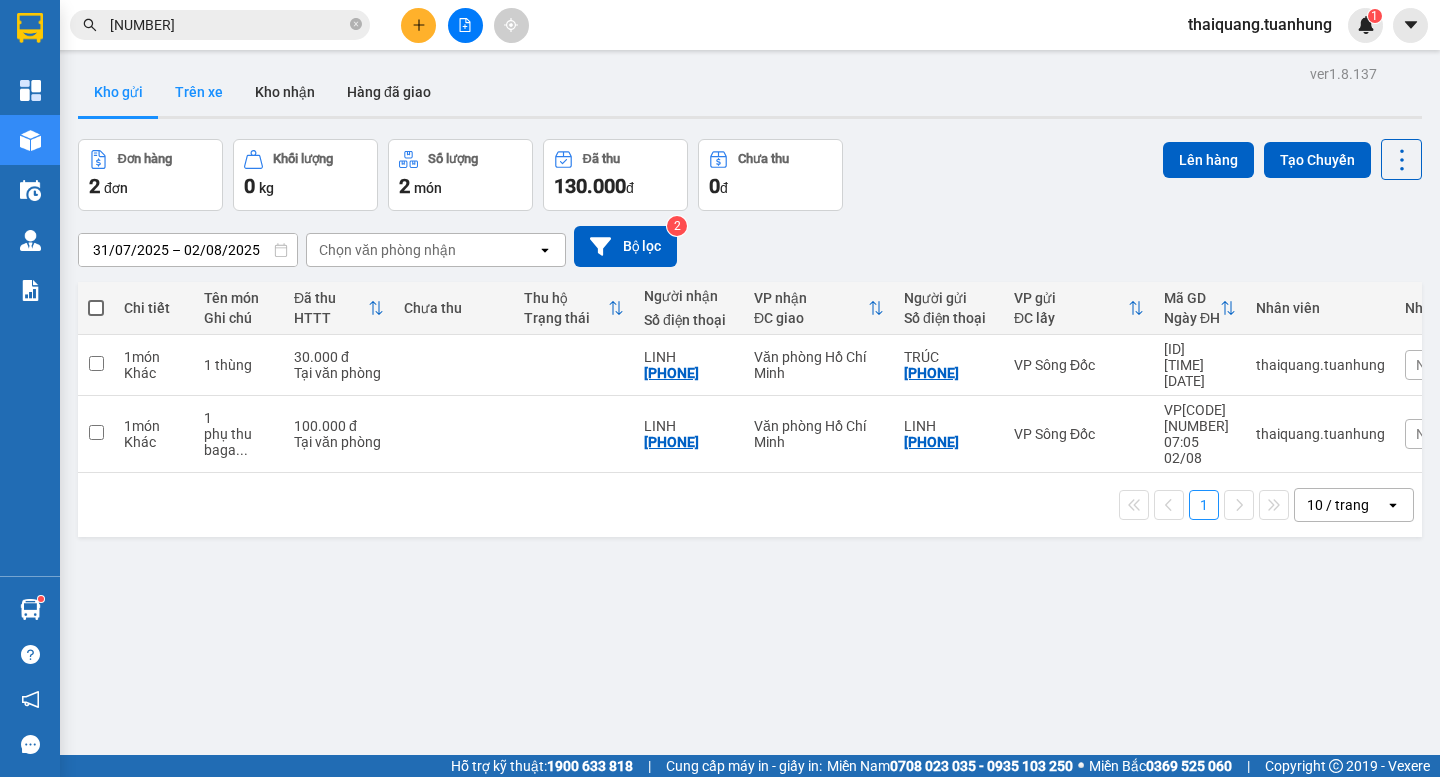 click on "Trên xe" at bounding box center (199, 92) 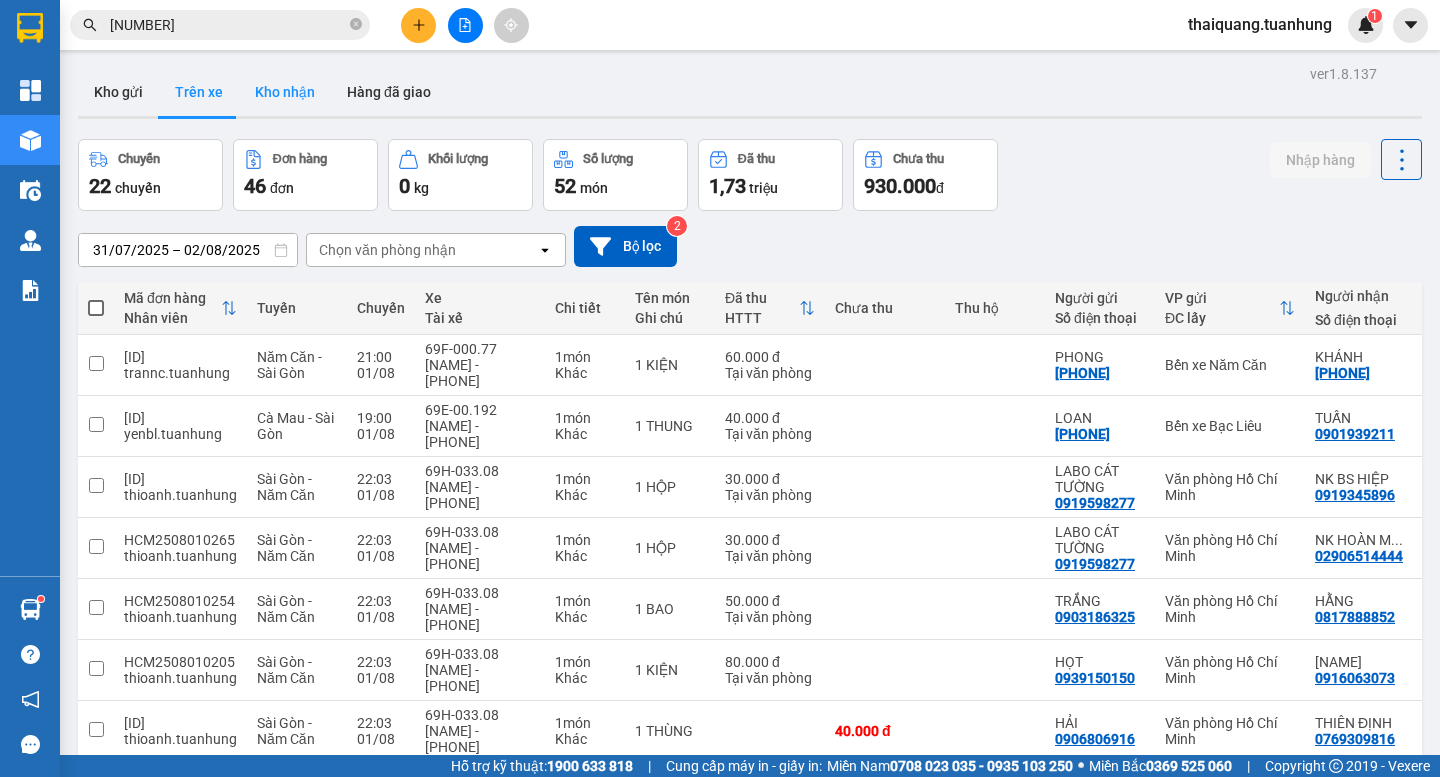 click on "Kho nhận" at bounding box center (285, 92) 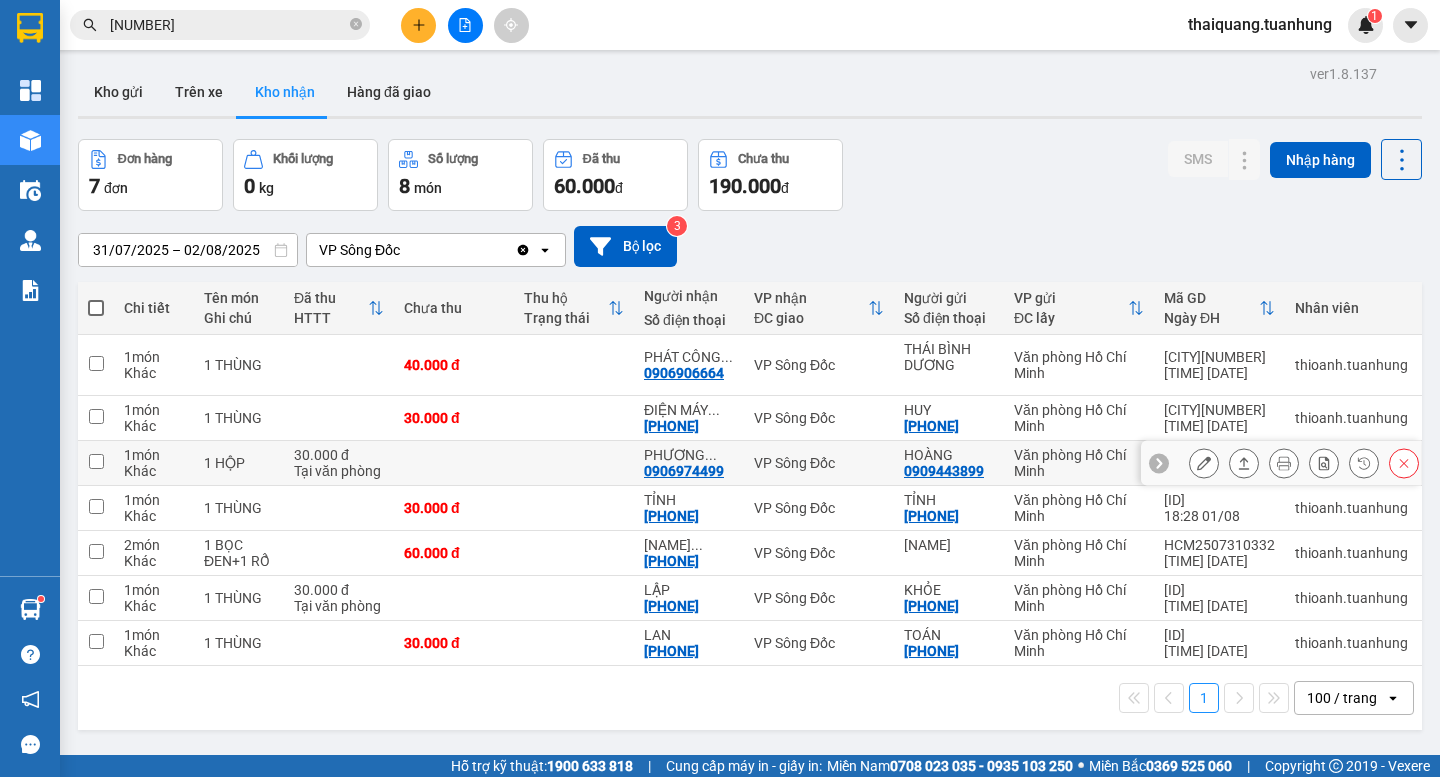 scroll, scrollTop: 92, scrollLeft: 0, axis: vertical 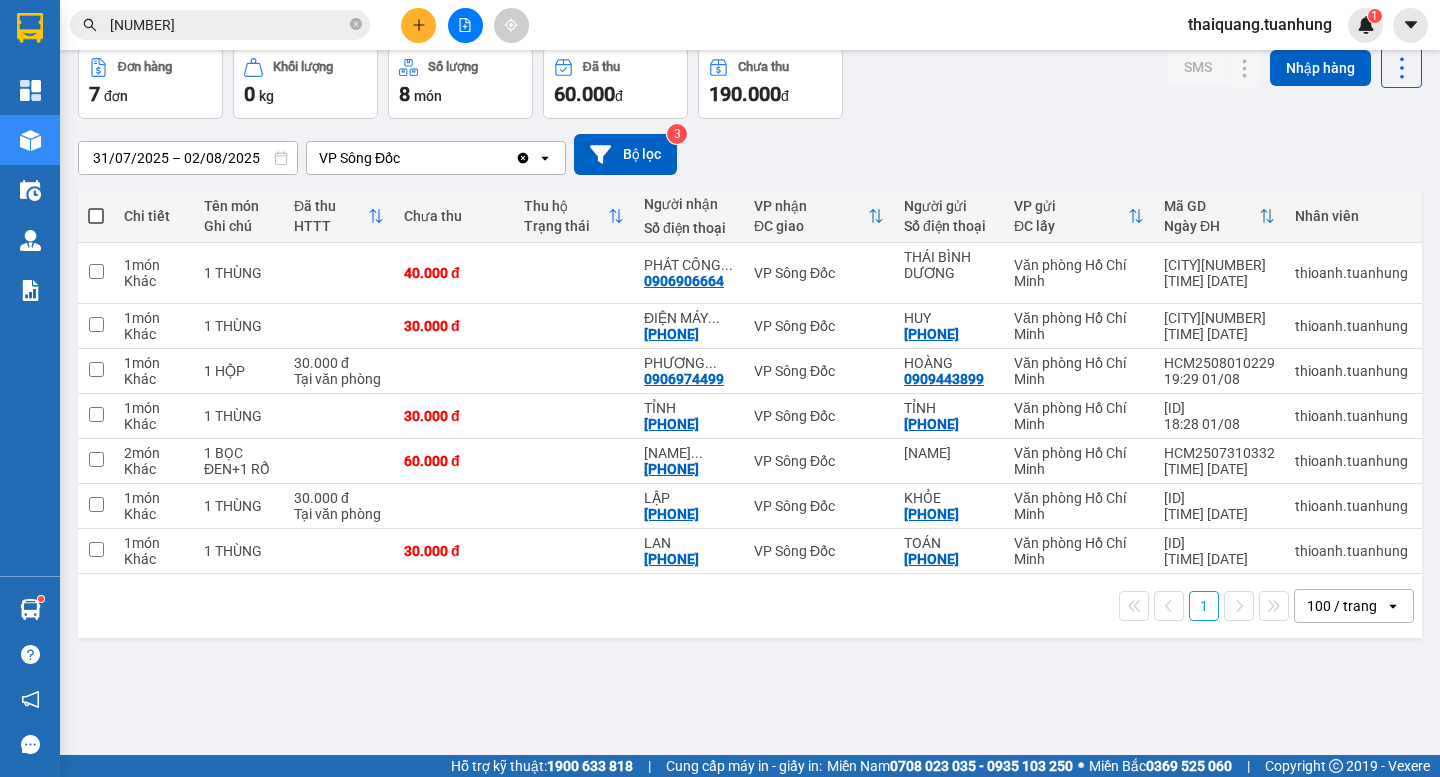 click on "100 / trang" at bounding box center [1340, 606] 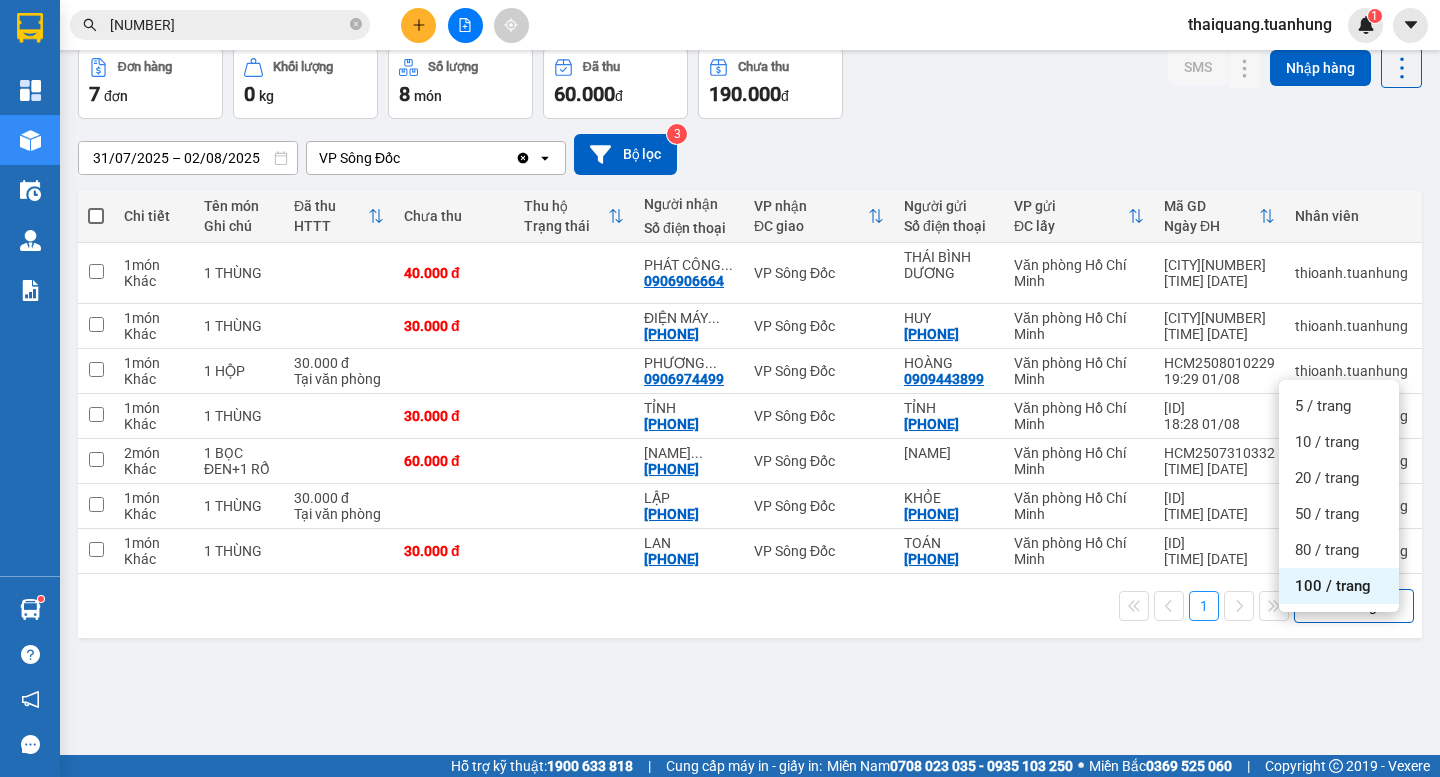 click on "100 / trang" at bounding box center (1342, 606) 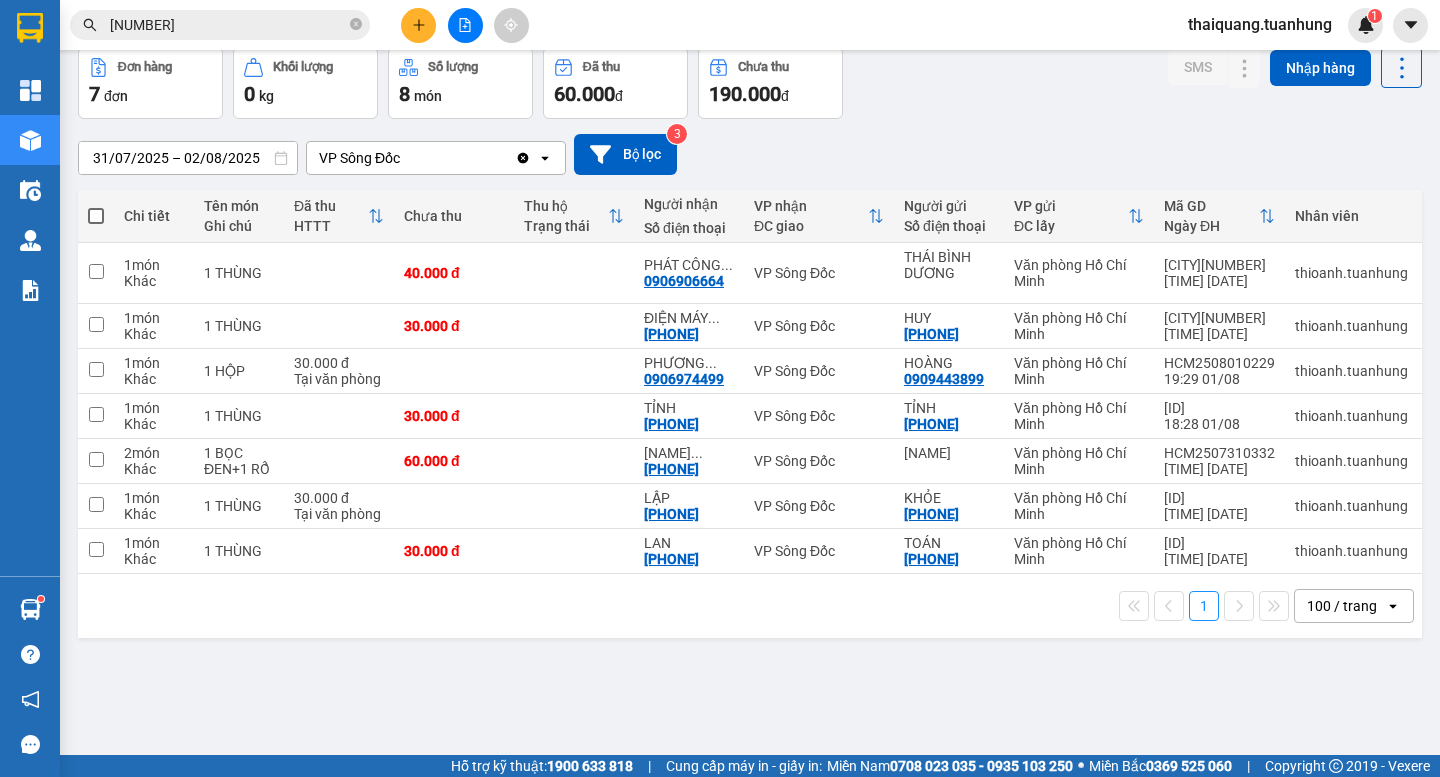 click on "[NUMBER]" at bounding box center (228, 25) 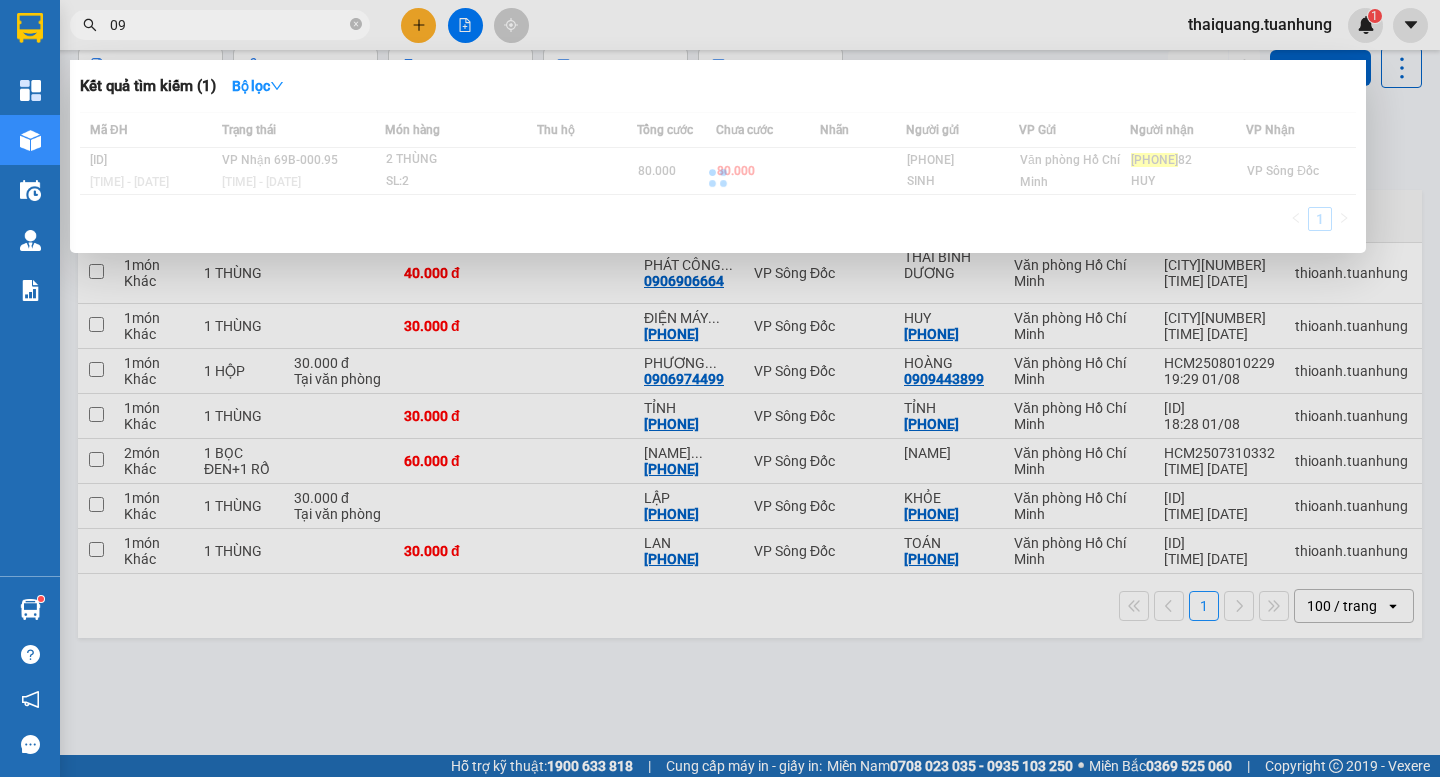 type on "0" 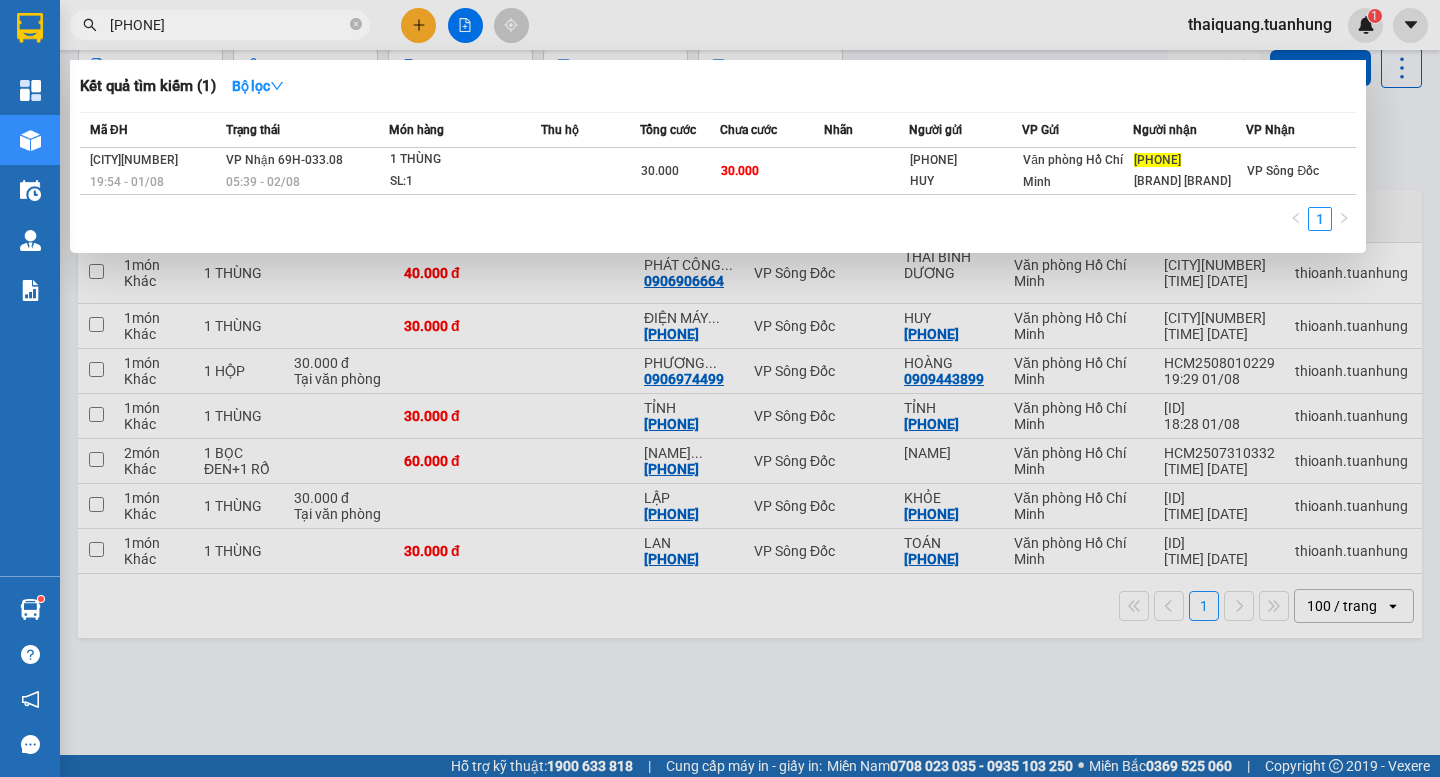 type on "[PHONE]" 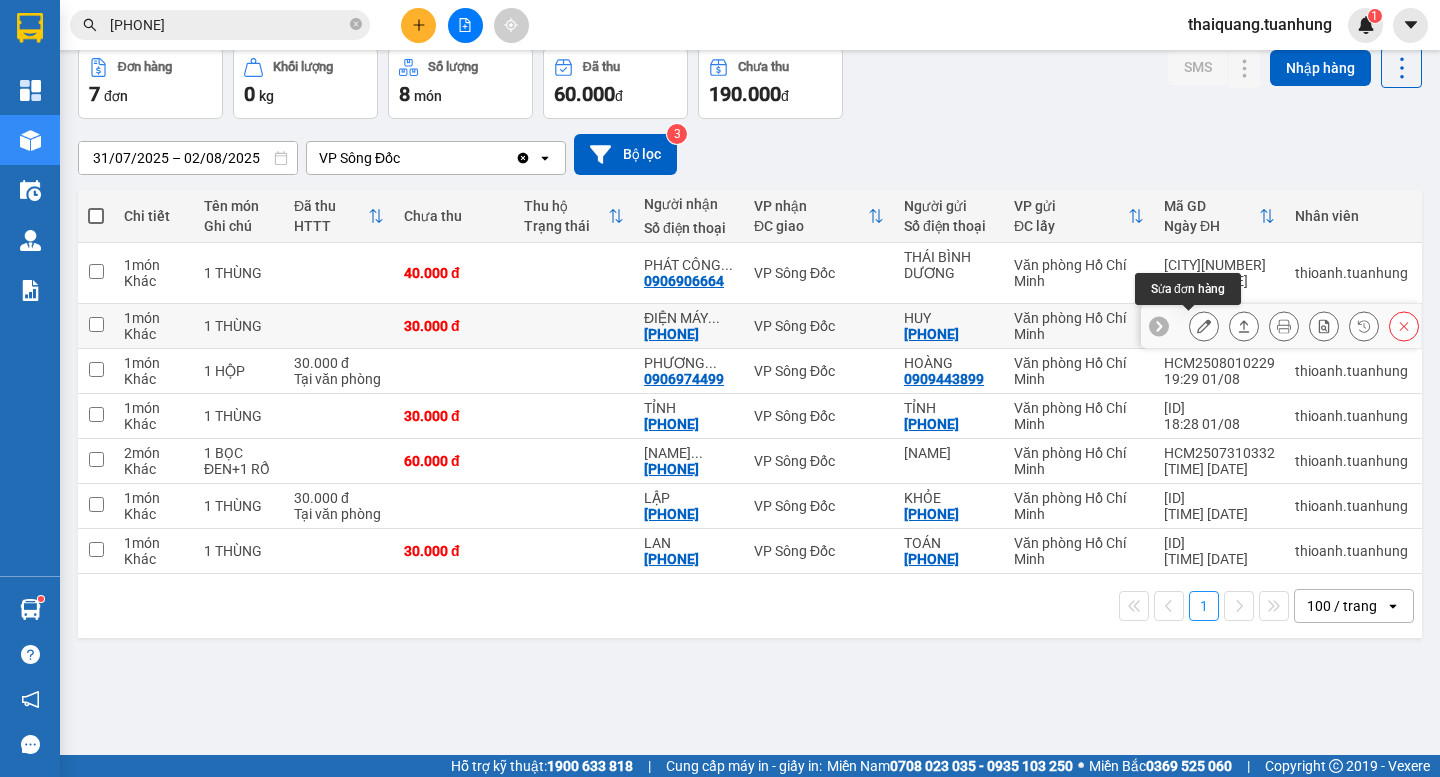 click 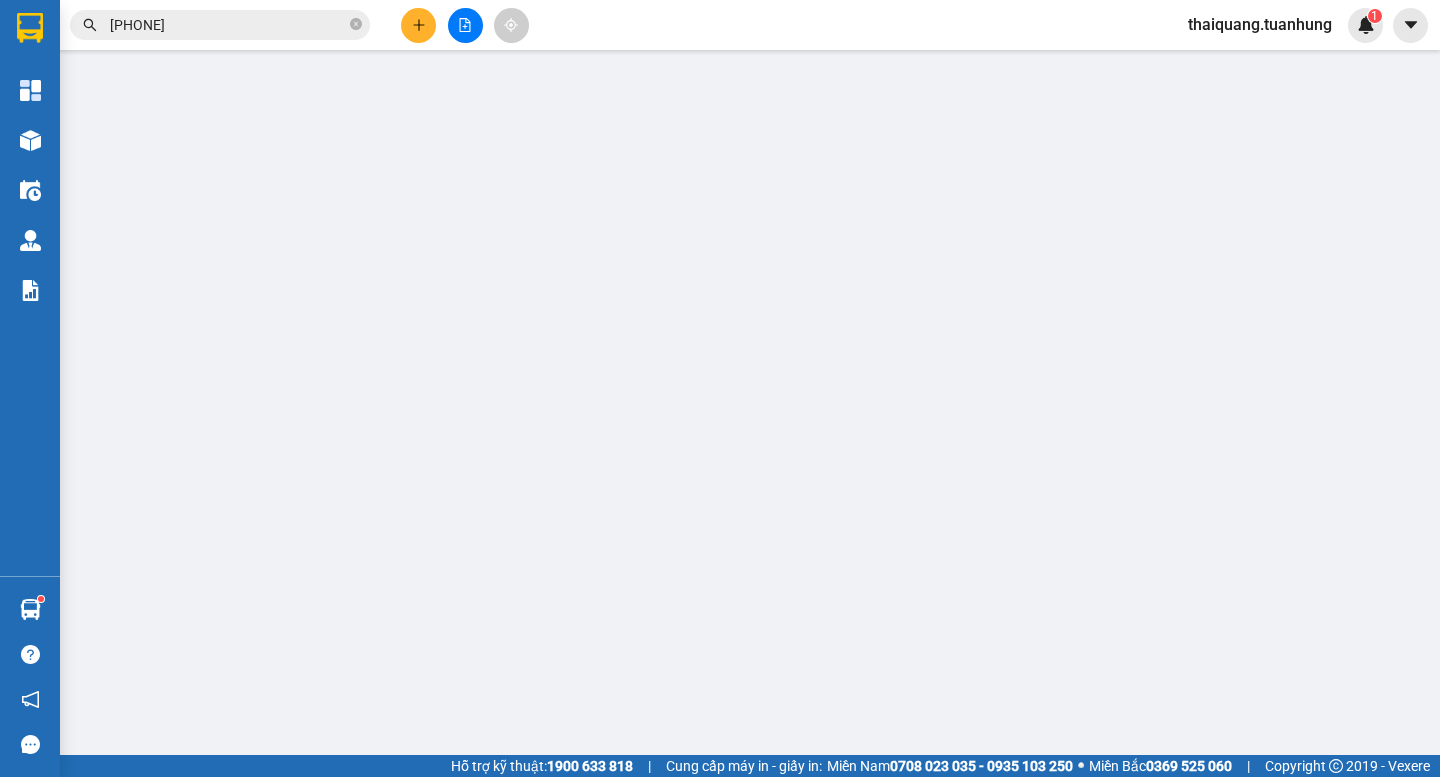 type on "[PHONE]" 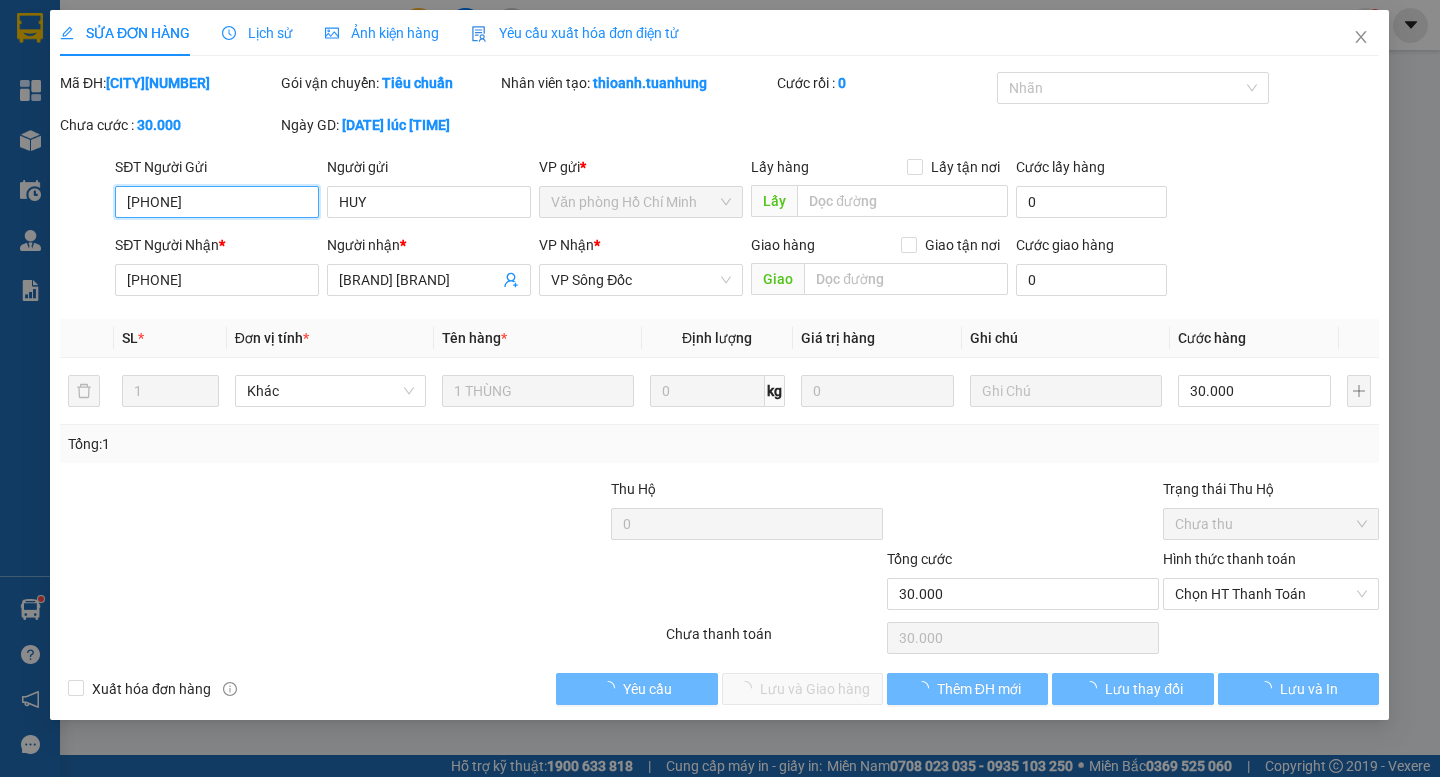 scroll, scrollTop: 0, scrollLeft: 0, axis: both 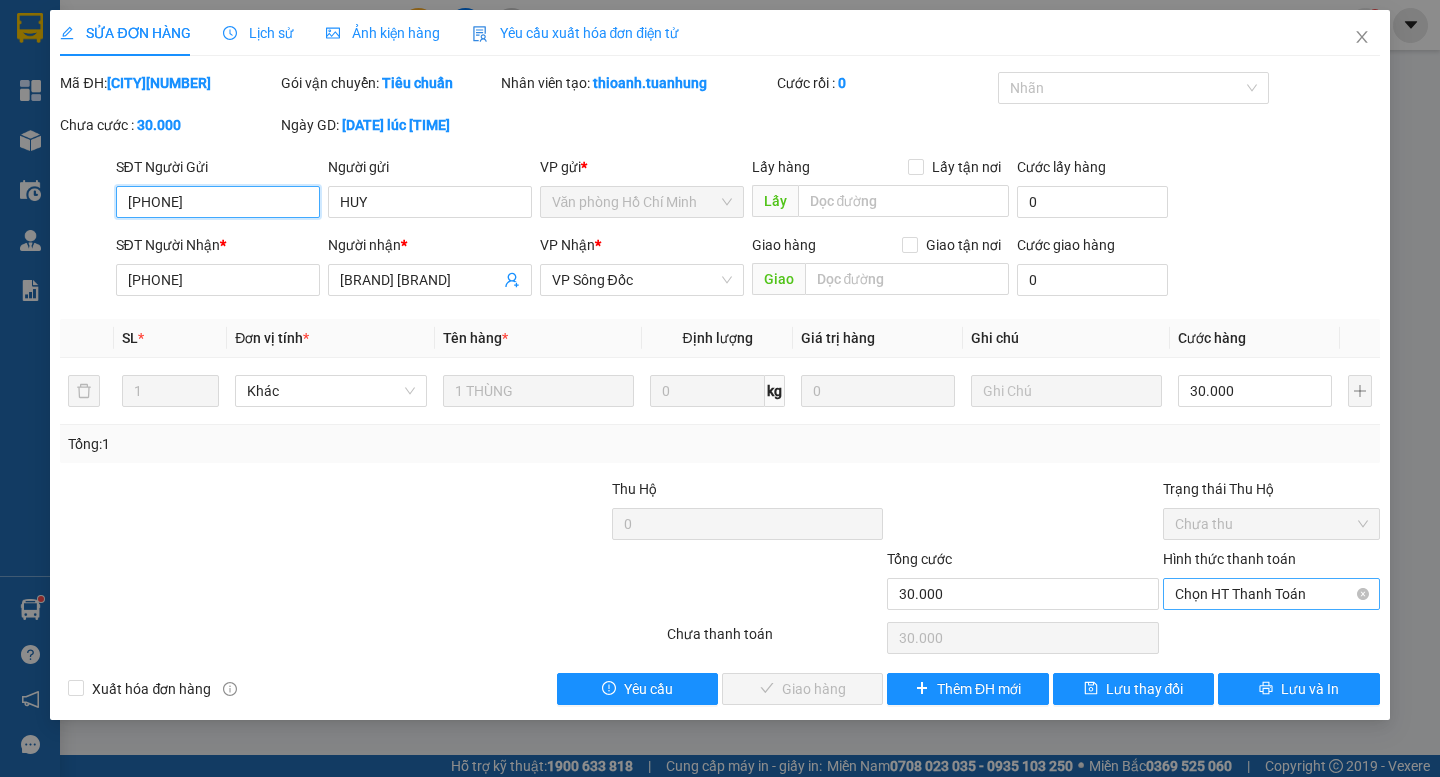 click on "Chọn HT Thanh Toán" at bounding box center [1271, 594] 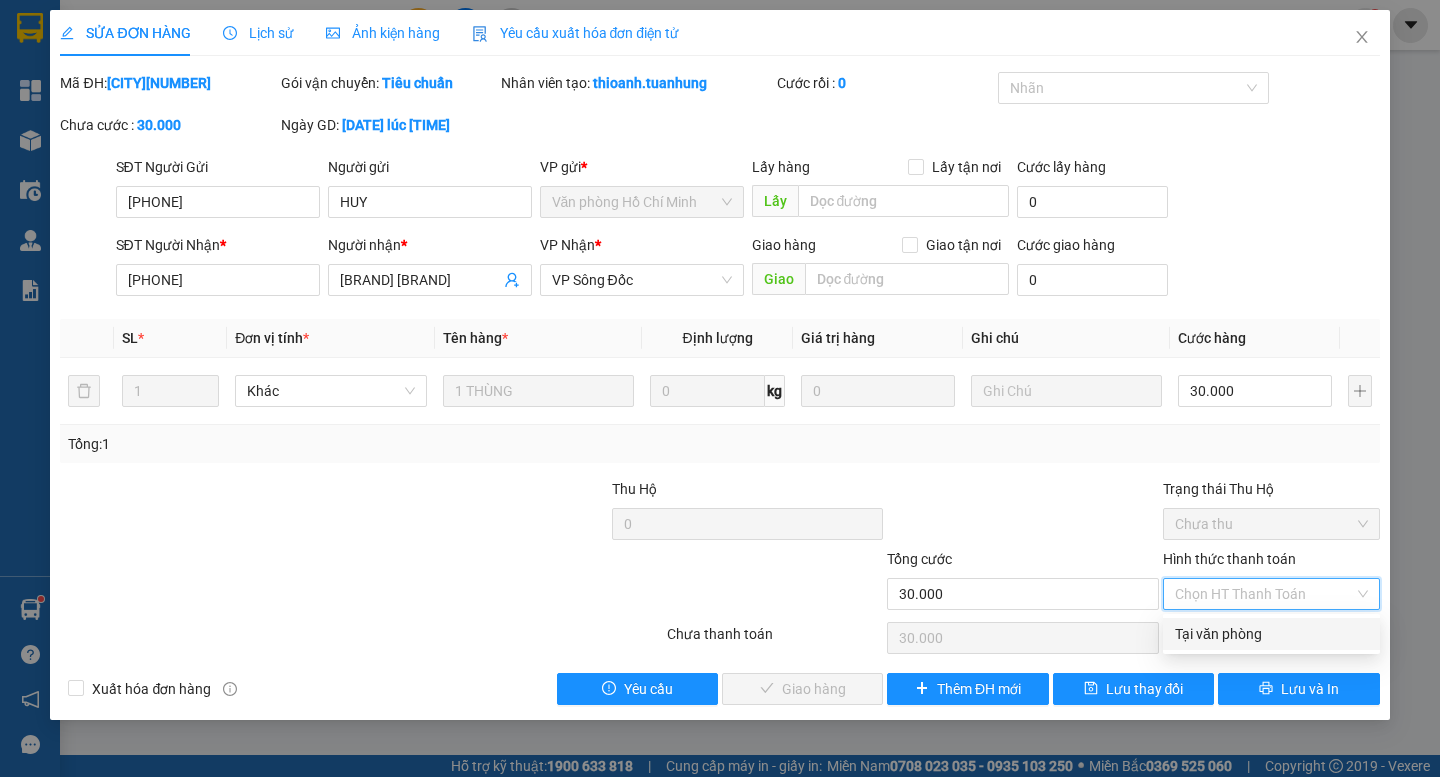 click on "Tại văn phòng" at bounding box center (1271, 634) 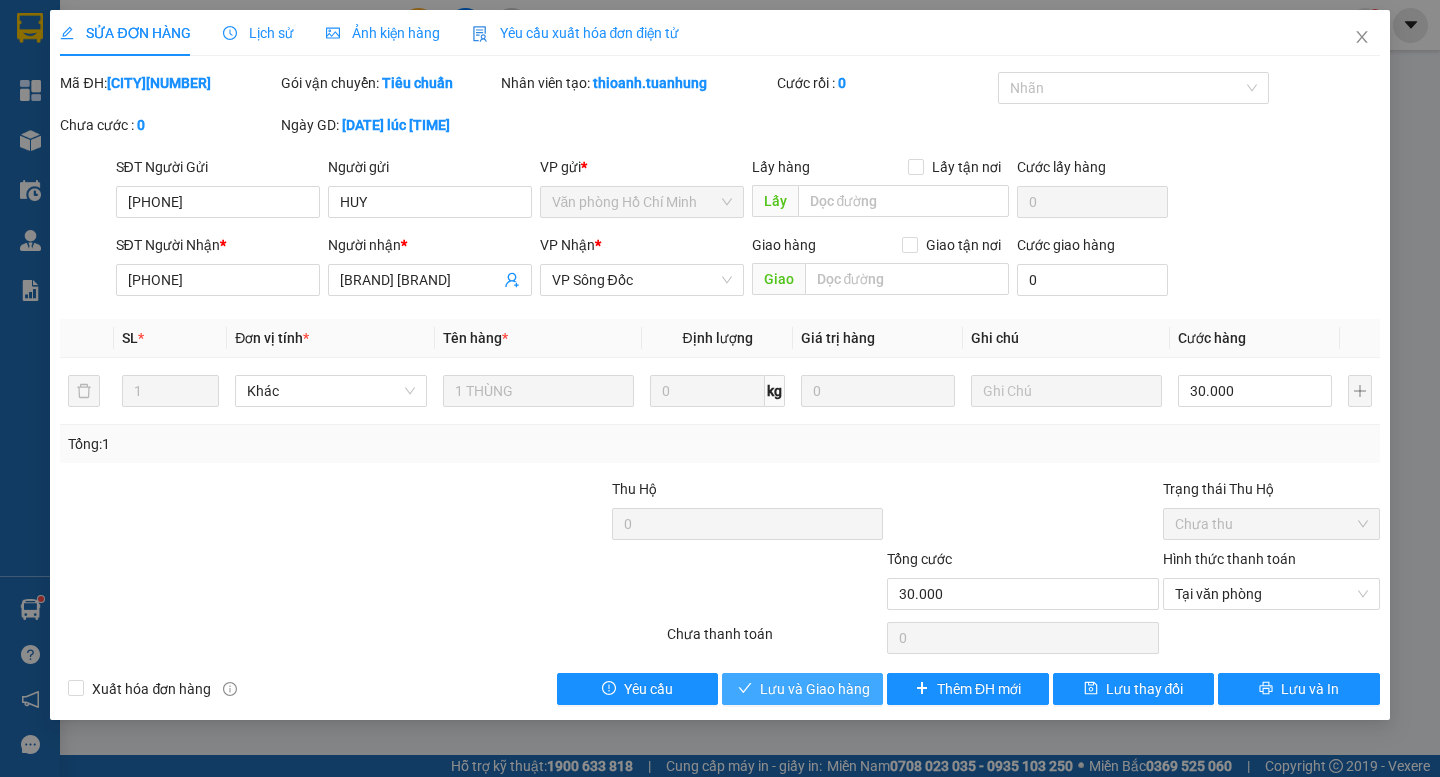 click on "Lưu và Giao hàng" at bounding box center (815, 689) 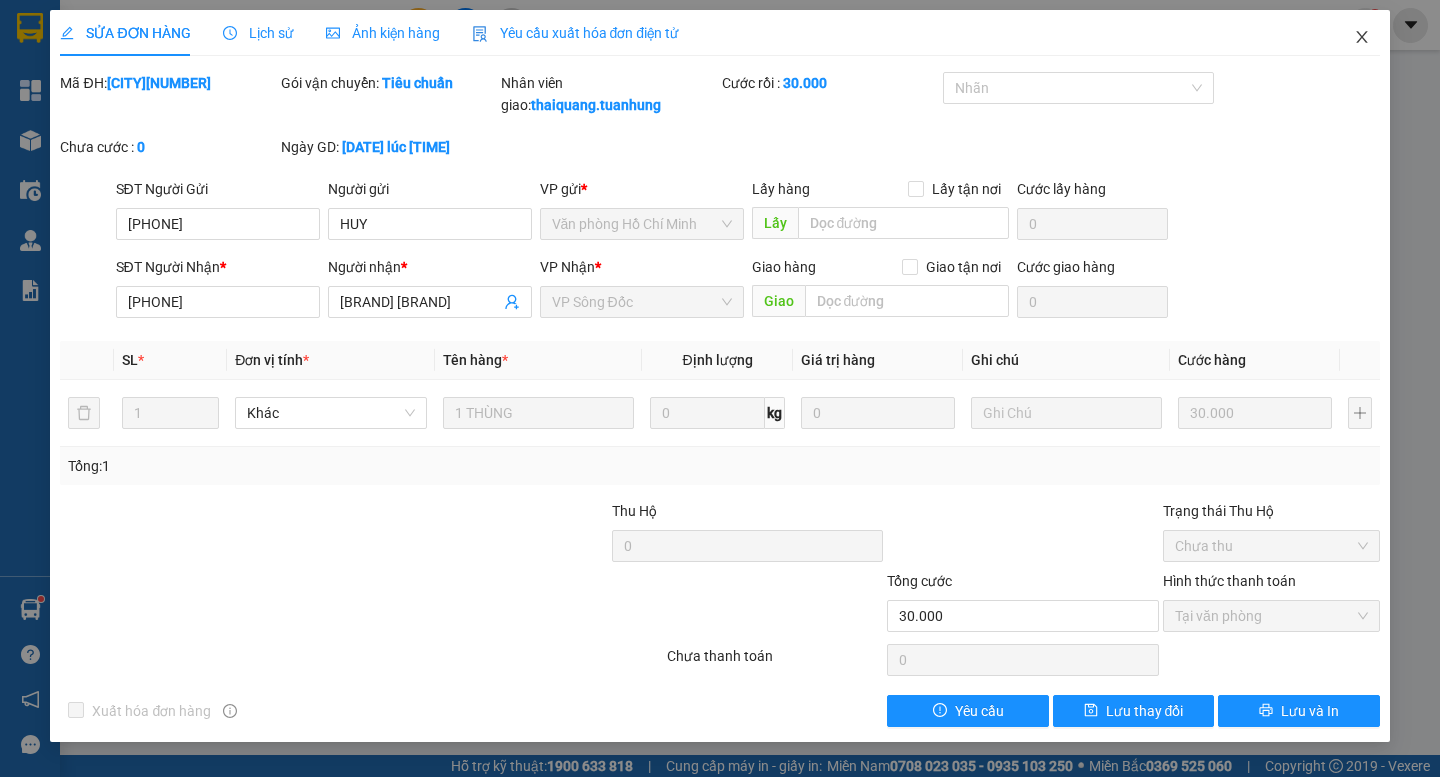 click 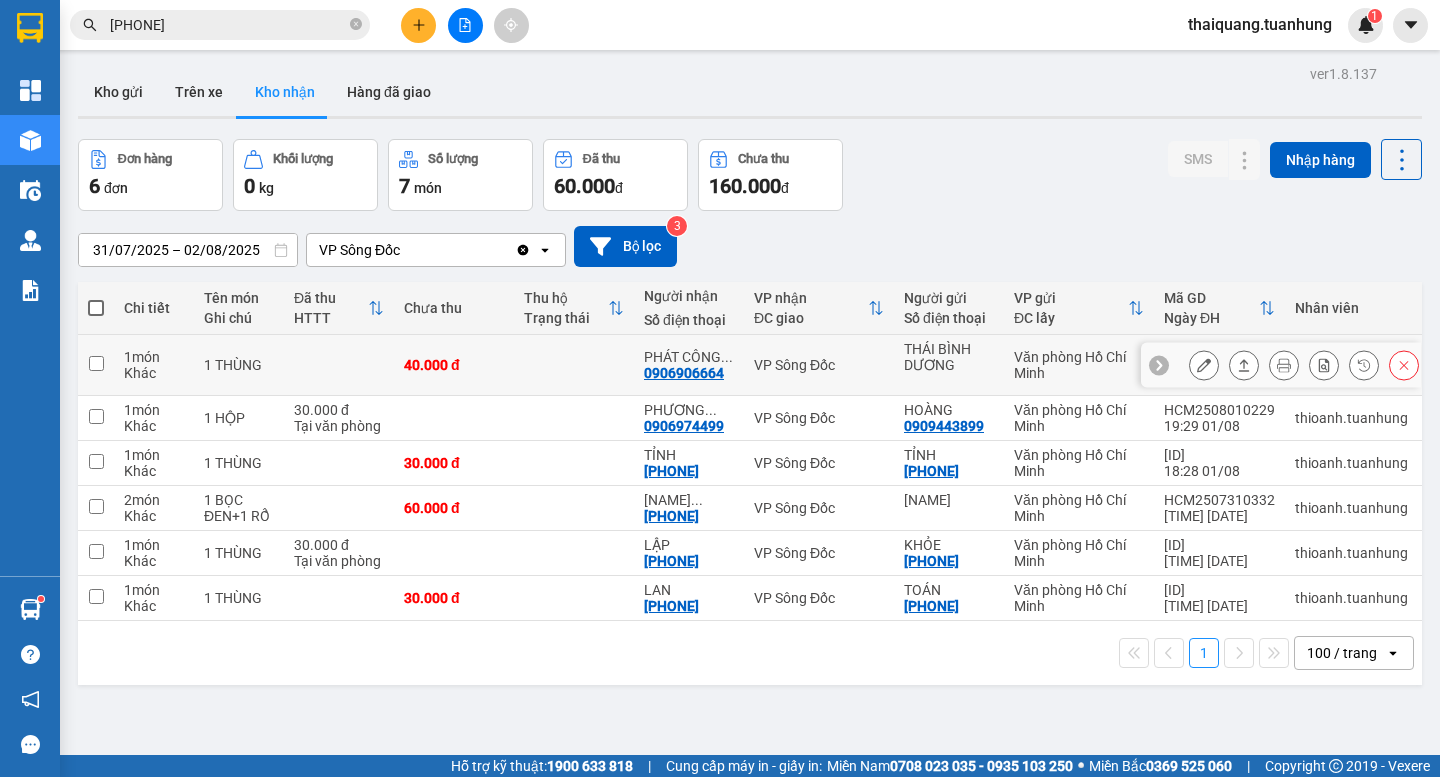 scroll, scrollTop: 92, scrollLeft: 0, axis: vertical 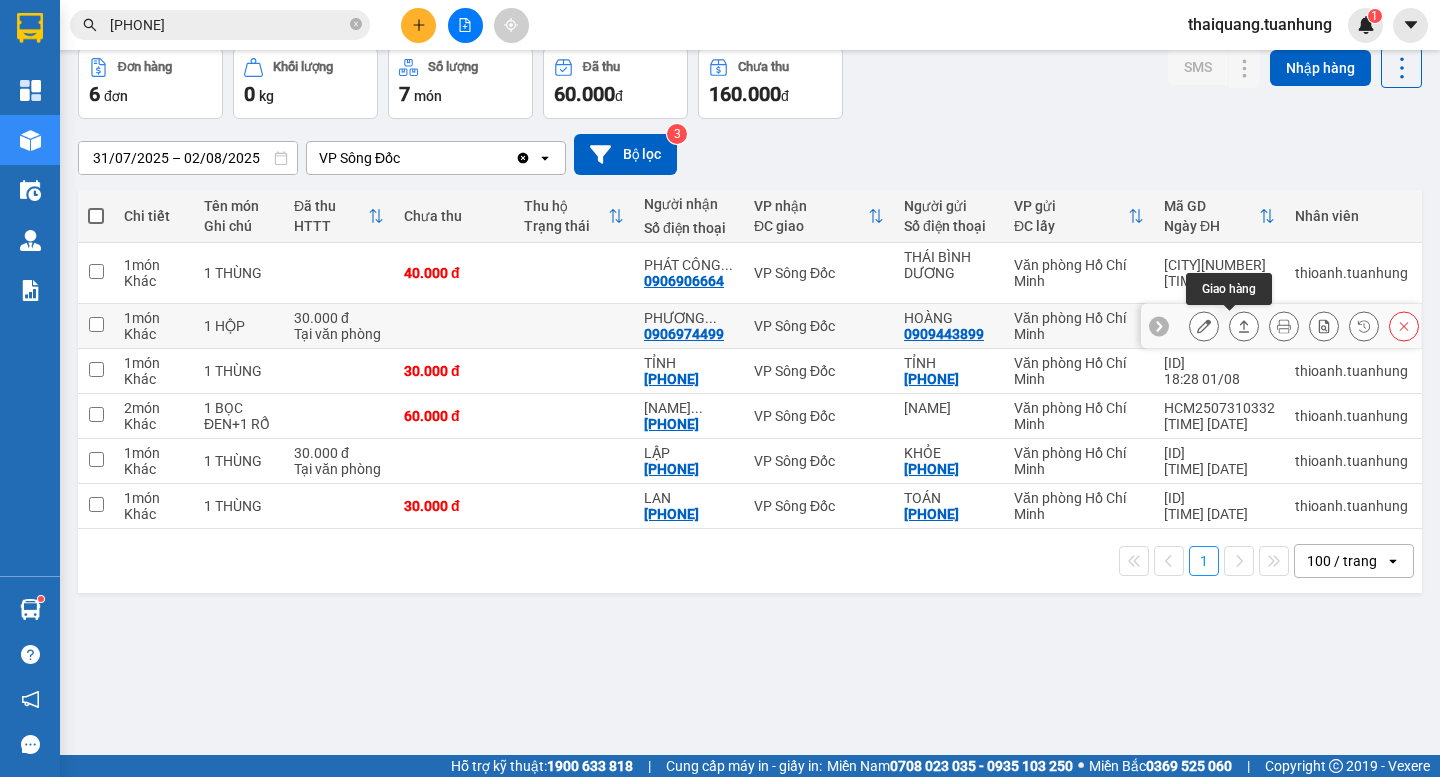 click 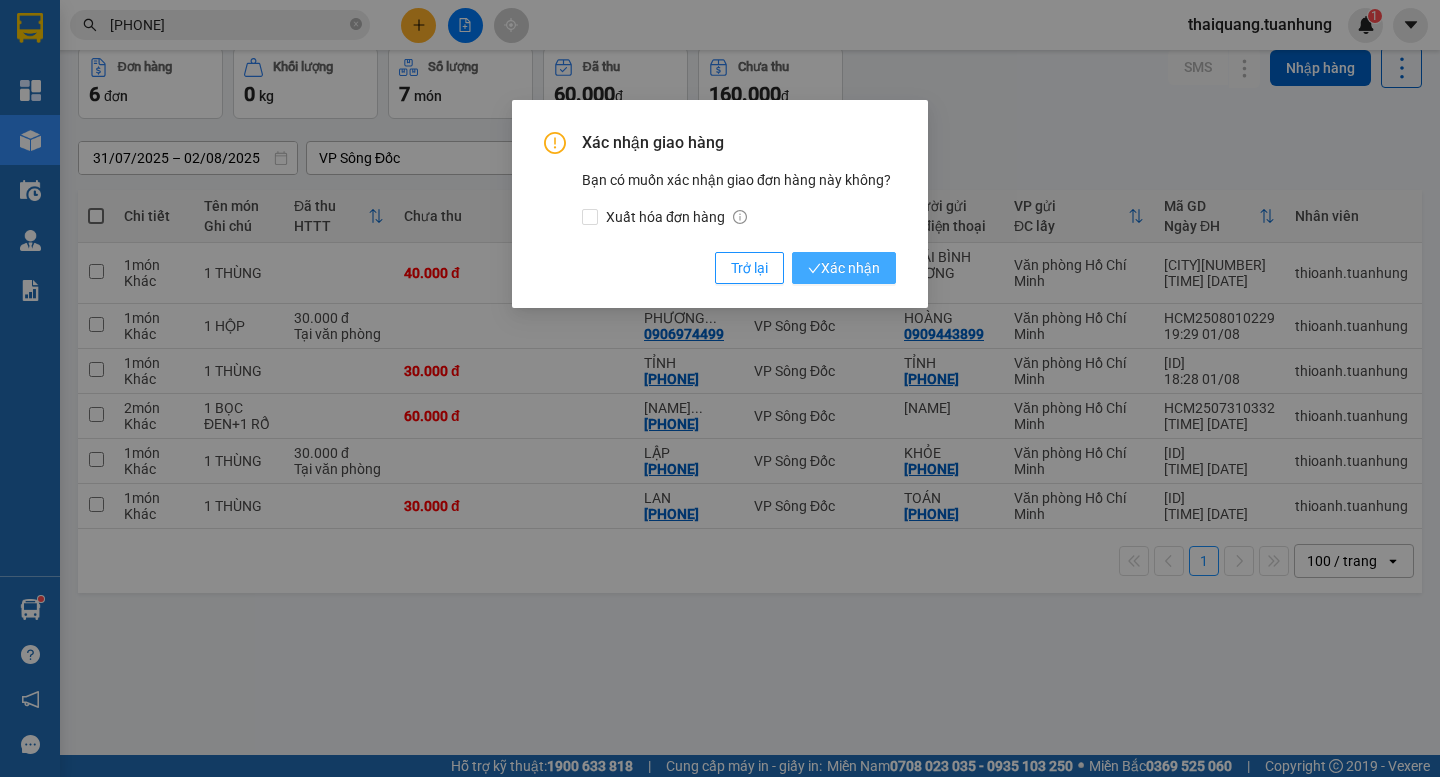 click on "Xác nhận" at bounding box center (844, 268) 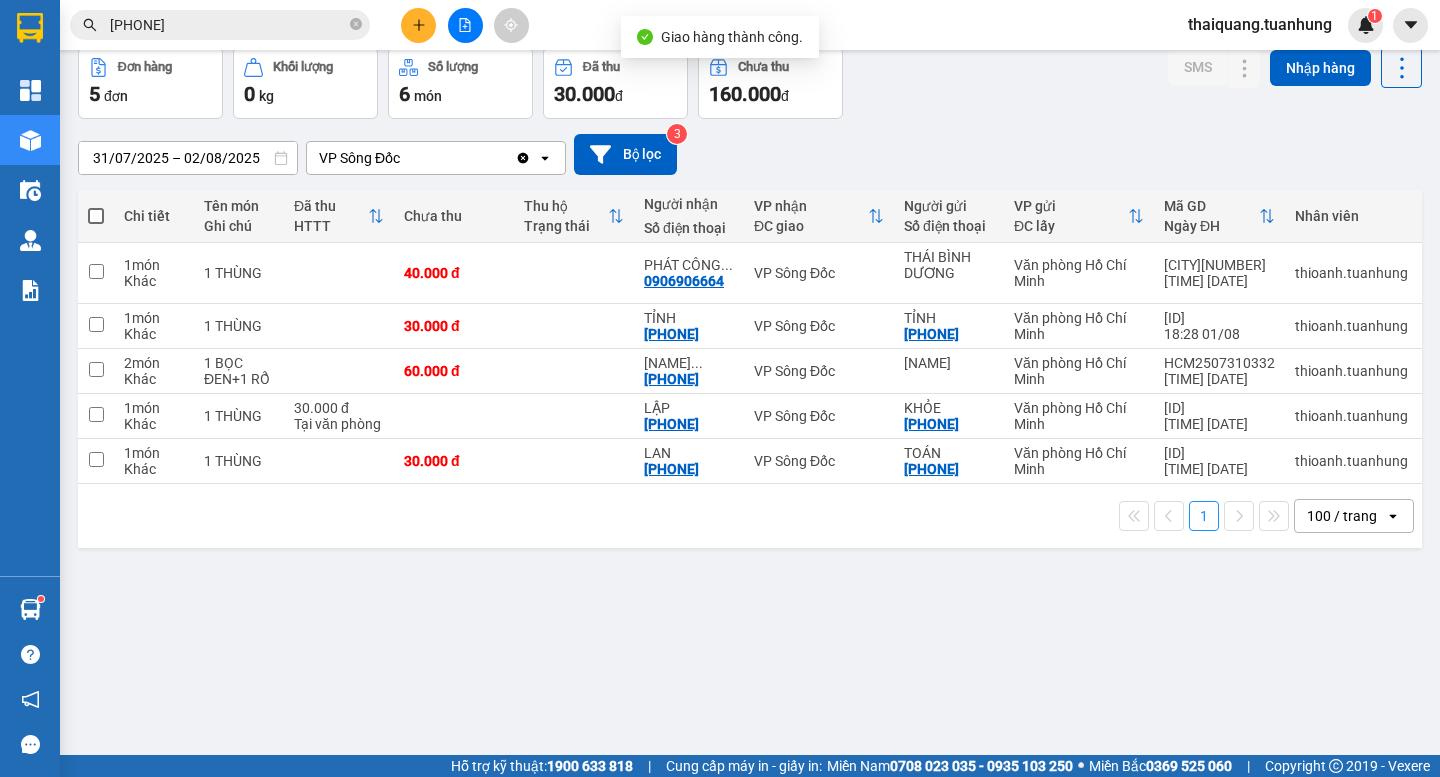 click on "ver  1.8.137 Kho gửi Trên xe Kho nhận Hàng đã giao Đơn hàng 5 đơn Khối lượng 0 kg Số lượng 6 món Đã thu 30.000  đ Chưa thu 160.000  đ SMS Nhập hàng [DATE] – [DATE] Press the down arrow key to interact with the calendar and select a date. Press the escape button to close the calendar. Selected date range is from [DATE] to [DATE]. VP Sông Đốc Clear value open Bộ lọc 3 Chi tiết Tên món Ghi chú Đã thu HTTT Chưa thu Thu hộ Trạng thái Người nhận Số điện thoại VP nhận ĐC giao Người gửi Số điện thoại VP gửi ĐC lấy Mã GD Ngày ĐH Nhân viên Nhãn SMS 1  món Khác 1 THÙNG 40.000 đ PHÁT CÔNG ... [PHONE] VP Sông Đốc THÁI BÌNH DƯƠNG Văn phòng Hồ Chí Minh [CITY][NUMBER] [TIME] [DATE] thioanh.tuanhung Nhãn 1 1  món Khác 1 THÙNG 30.000 đ TỈNH [PHONE] VP Sông Đốc TỈNH [PHONE] Văn phòng Hồ Chí Minh [CITY][NUMBER] [TIME] [DATE] thioanh.tuanhung Nhãn 1 2  món Khác 1 BỌC ĐEN+1 RỔ" at bounding box center [750, 356] 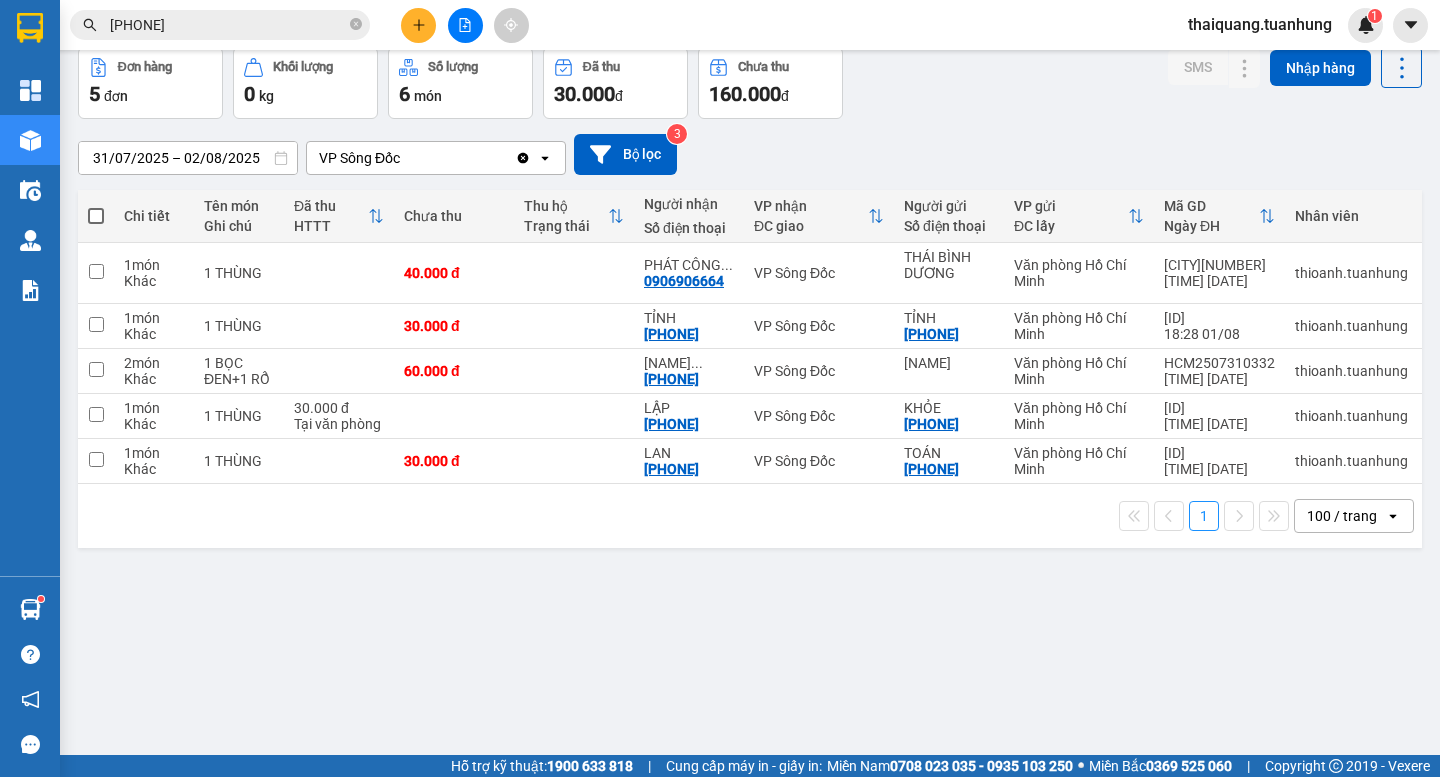 click on "Đơn hàng 5 đơn Khối lượng 0 kg Số lượng 6 món Đã thu 30.000  đ Chưa thu 160.000  đ SMS Nhập hàng" at bounding box center (750, 83) 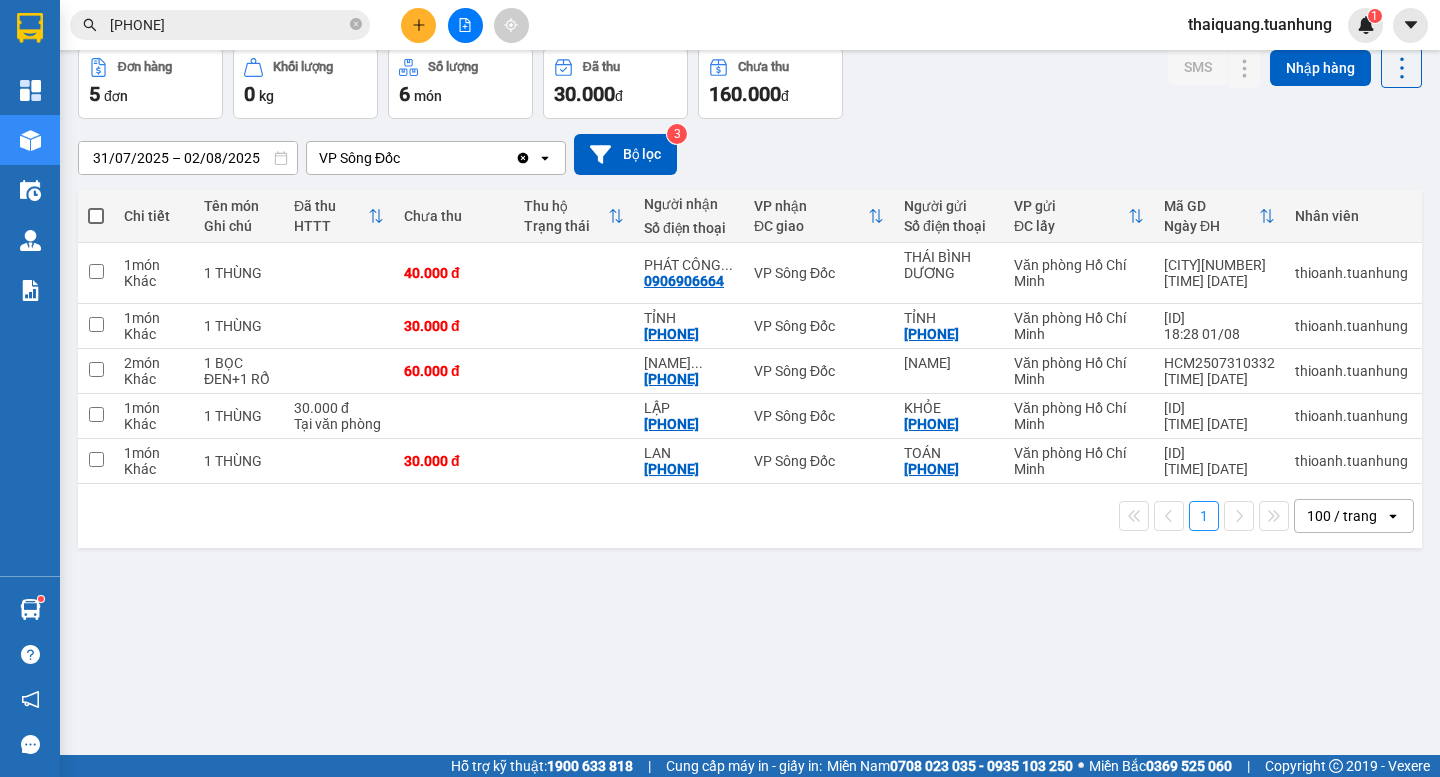 scroll, scrollTop: 0, scrollLeft: 0, axis: both 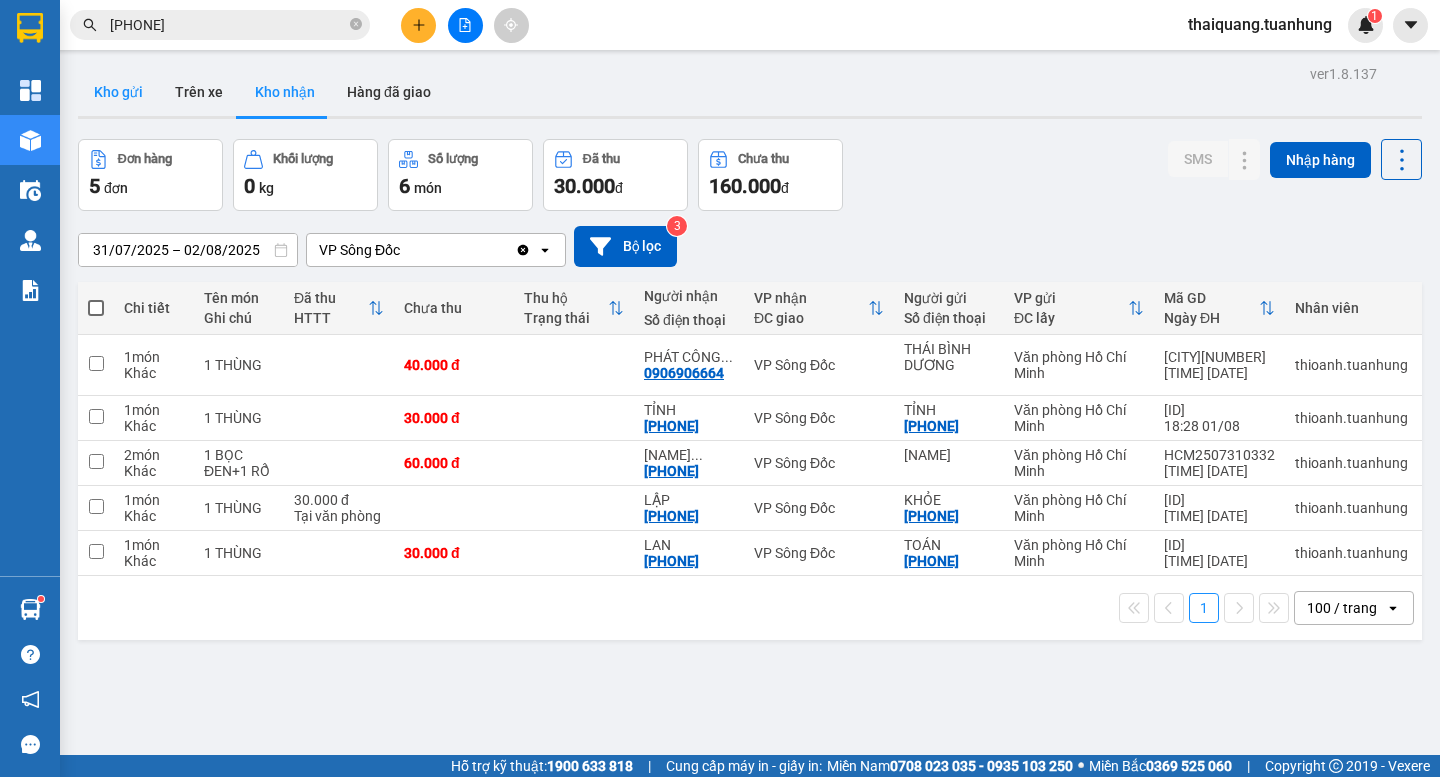 click on "Kho gửi" at bounding box center [118, 92] 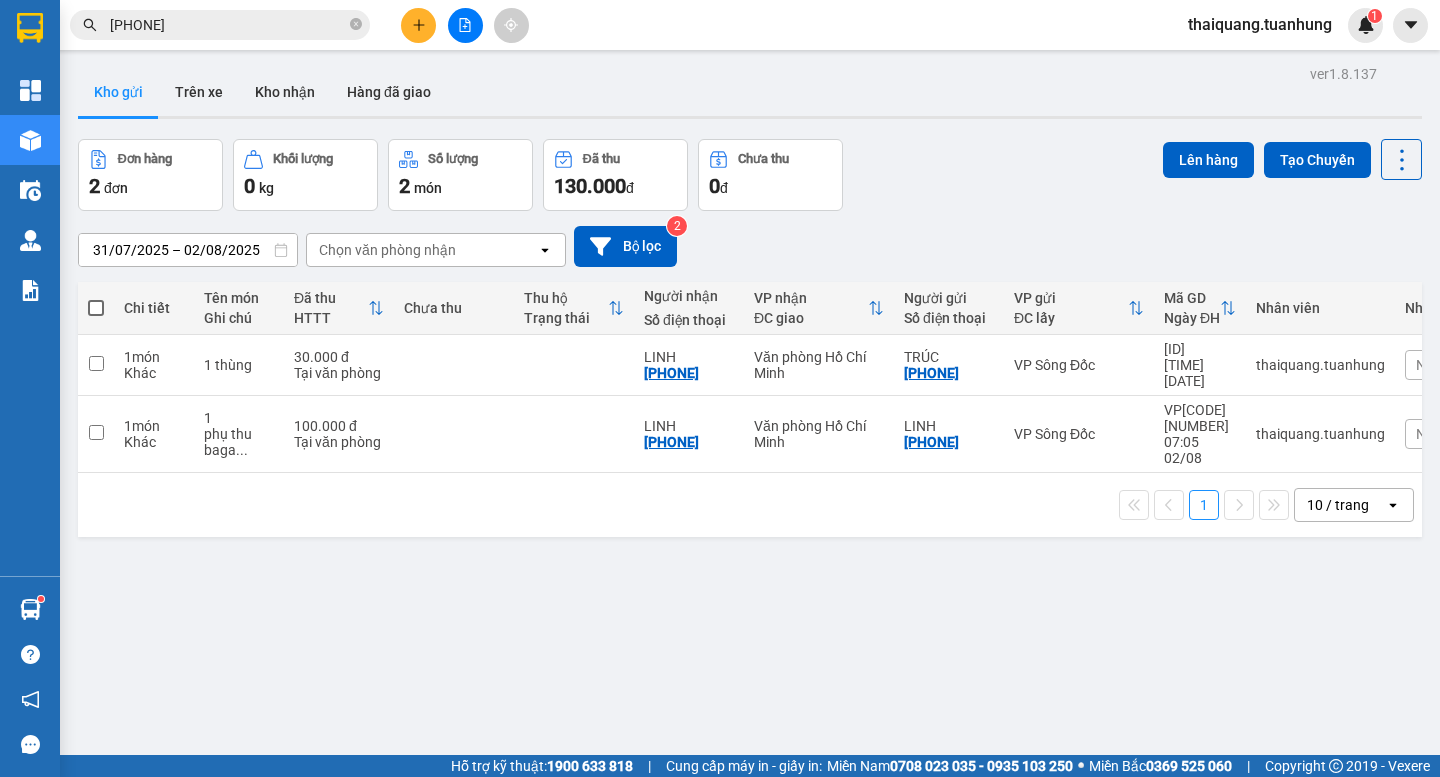click at bounding box center [96, 308] 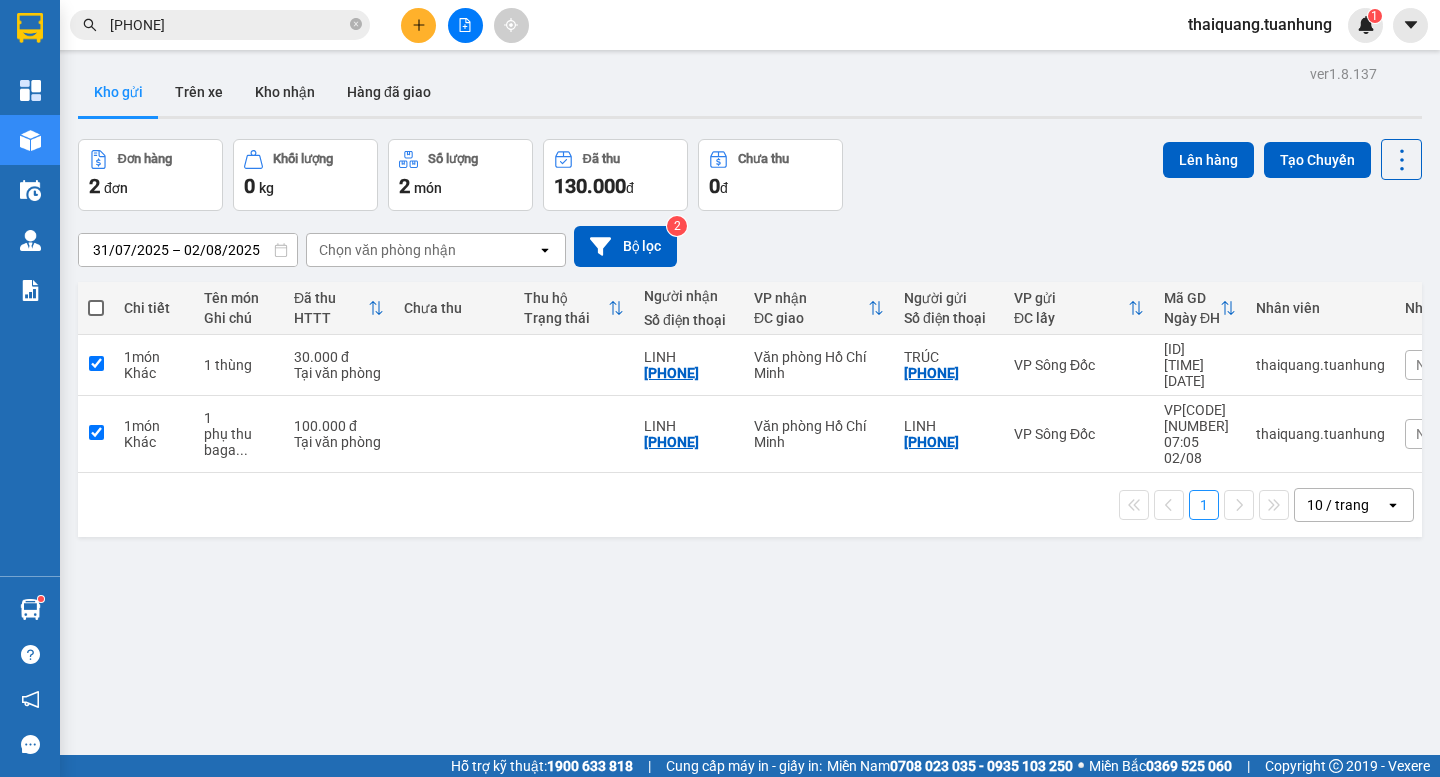 checkbox on "true" 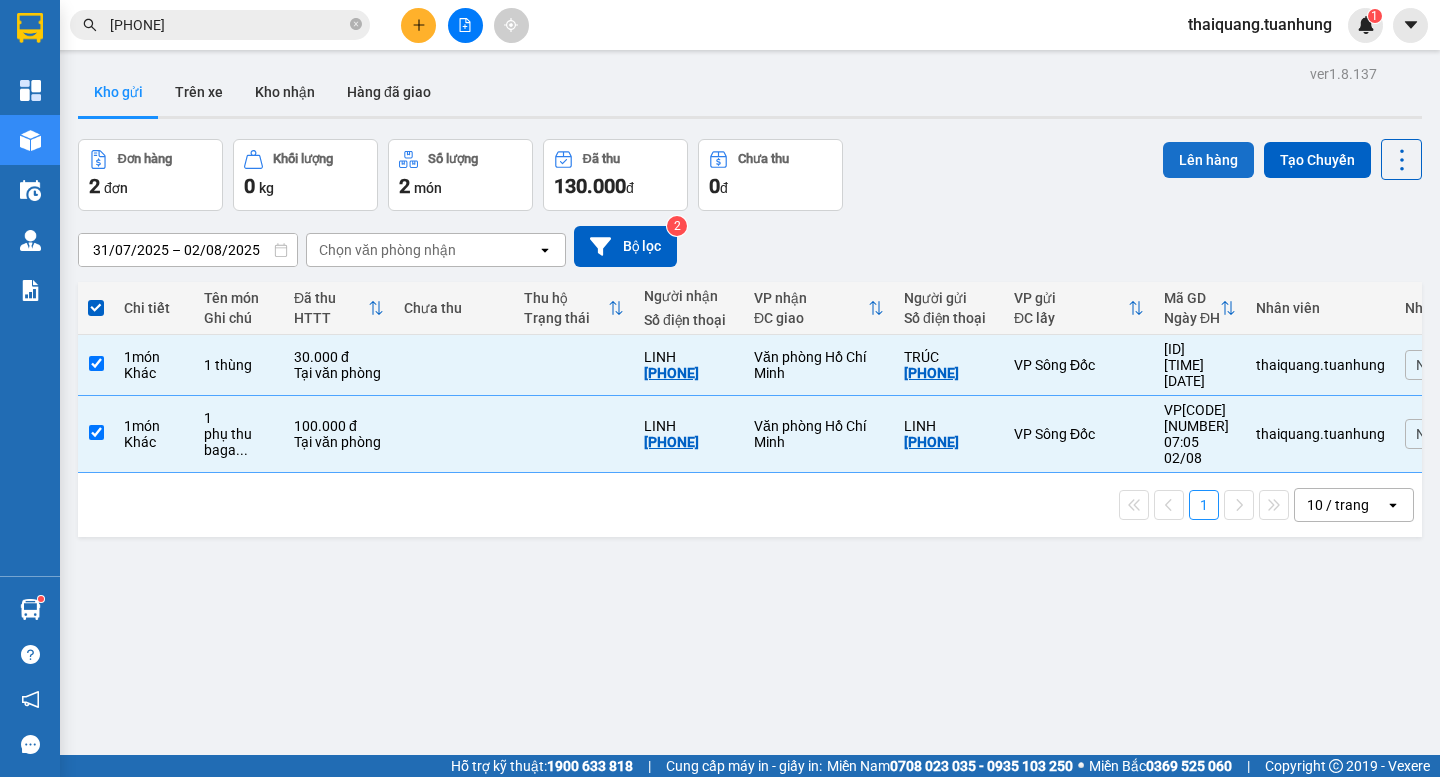 click on "Lên hàng" at bounding box center [1208, 160] 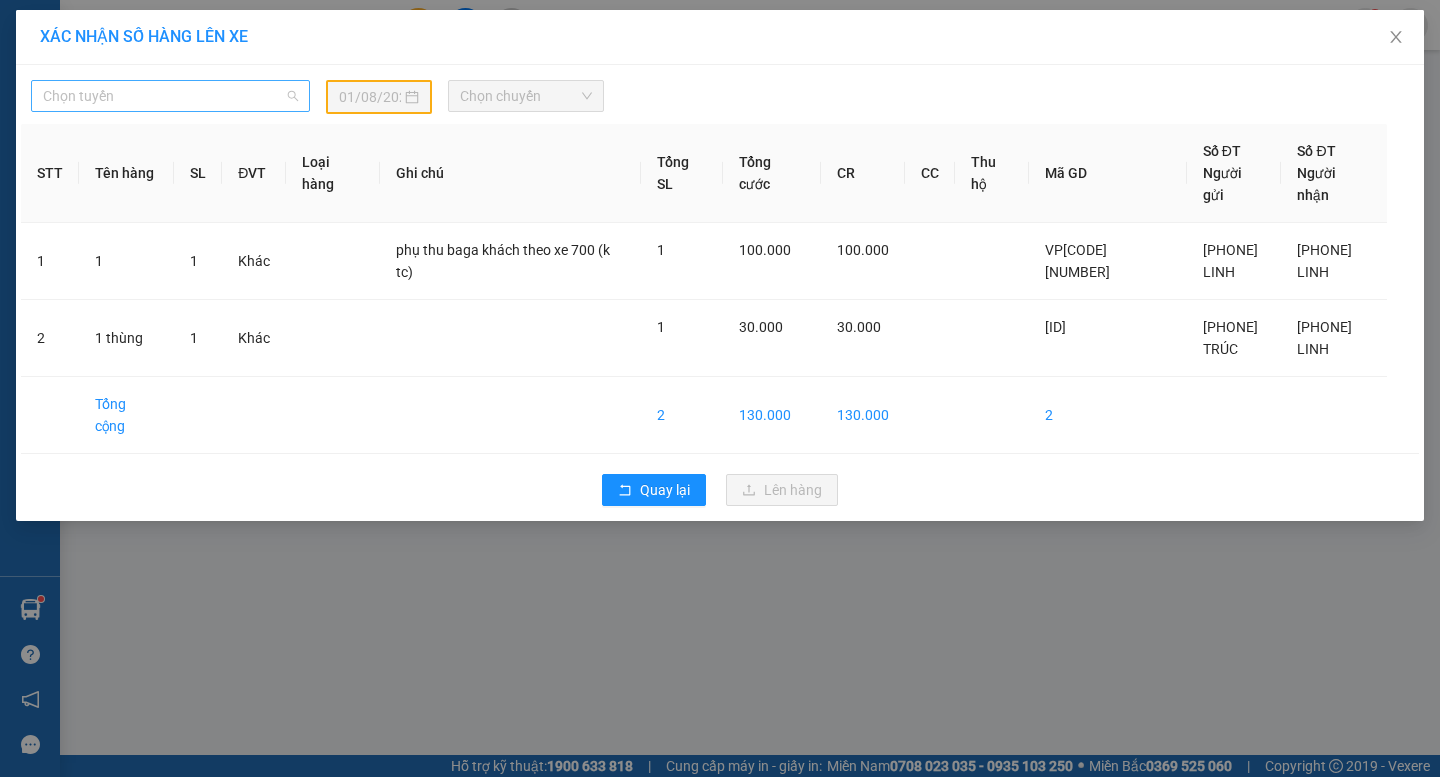 click on "Chọn tuyến" at bounding box center [170, 96] 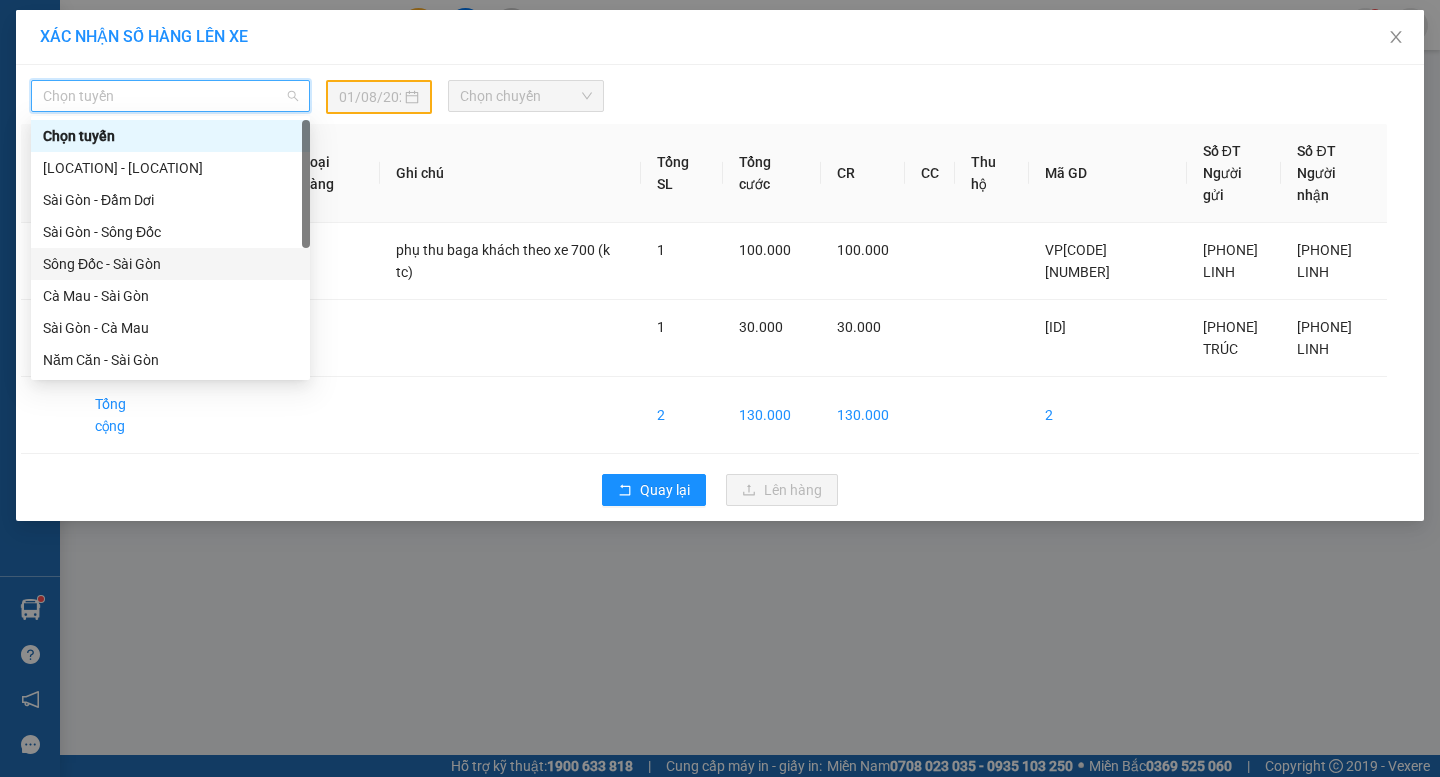 click on "Sông Đốc - Sài Gòn" at bounding box center (170, 264) 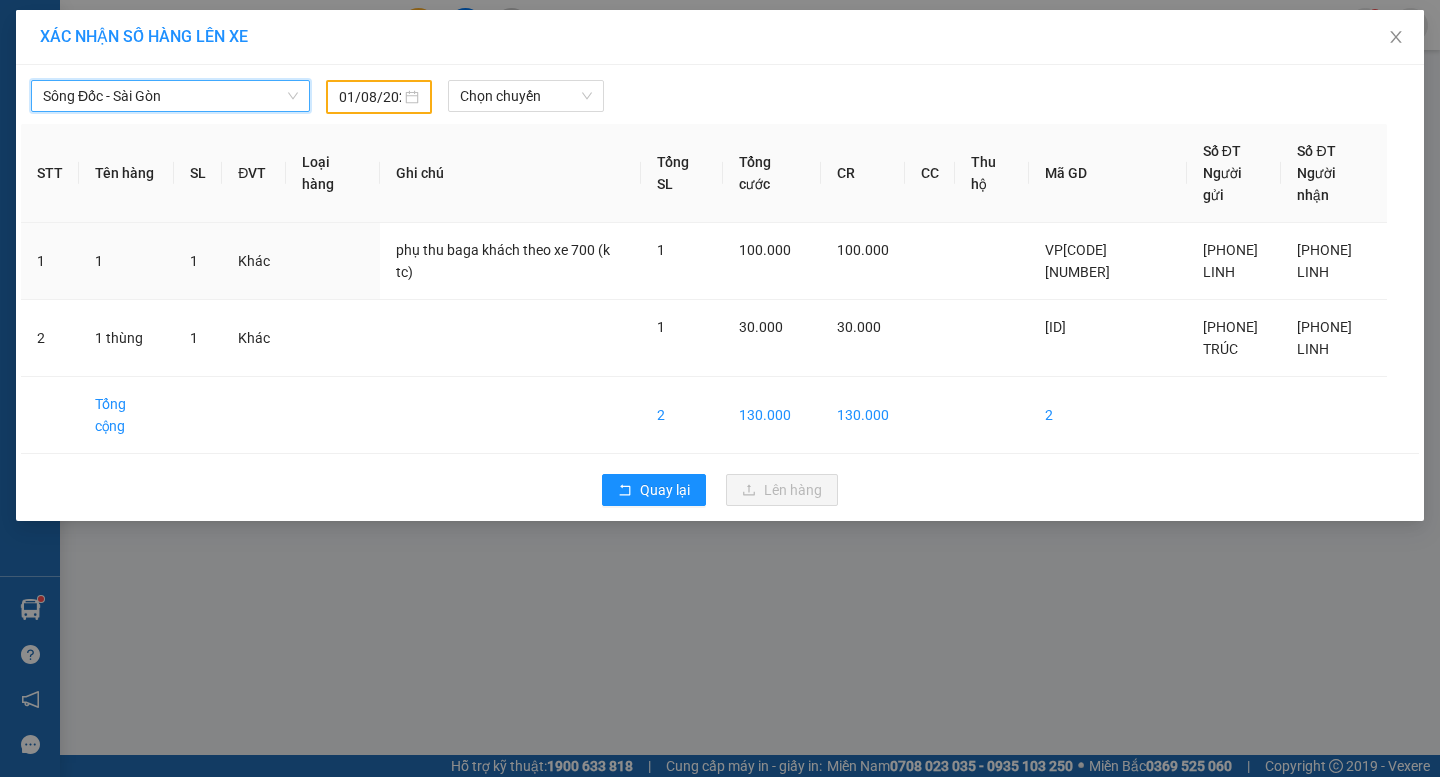 click on "01/08/2025" at bounding box center (370, 97) 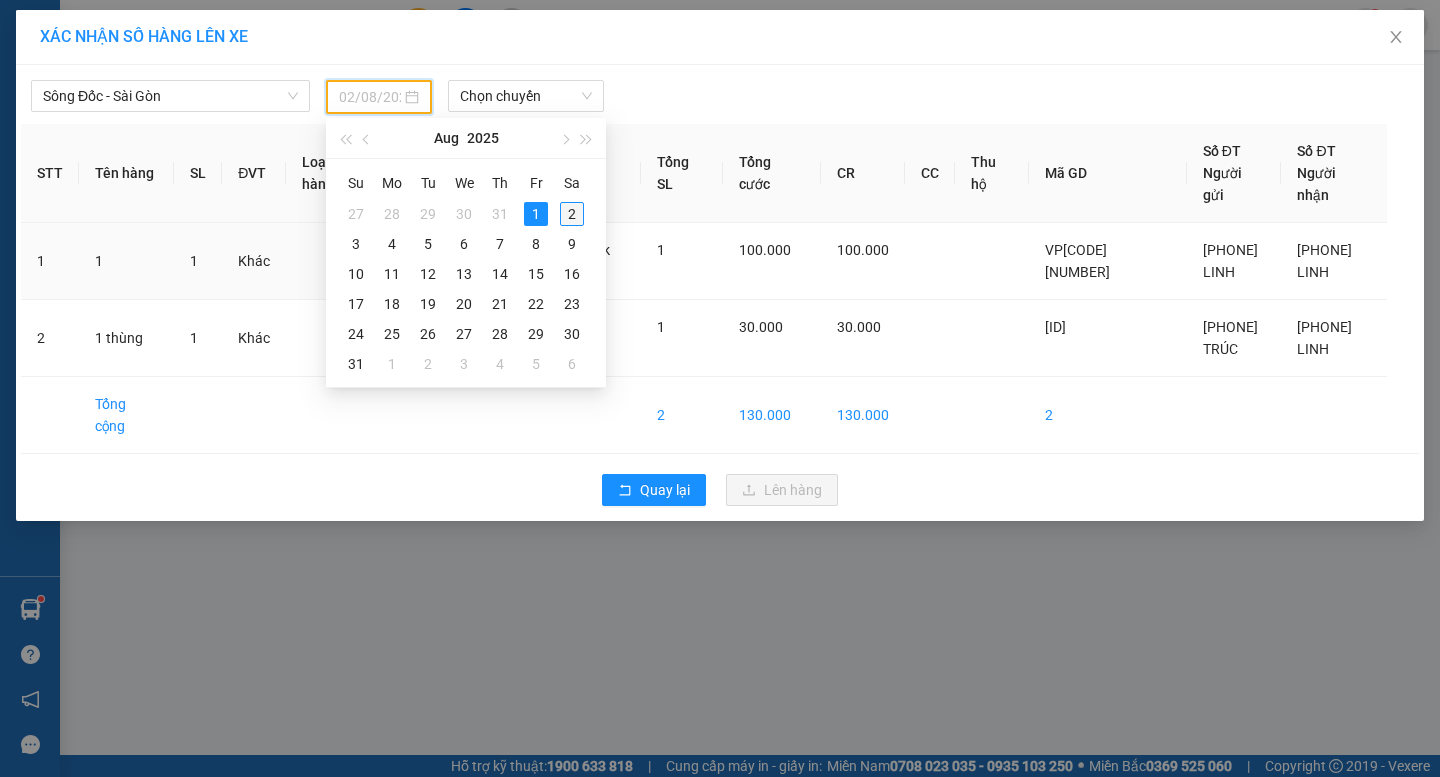 click on "2" at bounding box center (572, 214) 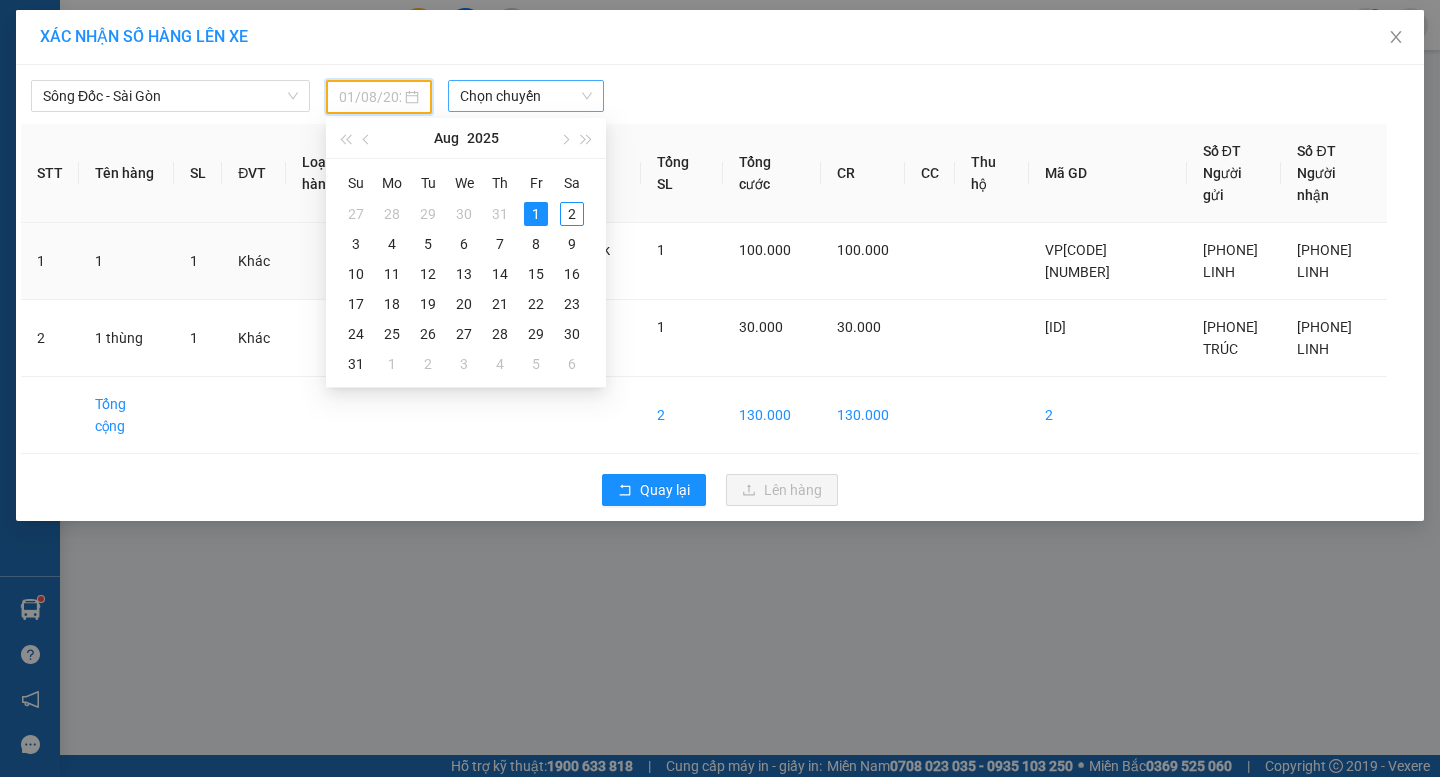 type on "02/08/2025" 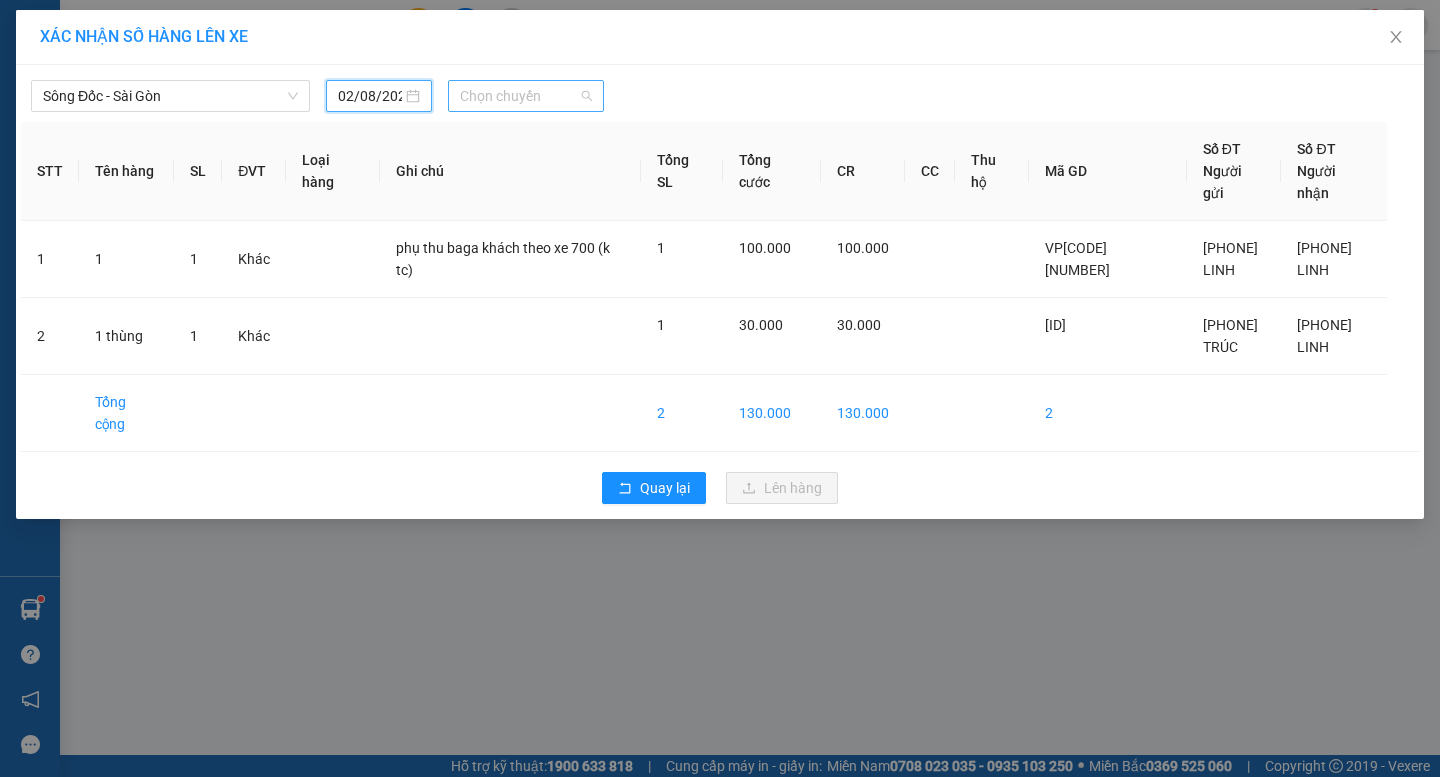 click on "Chọn chuyến" at bounding box center (526, 96) 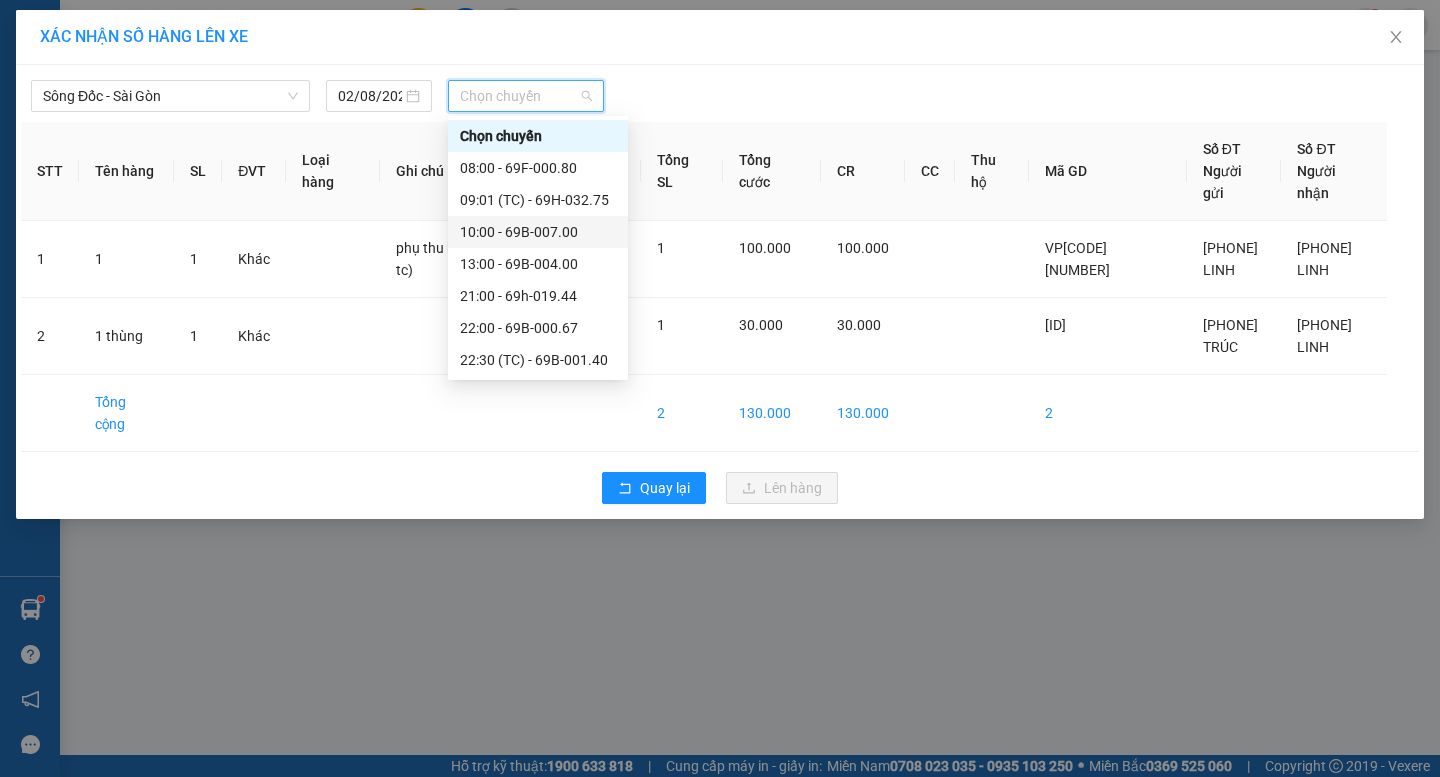 click on "[TIME]     - [CODE]" at bounding box center [538, 232] 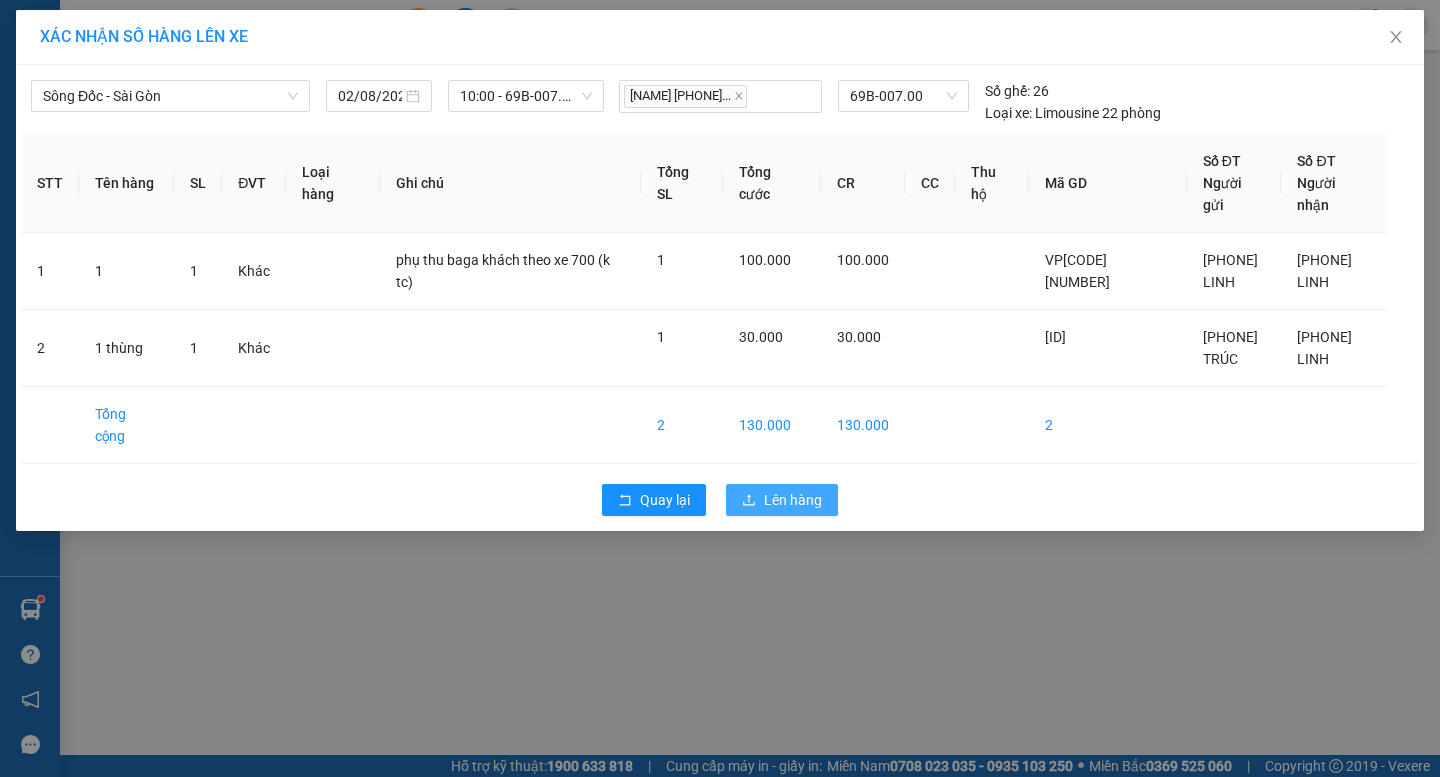 click on "Lên hàng" at bounding box center (793, 500) 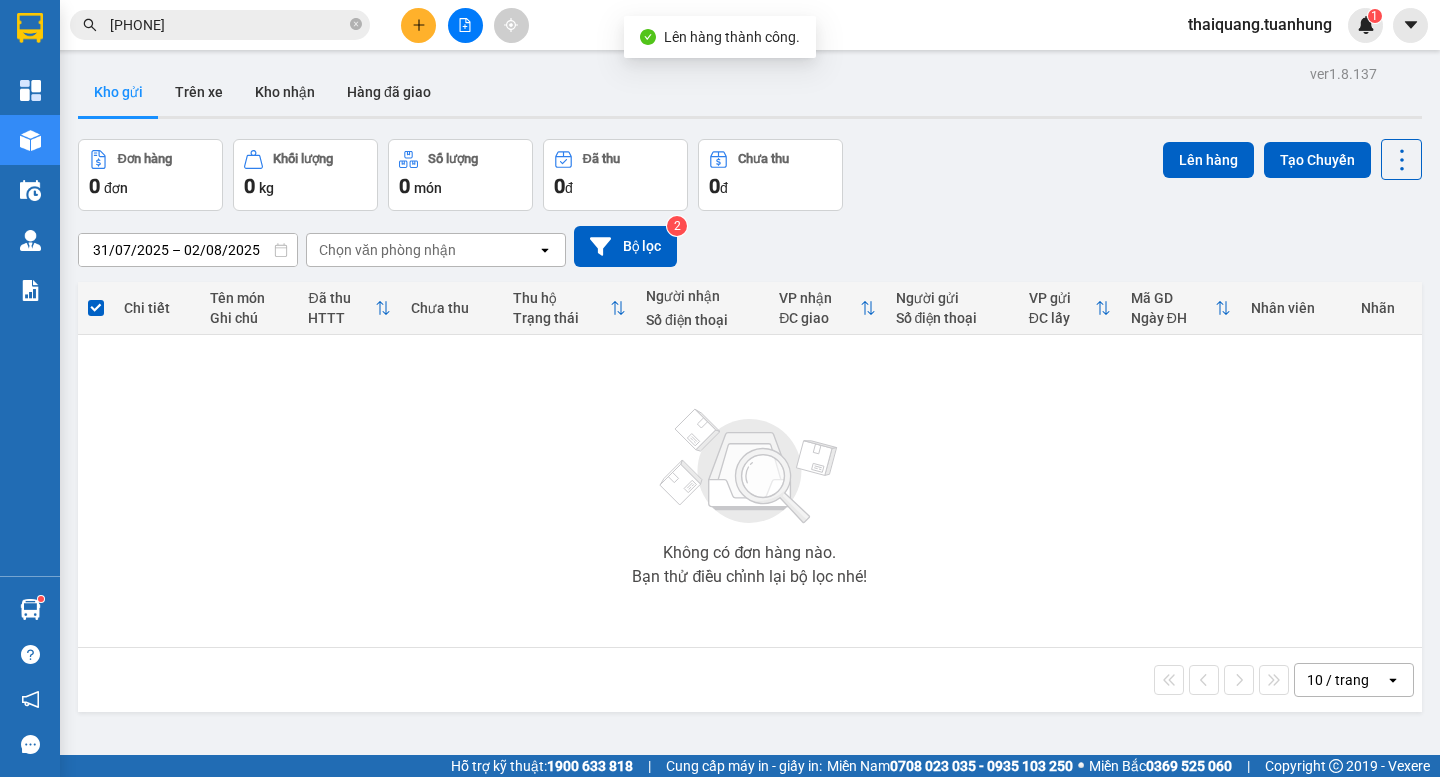 click on "Đơn hàng 0 đơn Khối lượng 0 kg Số lượng 0 món Đã thu 0  đ Chưa thu 0  đ Lên hàng Tạo Chuyến" at bounding box center [750, 175] 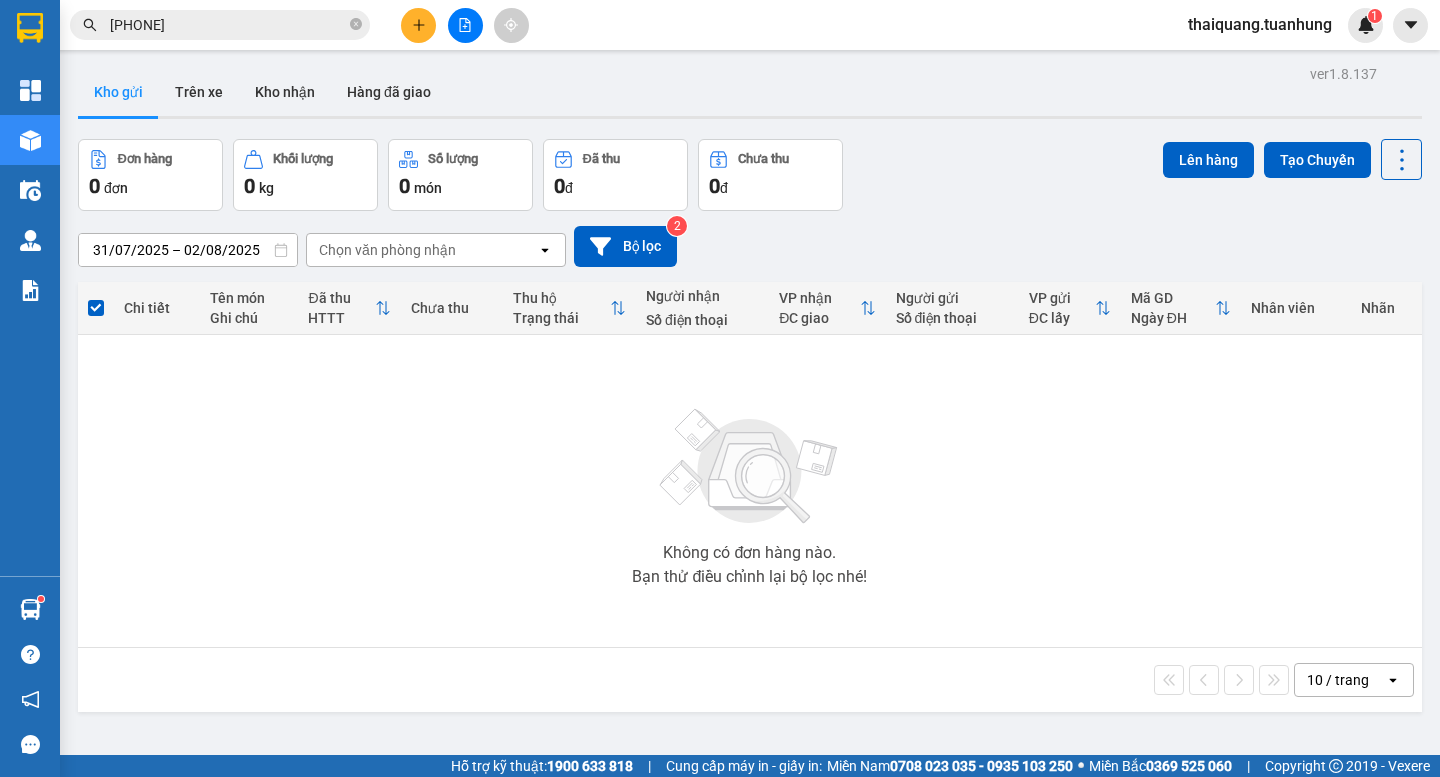 click on "Đơn hàng 0 đơn Khối lượng 0 kg Số lượng 0 món Đã thu 0  đ Chưa thu 0  đ Lên hàng Tạo Chuyến" at bounding box center [750, 175] 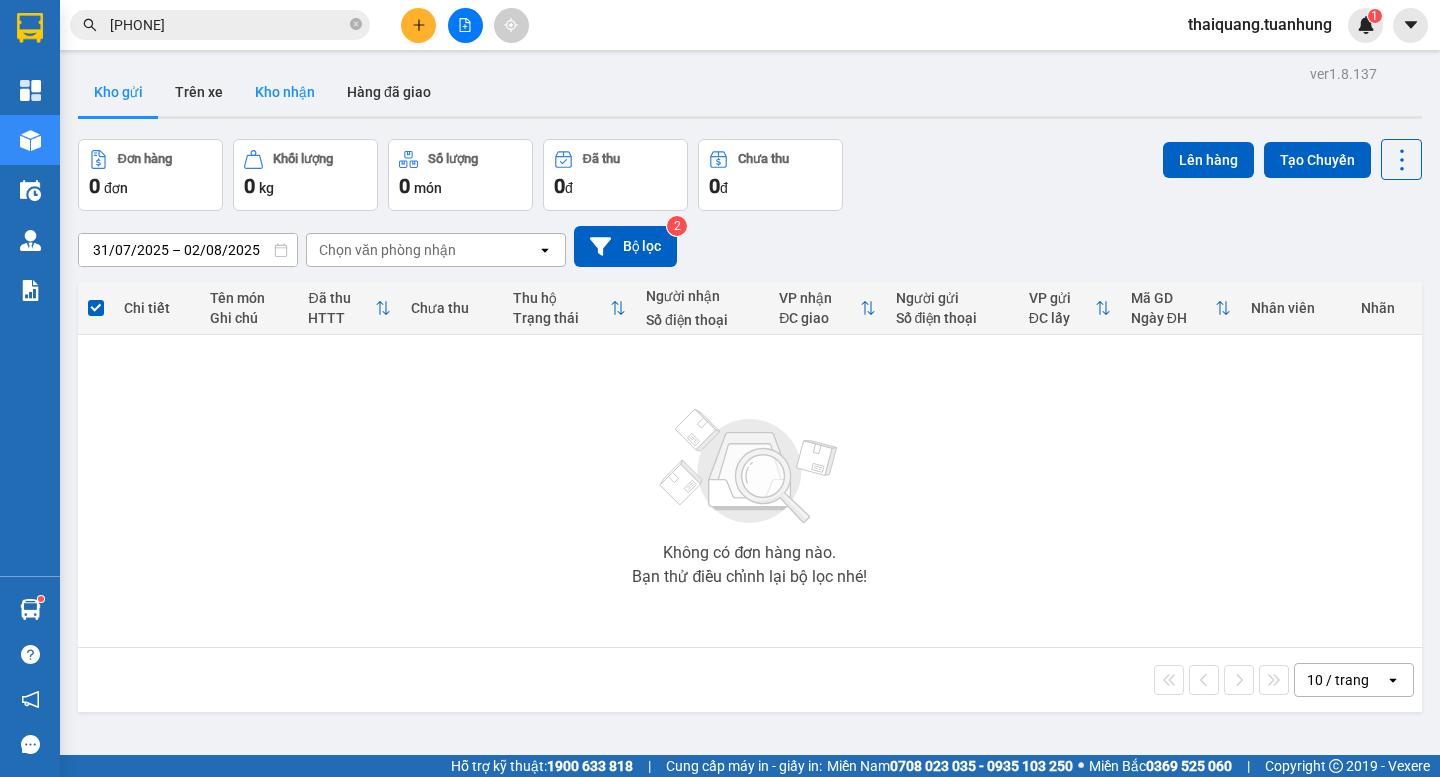 click on "Kho nhận" at bounding box center (285, 92) 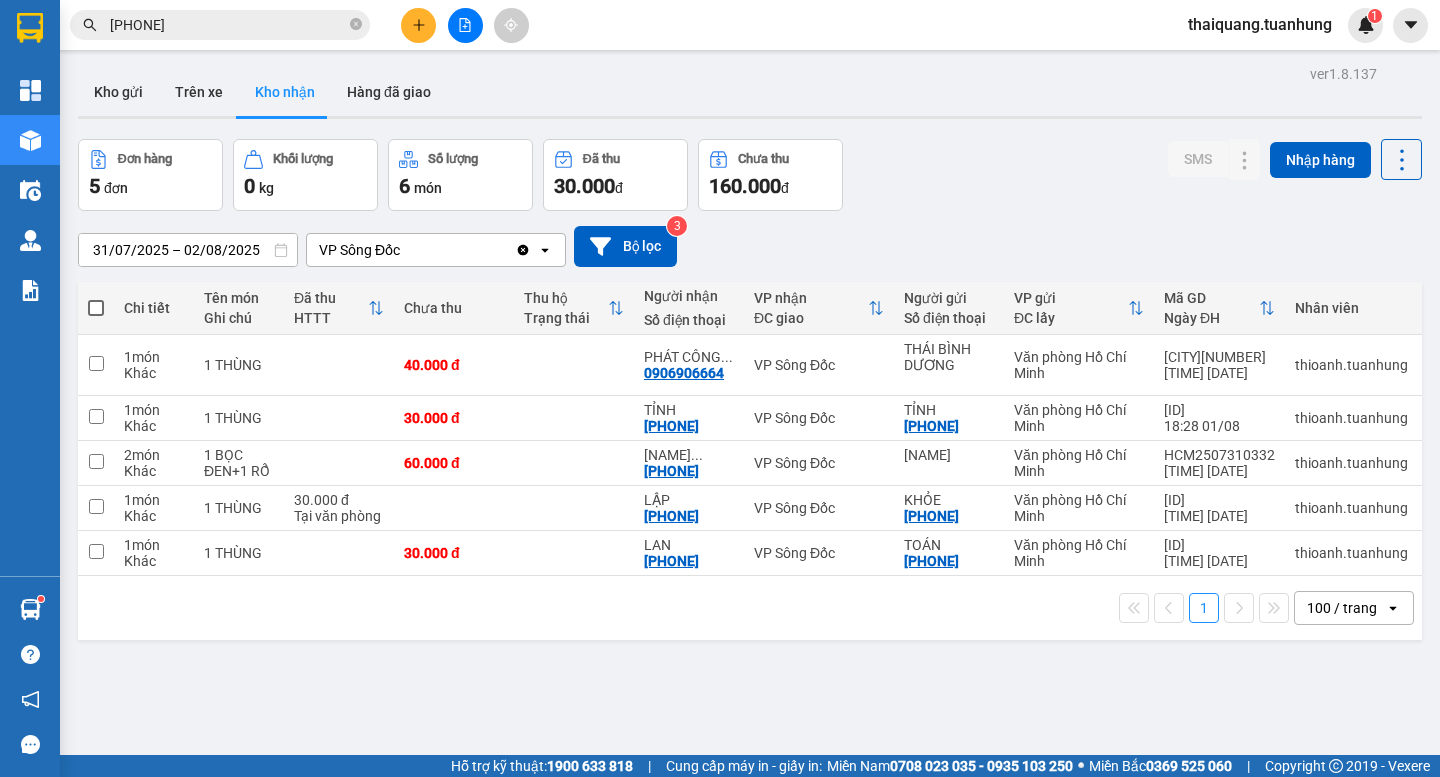 click on "Đơn hàng 5 đơn Khối lượng 0 kg Số lượng 6 món Đã thu 30.000  đ Chưa thu 160.000  đ SMS Nhập hàng" at bounding box center [750, 175] 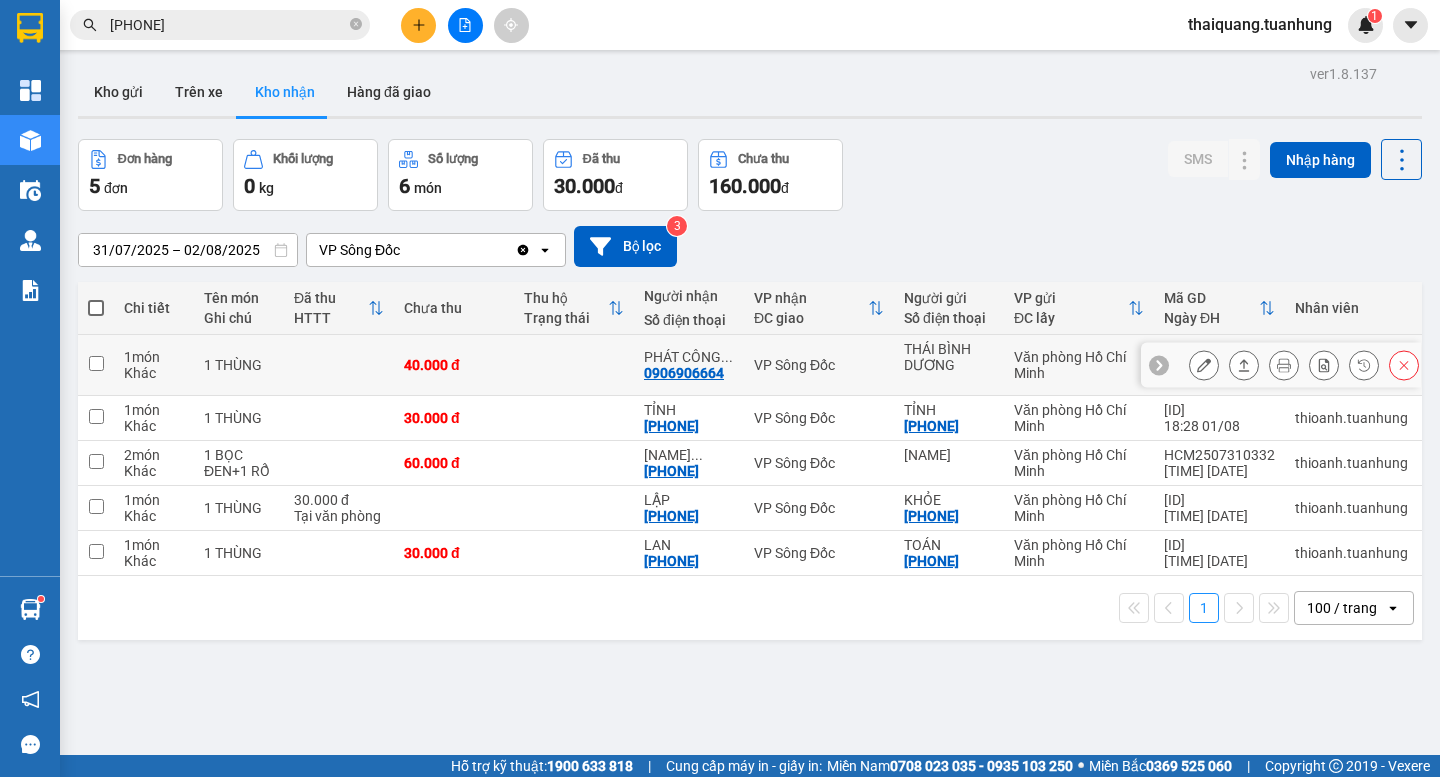 click at bounding box center [1204, 365] 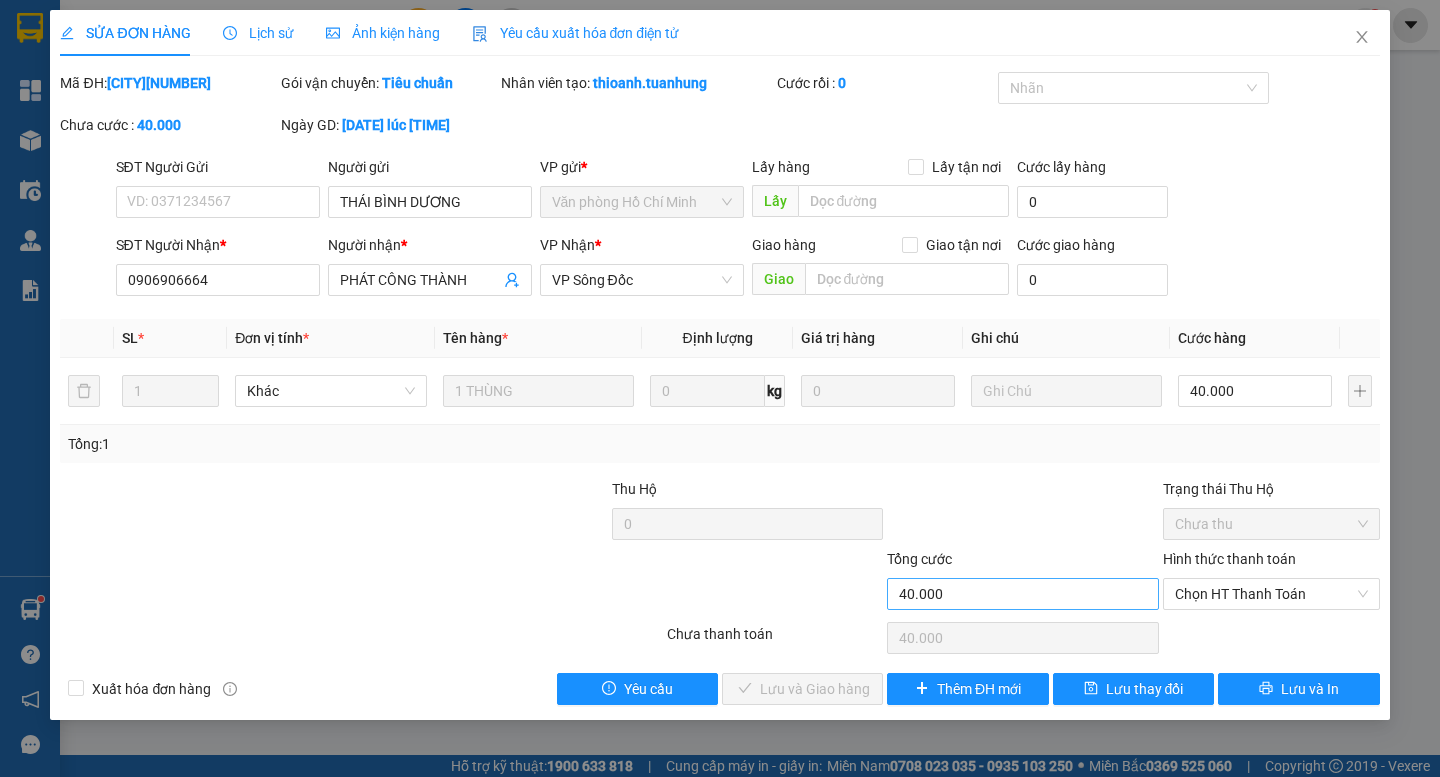 type on "THÁI BÌNH DƯƠNG" 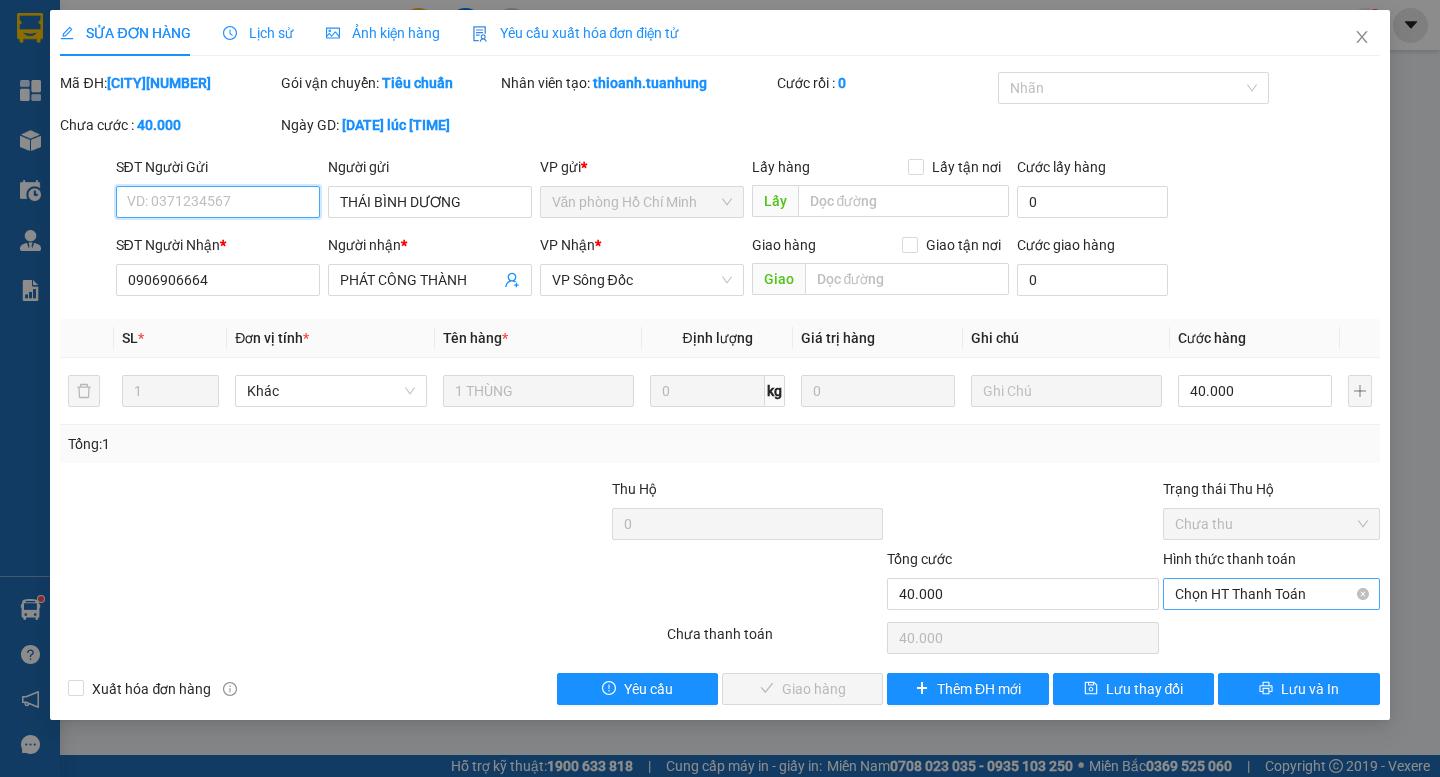 click on "Chọn HT Thanh Toán" at bounding box center (1271, 594) 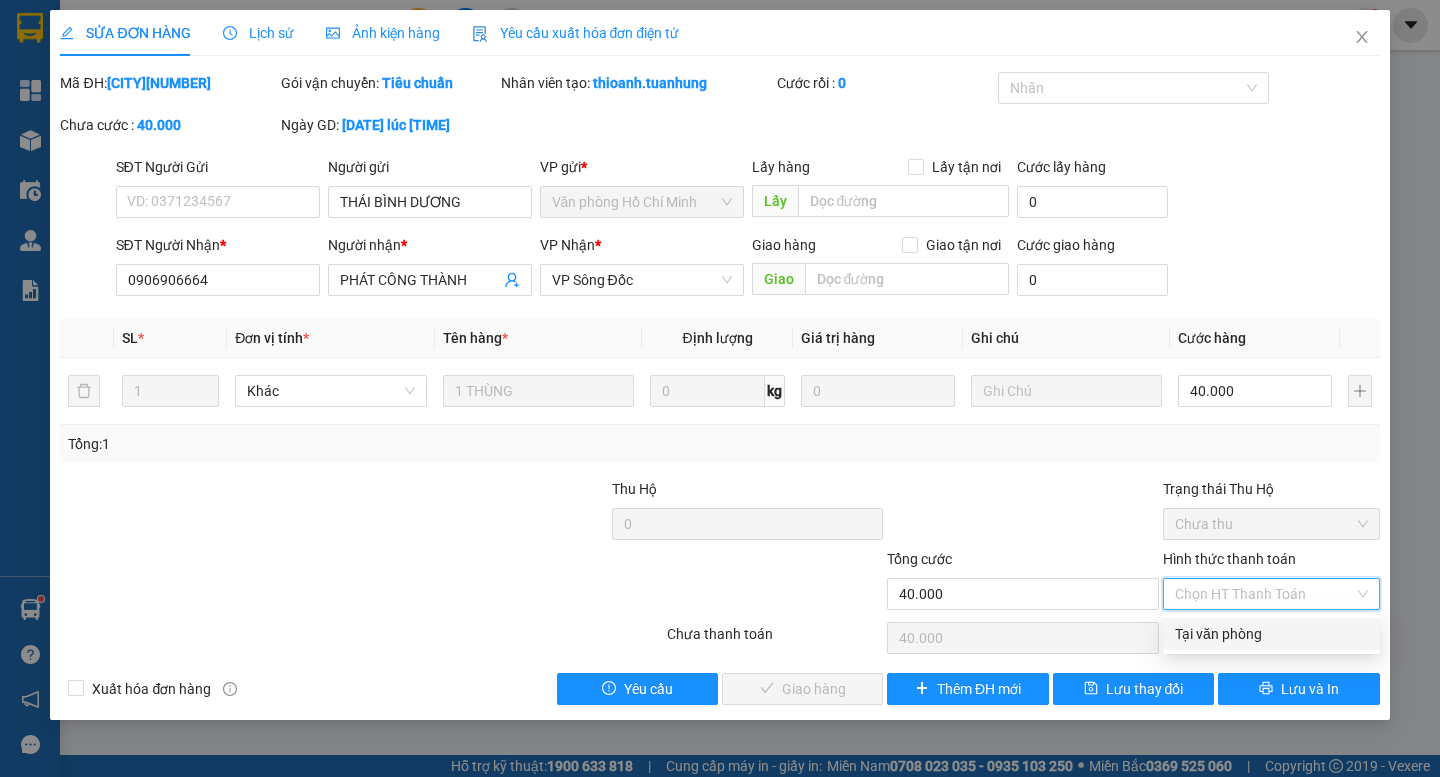 click on "Tại văn phòng" at bounding box center [1271, 634] 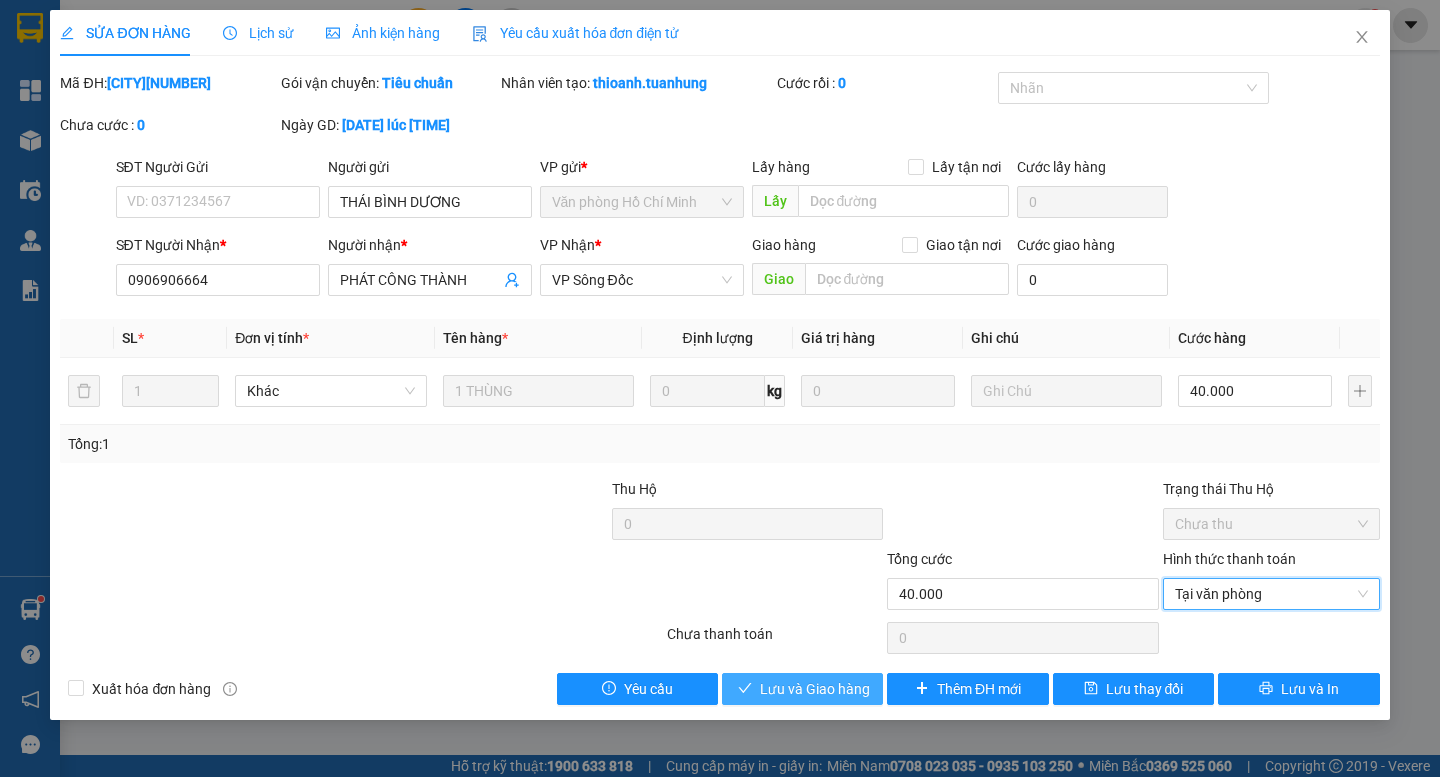 click on "Lưu và Giao hàng" at bounding box center [815, 689] 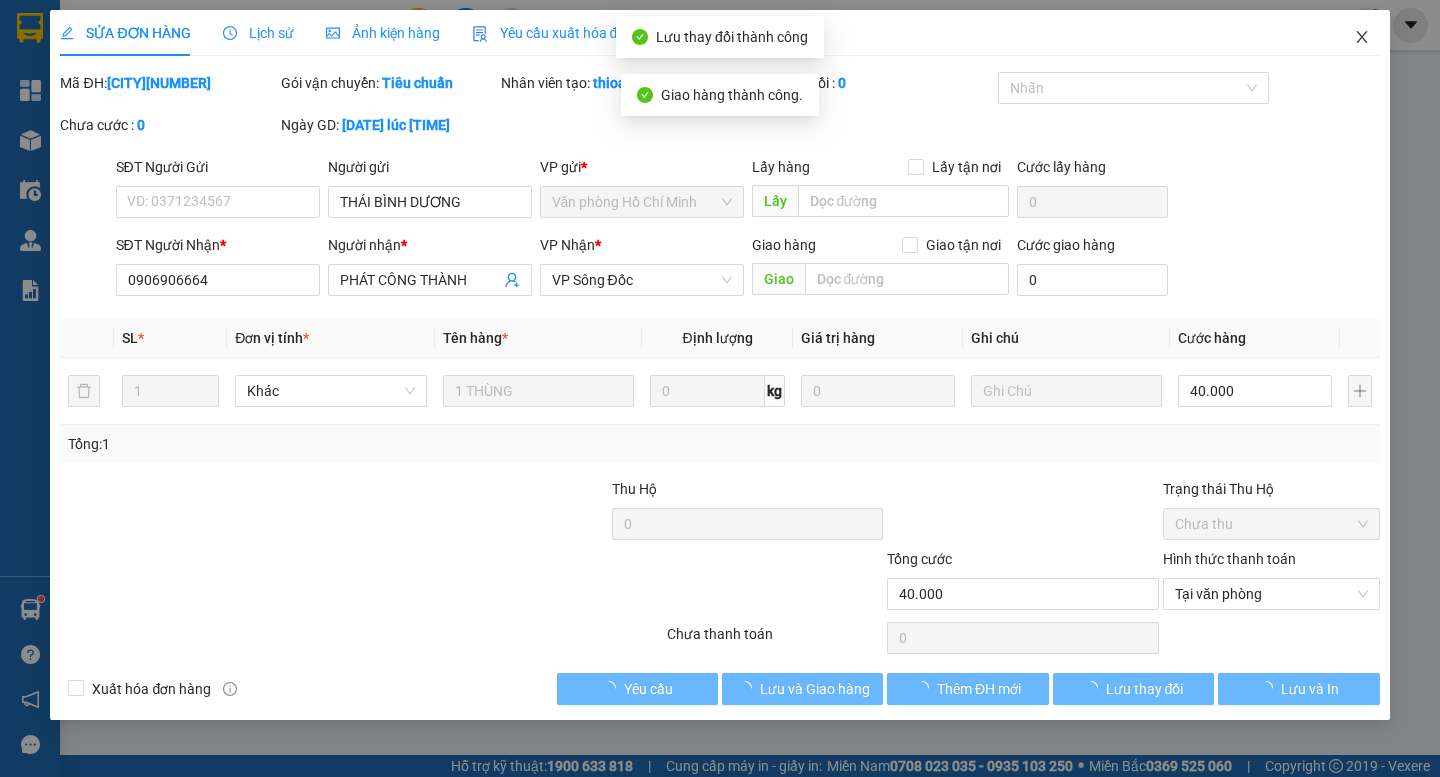 drag, startPoint x: 1352, startPoint y: 31, endPoint x: 864, endPoint y: 26, distance: 488.0256 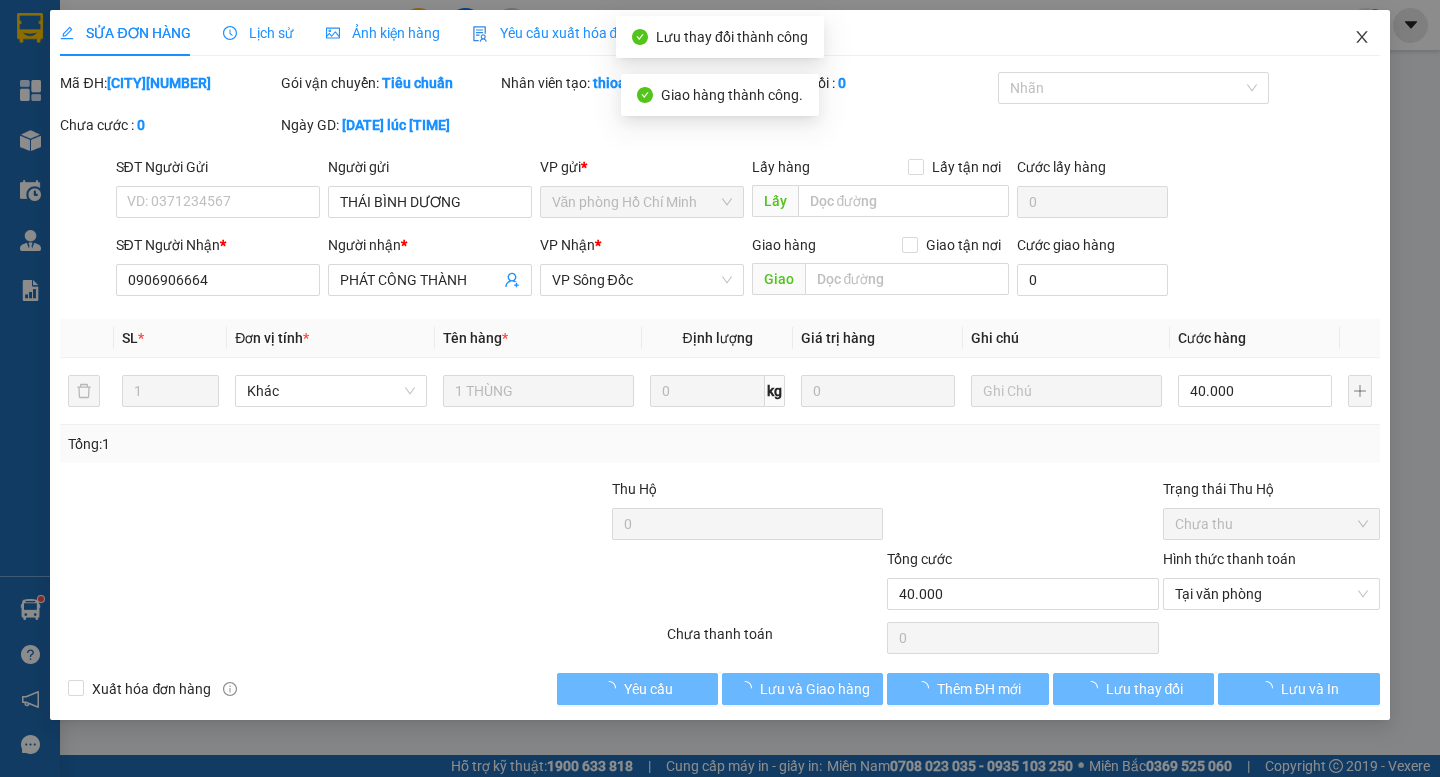 click at bounding box center (1362, 38) 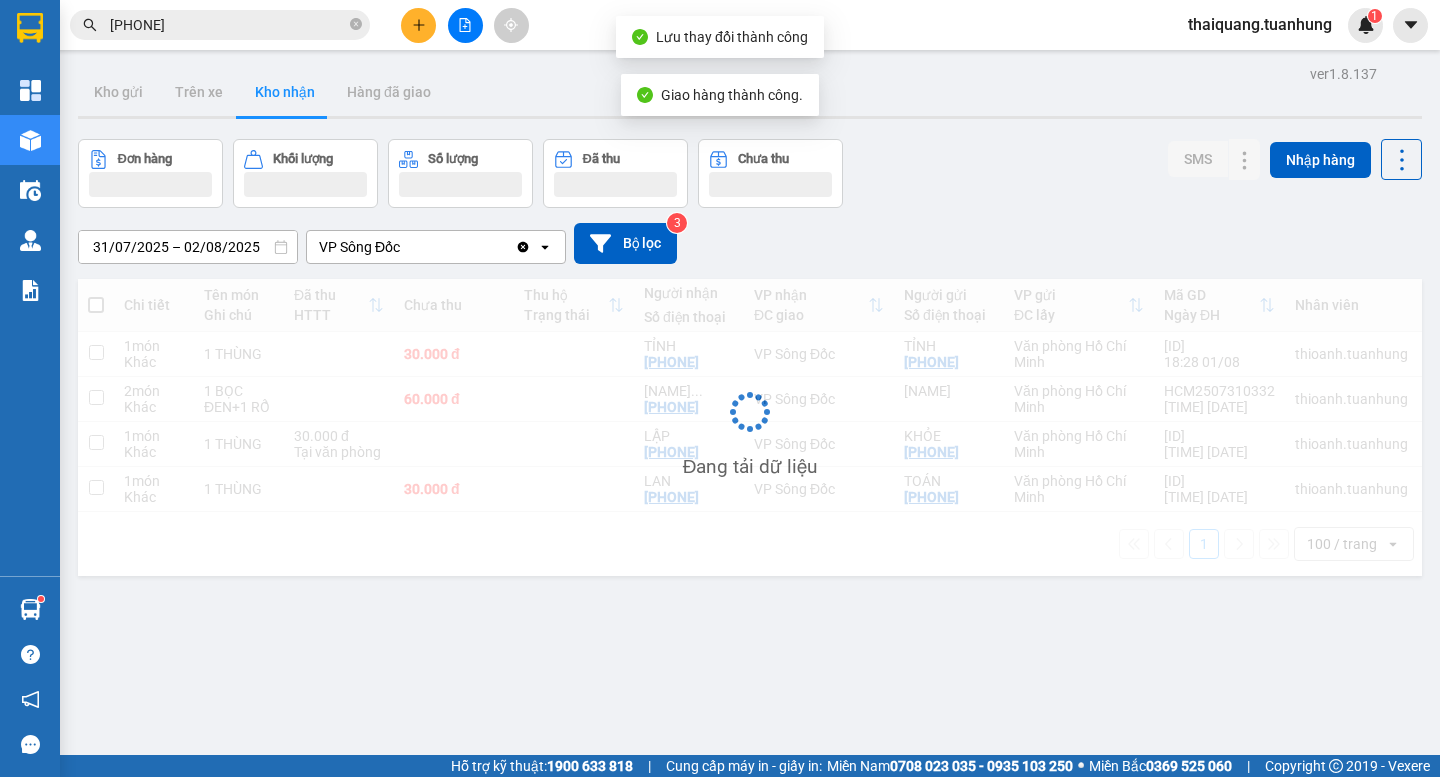 click on "[VERSION] [WAREHOUSE] [WAREHOUSE] [DELIVERED] [ORDERS] [WEIGHT] [QUANTITY] [PAID] [UNPAID] [SMS] [IMPORT] [DATE] – [DATE] [INTERACTION] [CALENDAR] [ESCAPE] [CALENDAR] [DATE] [DATE] [VALUE] [FILTER] [NUMBER] [DETAILS] [ITEM] [OTHER] [BOX] [CURRENCY] [PROVINCE] [PHONE] [VP_RECEIPT] [PROVINCE] [OFFICE] [NAME] [OFFICE] [ID] [TIME] [DATE] [STAFF] [LABEL] [NUMBER] [ITEM] [OTHER] [BAG] [BLACK] + [BOWL] [CURRENCY] [NAME] [PHONE] [VP_RECEIPT] [NAME] [OFFICE] [ID] [TIME] [DATE] [STAFF] [LABEL] [NUMBER] [ITEM] [OTHER] [BOX] [CURRENCY] [OFFICE]" at bounding box center (750, 448) 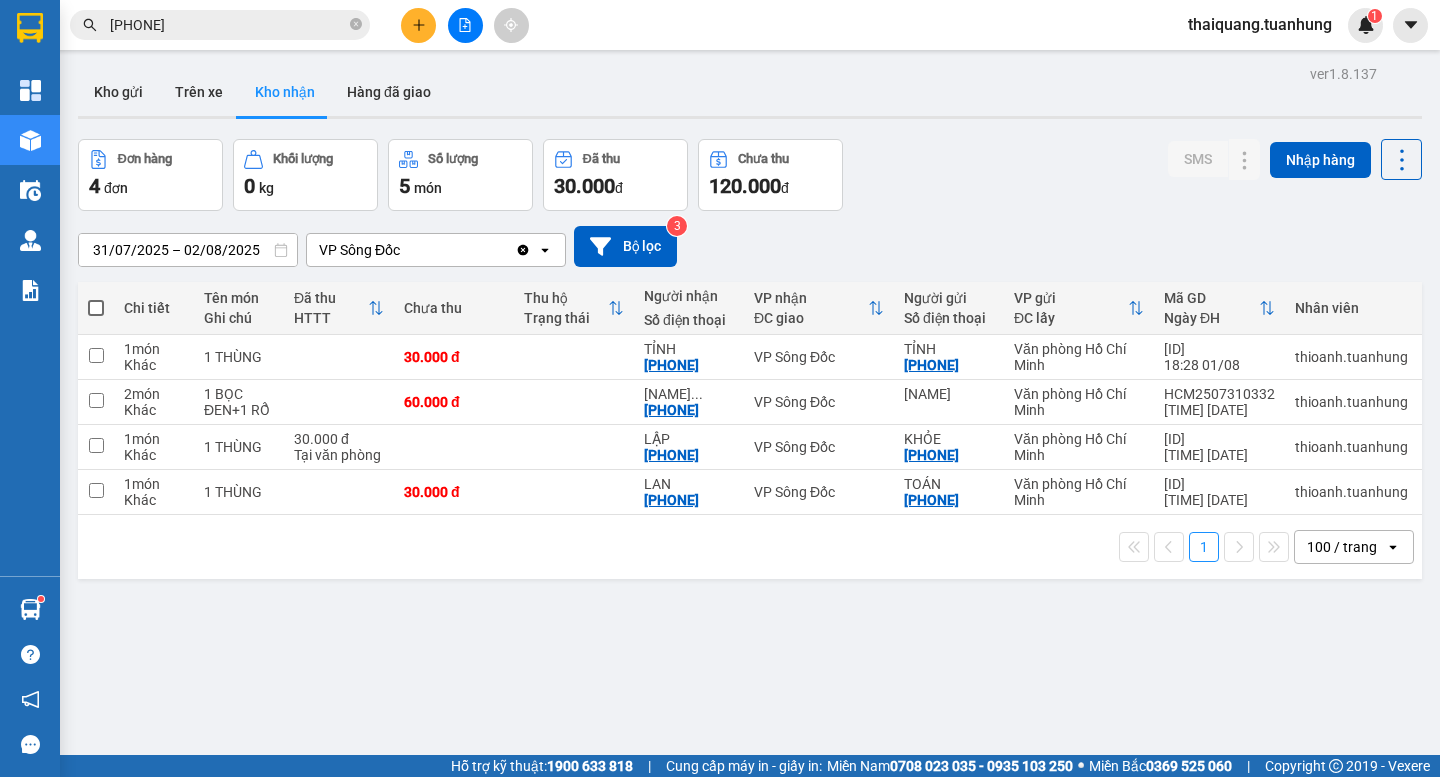 click on "[ORDERS] [QUANTITY] [WEIGHT] [PAID] [CURRENCY] [UNPAID] [CURRENCY] [SMS] [IMPORT]" at bounding box center (750, 175) 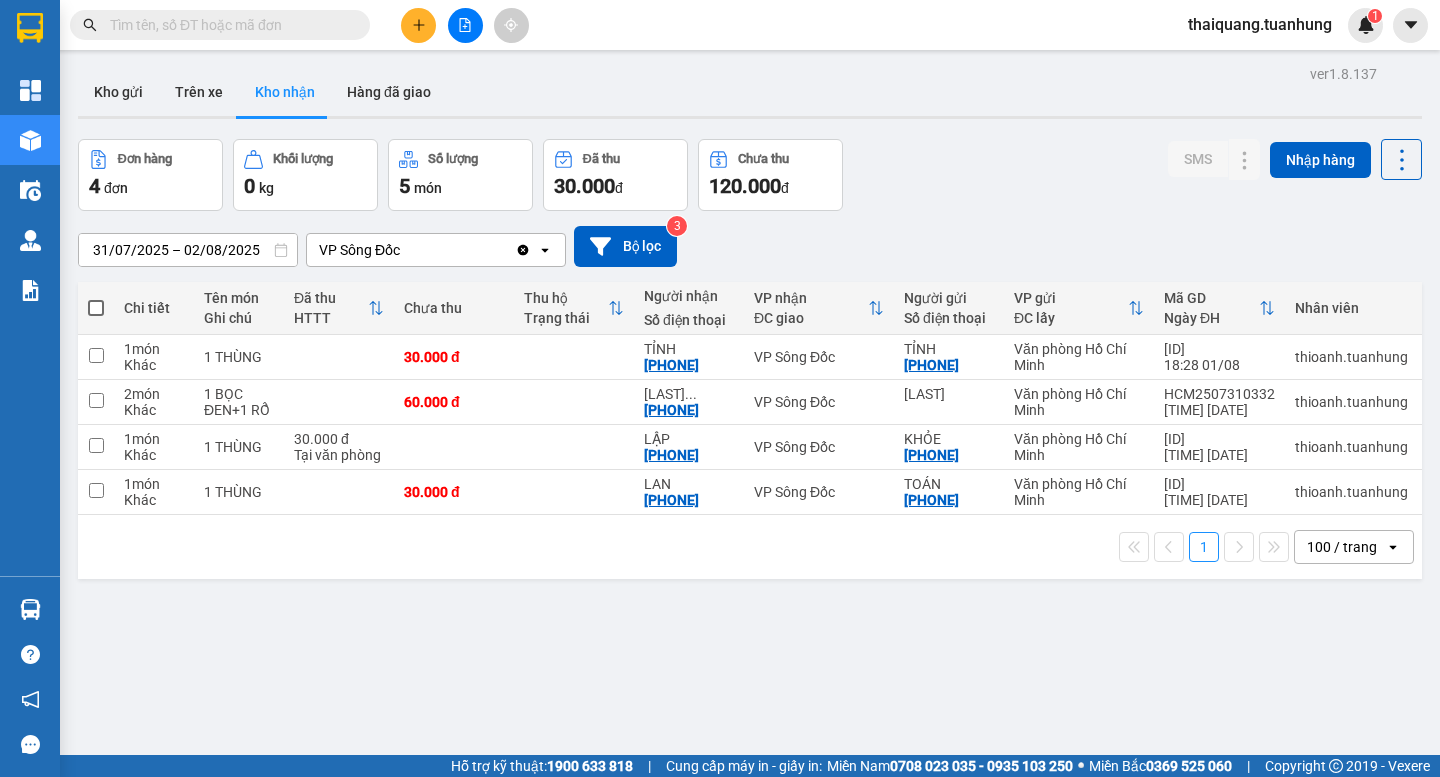 scroll, scrollTop: 0, scrollLeft: 0, axis: both 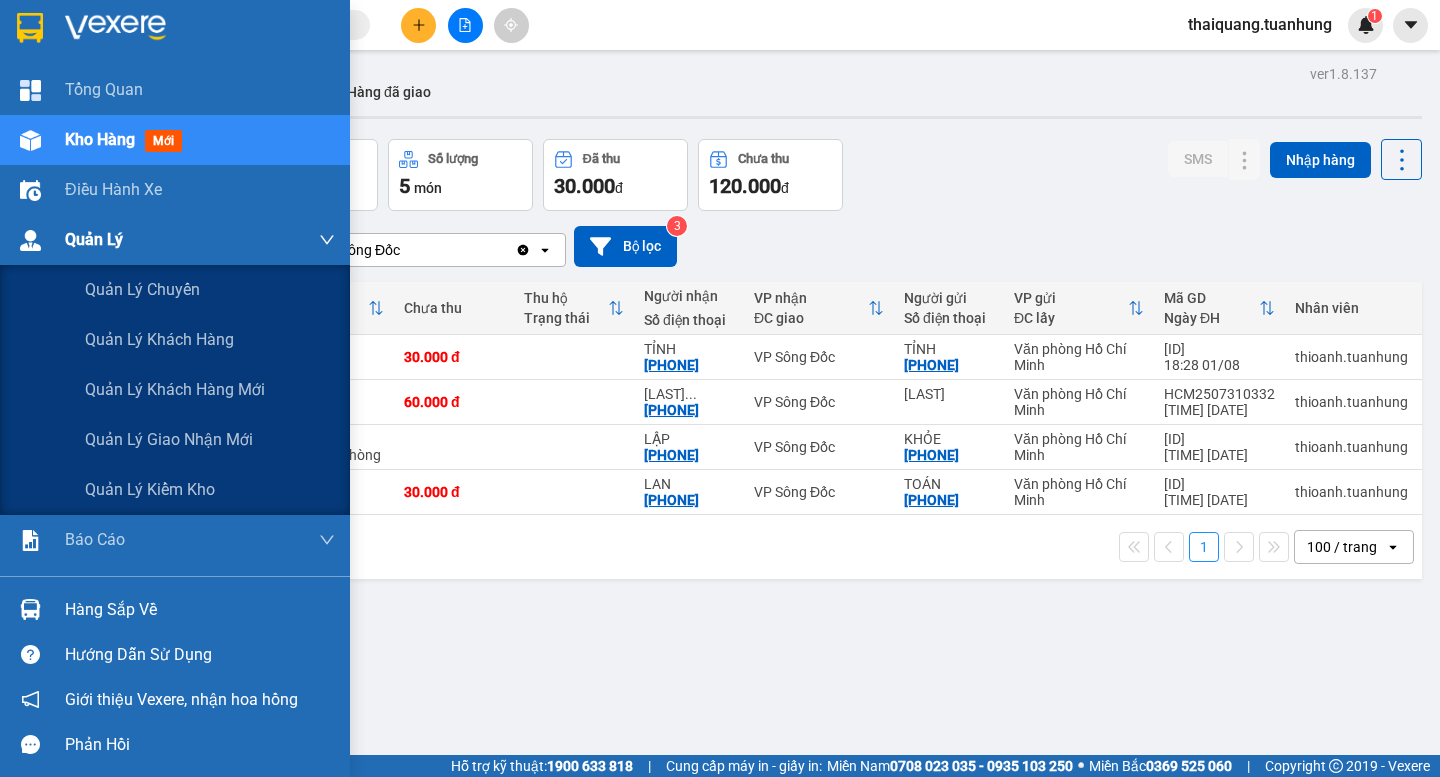 click at bounding box center [30, 240] 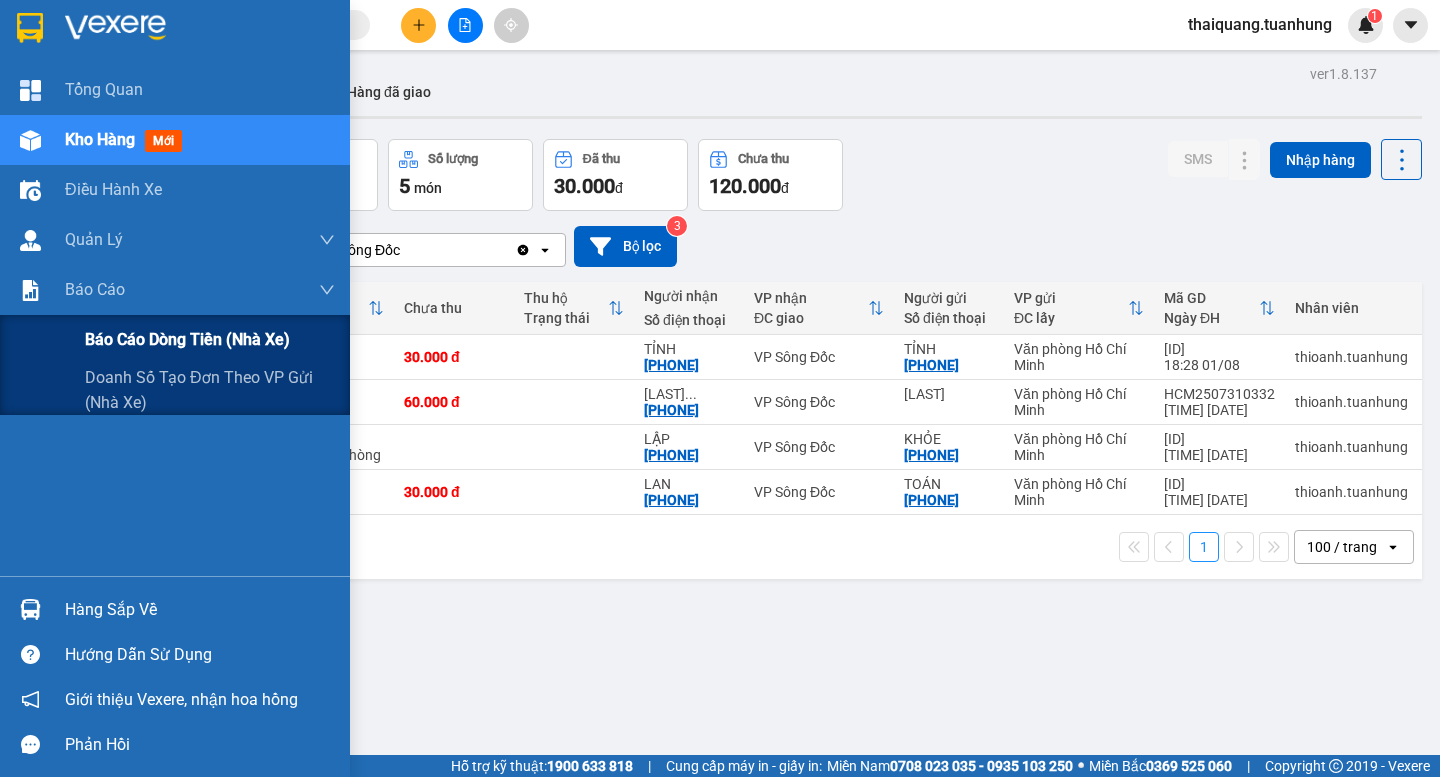 click on "Báo cáo dòng tiền (nhà xe)" at bounding box center (187, 339) 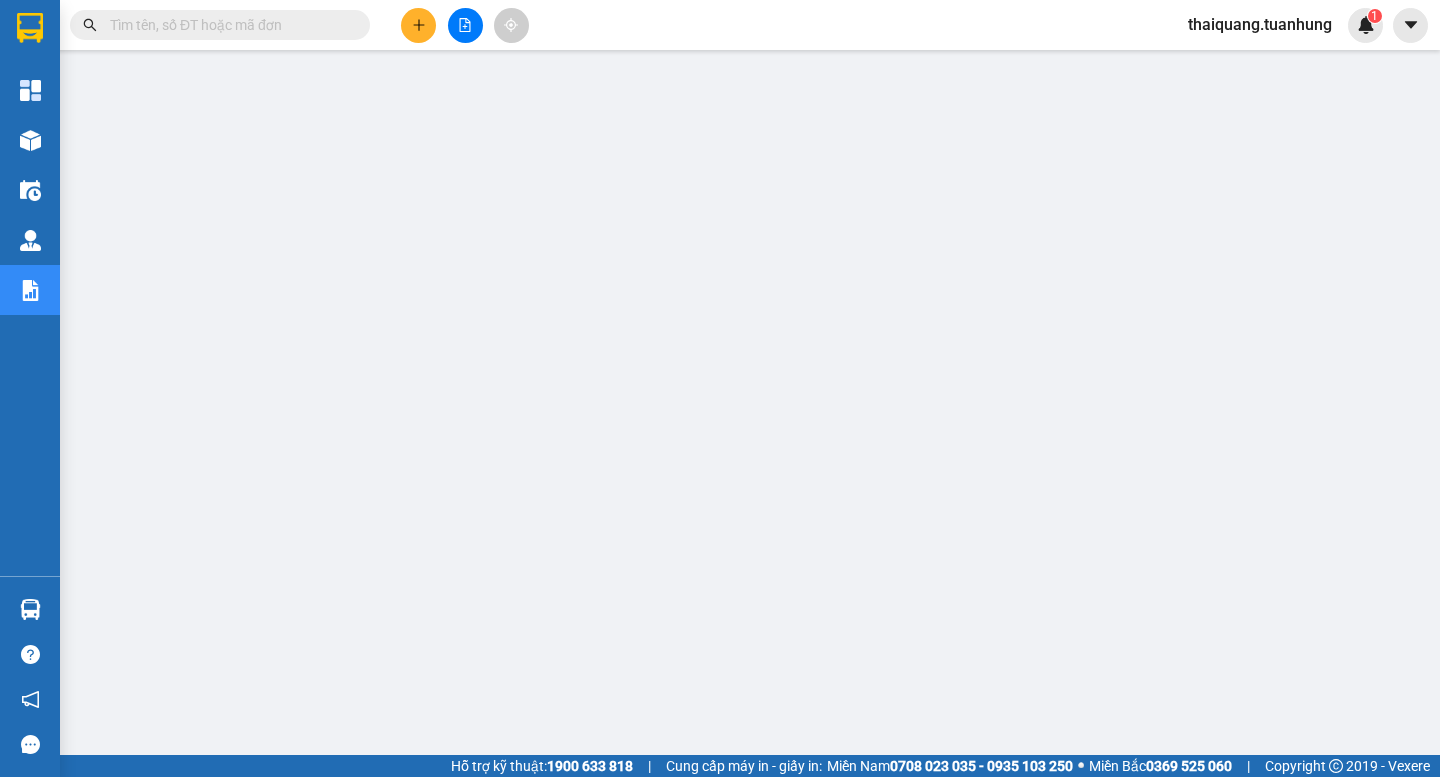 click at bounding box center (228, 25) 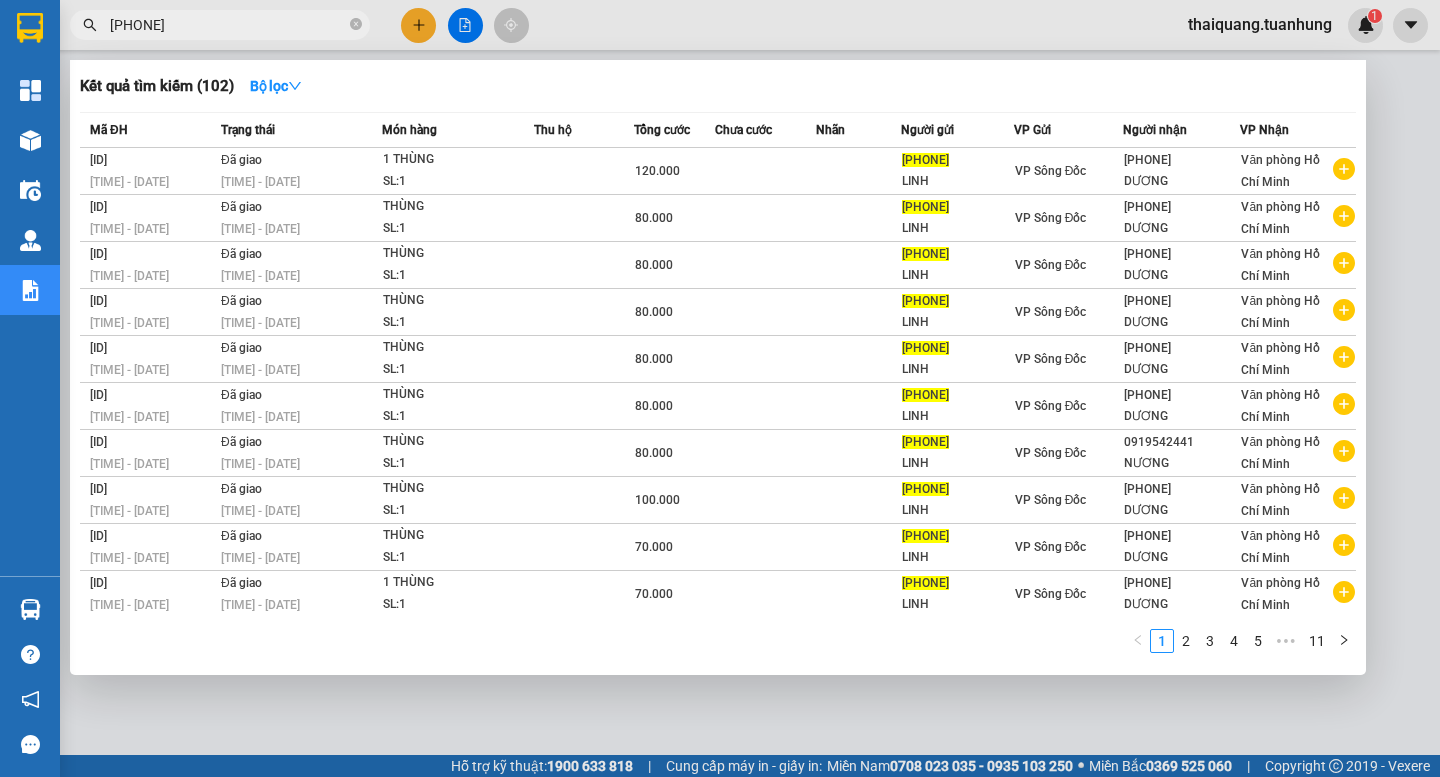 type on "0945984348" 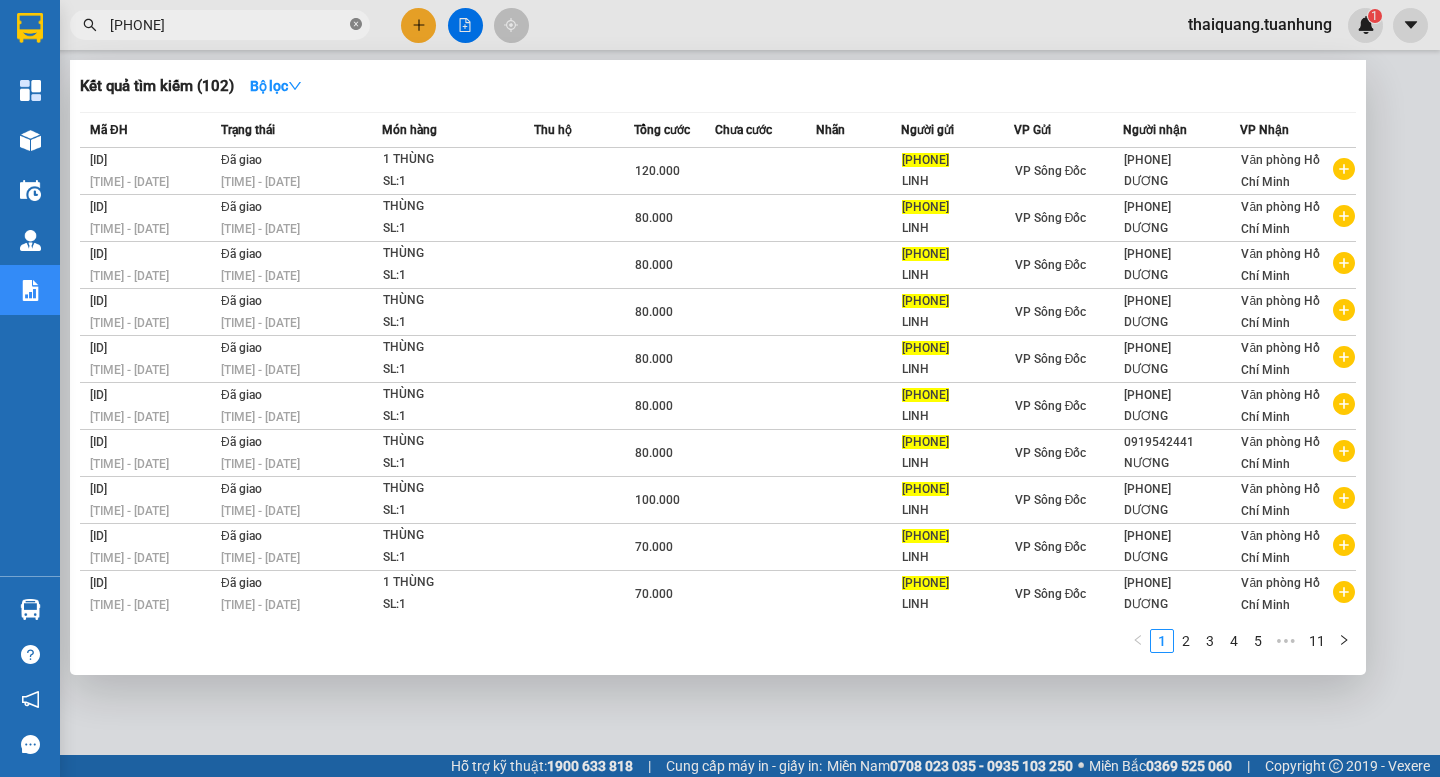 click 